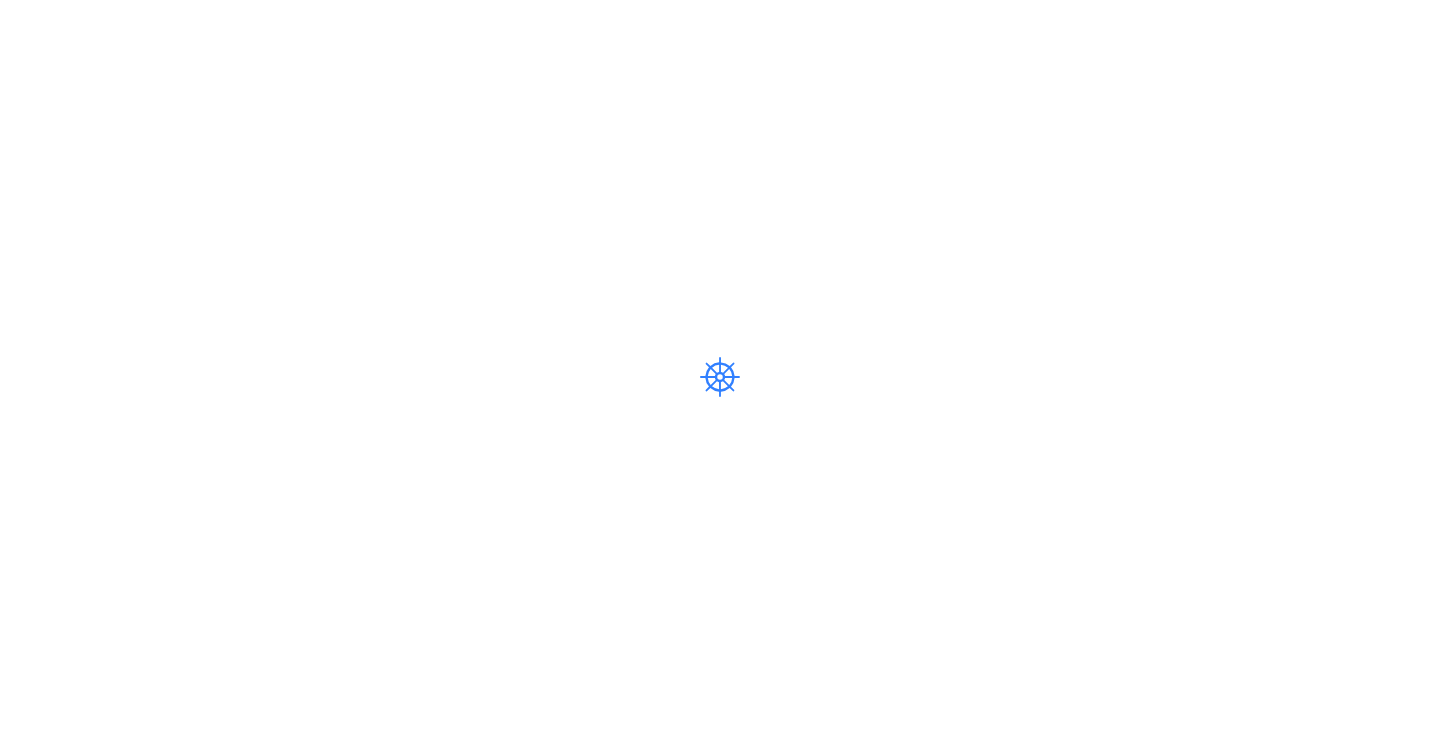 scroll, scrollTop: 0, scrollLeft: 0, axis: both 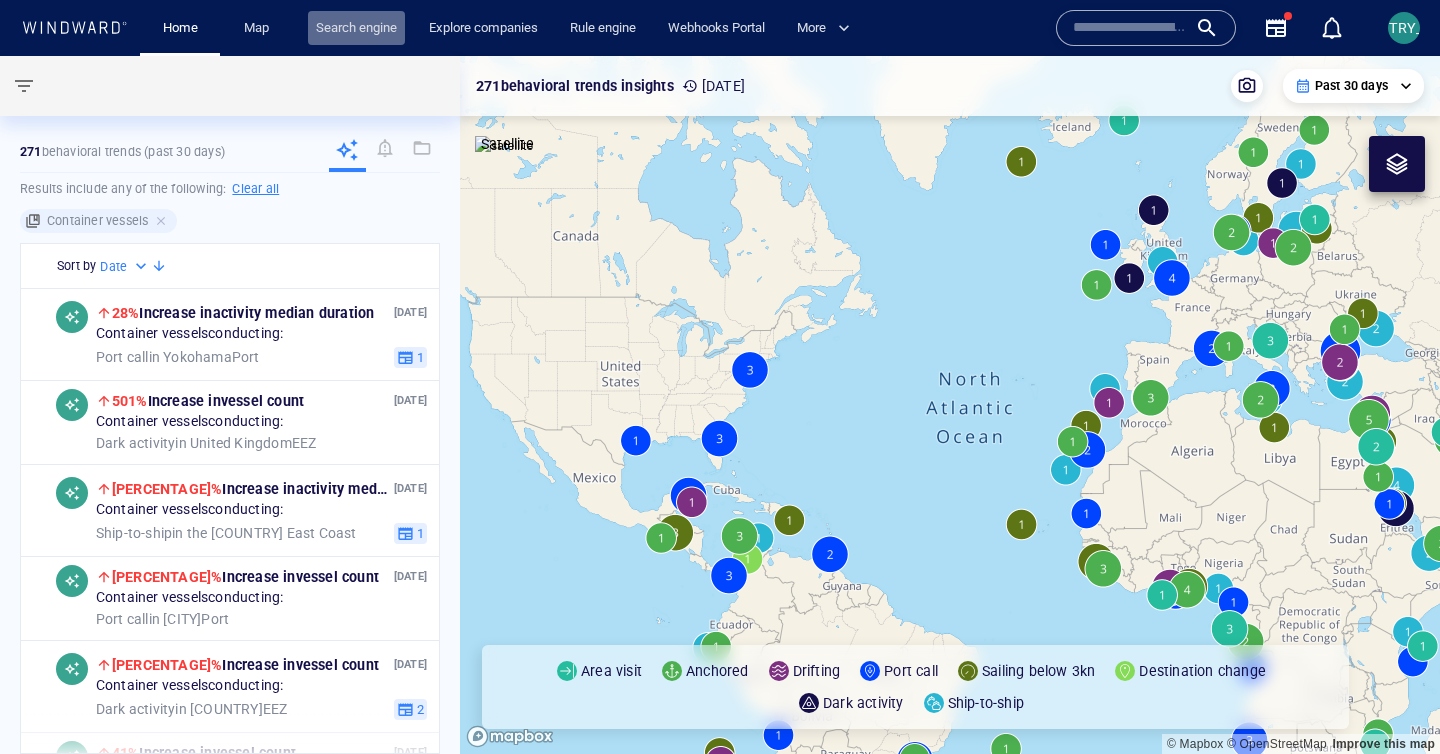 click on "Search engine" at bounding box center (356, 28) 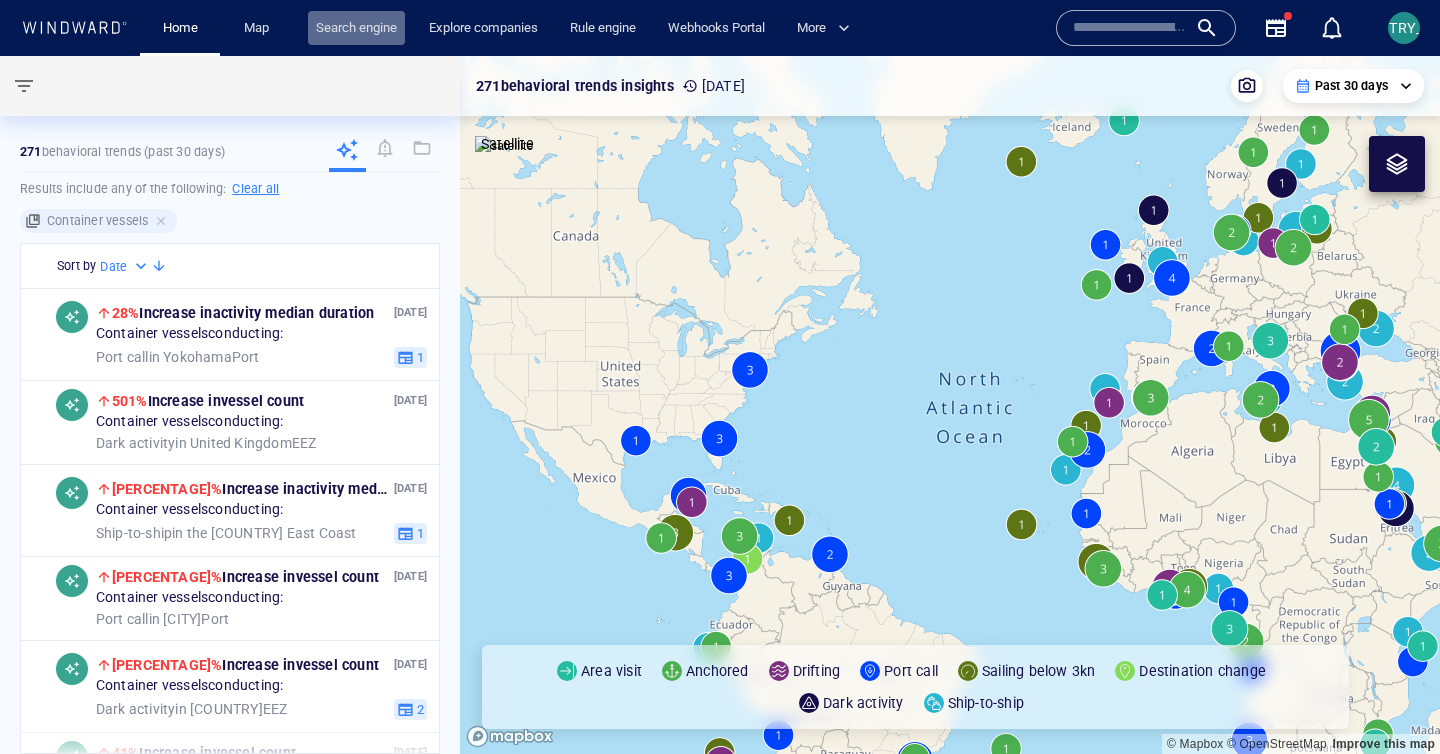 scroll, scrollTop: 0, scrollLeft: 0, axis: both 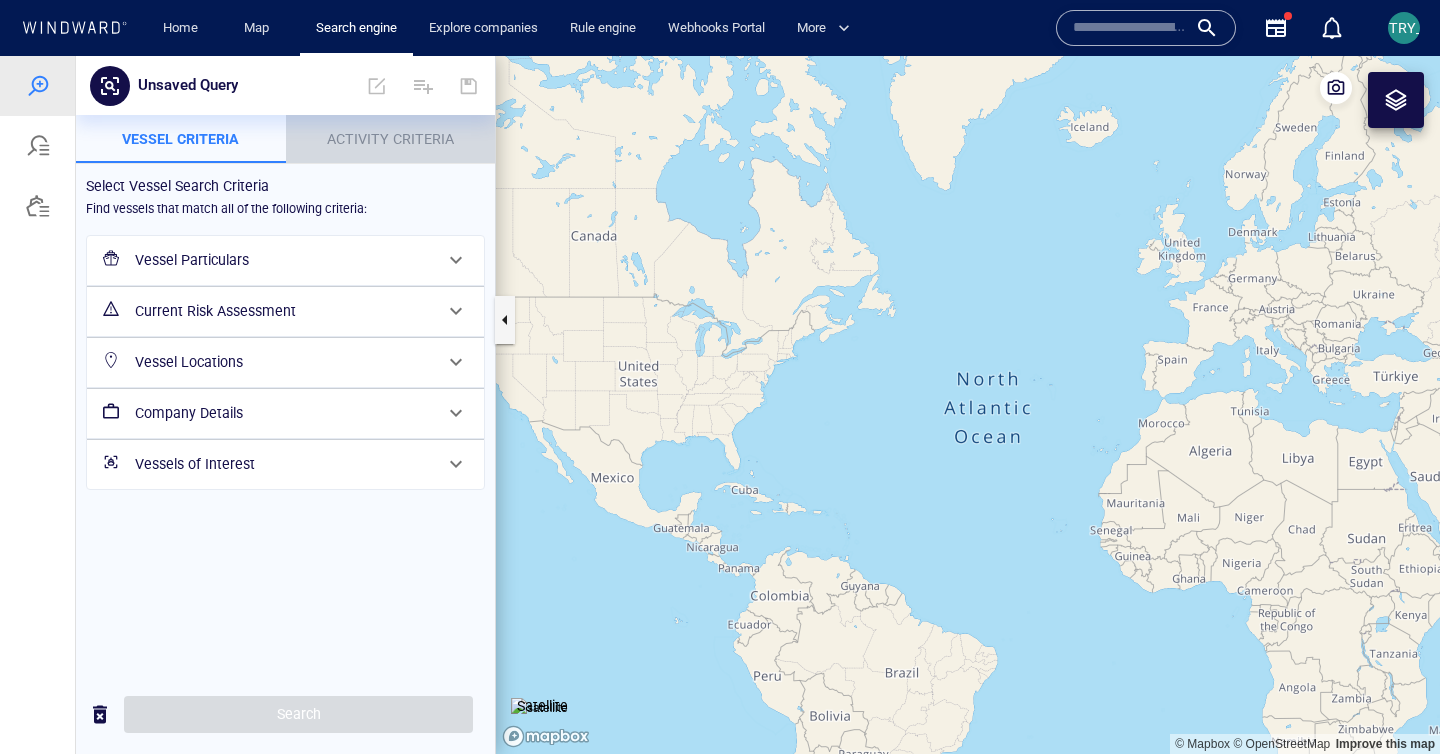 click on "Activity Criteria" at bounding box center [390, 139] 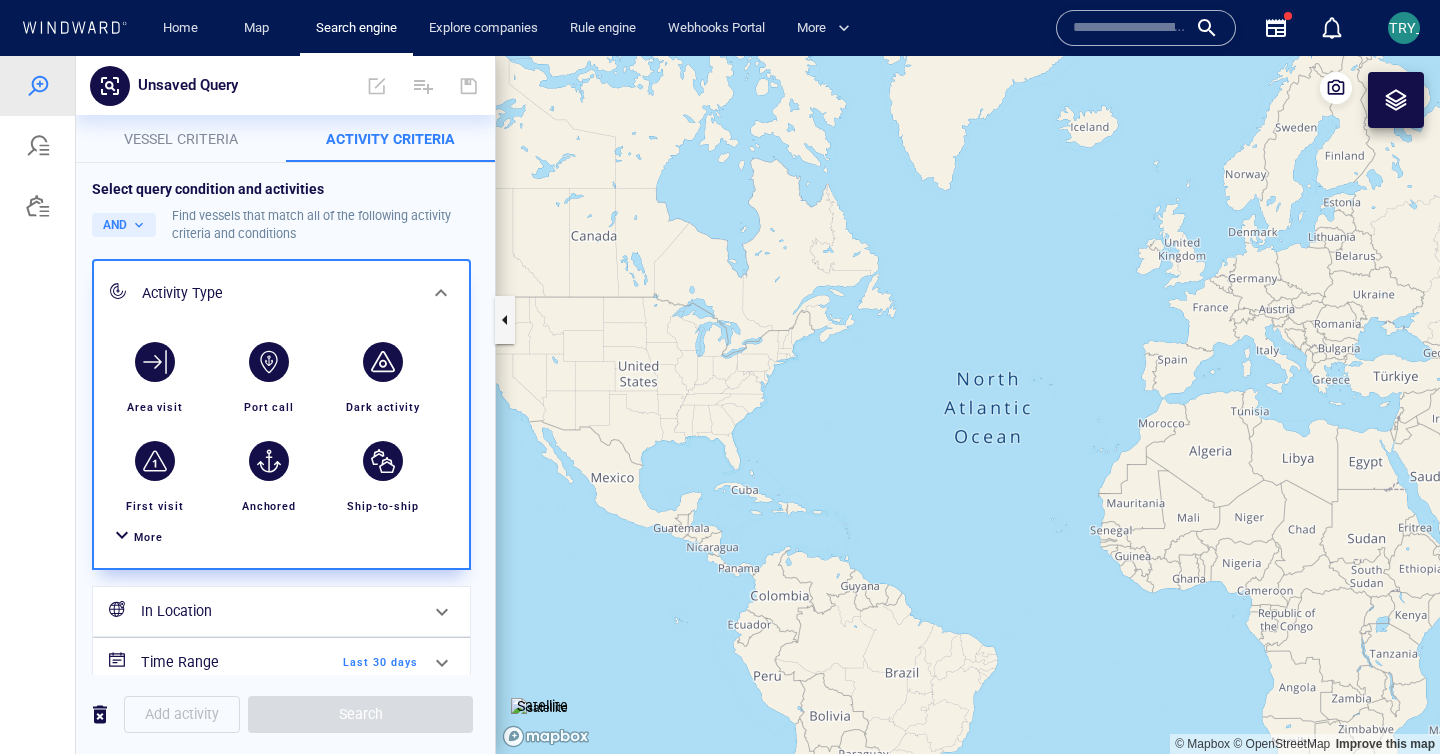 click at bounding box center [122, 537] 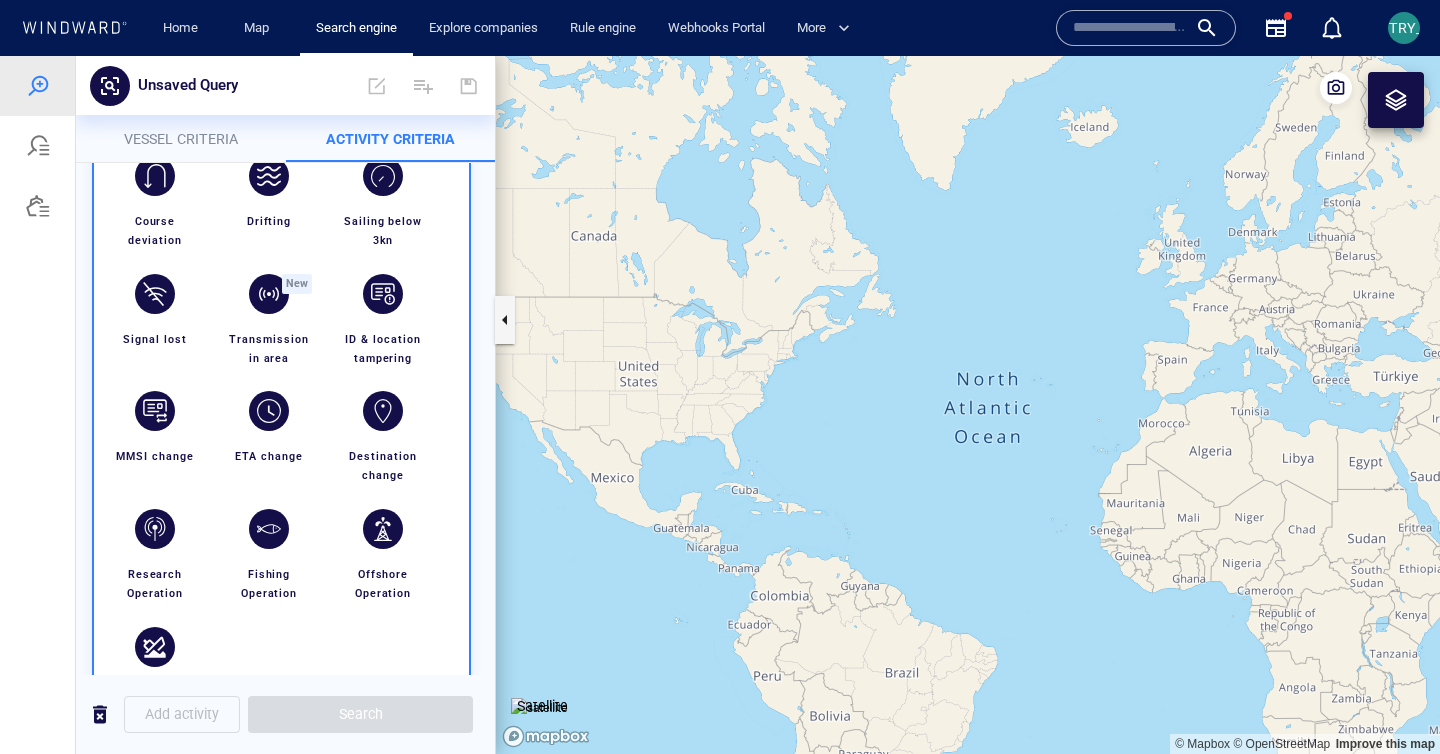 scroll, scrollTop: 422, scrollLeft: 0, axis: vertical 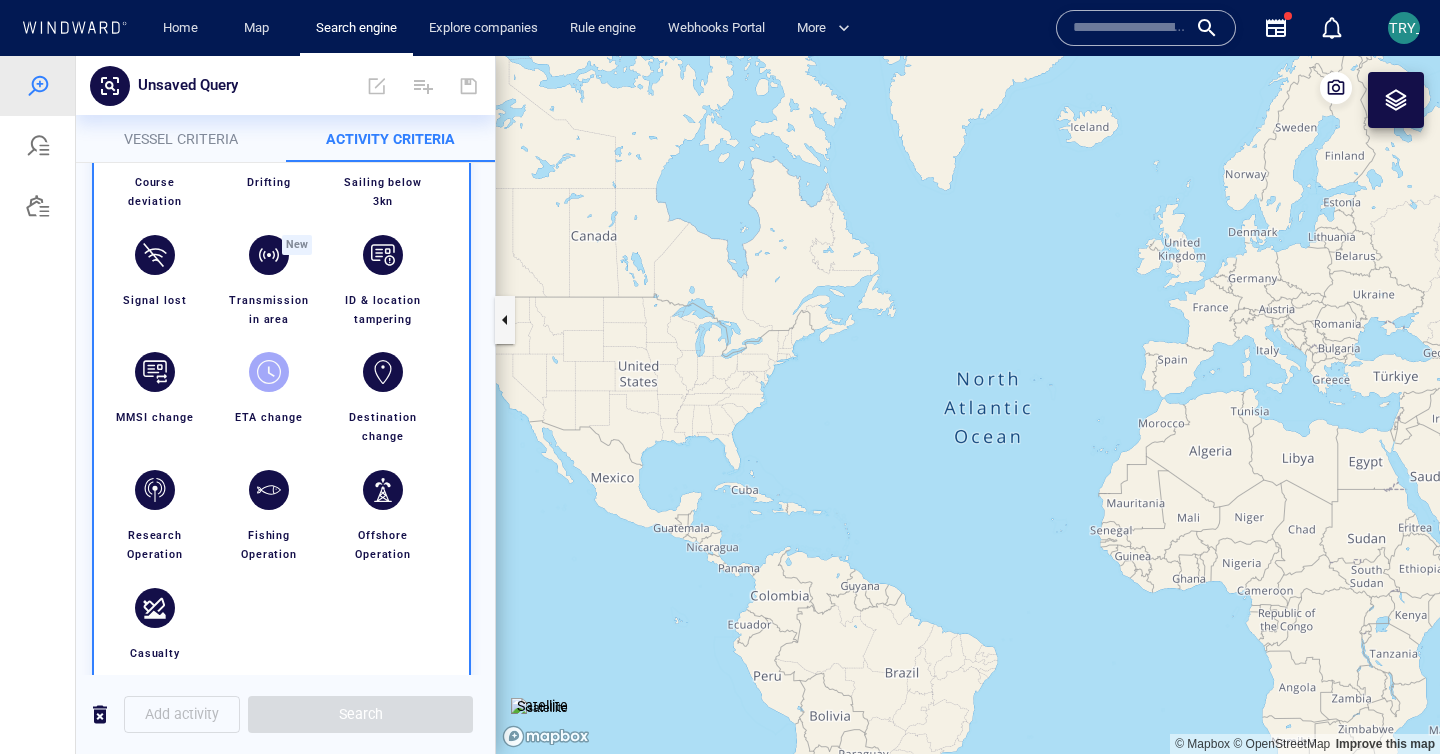 click at bounding box center [269, 372] 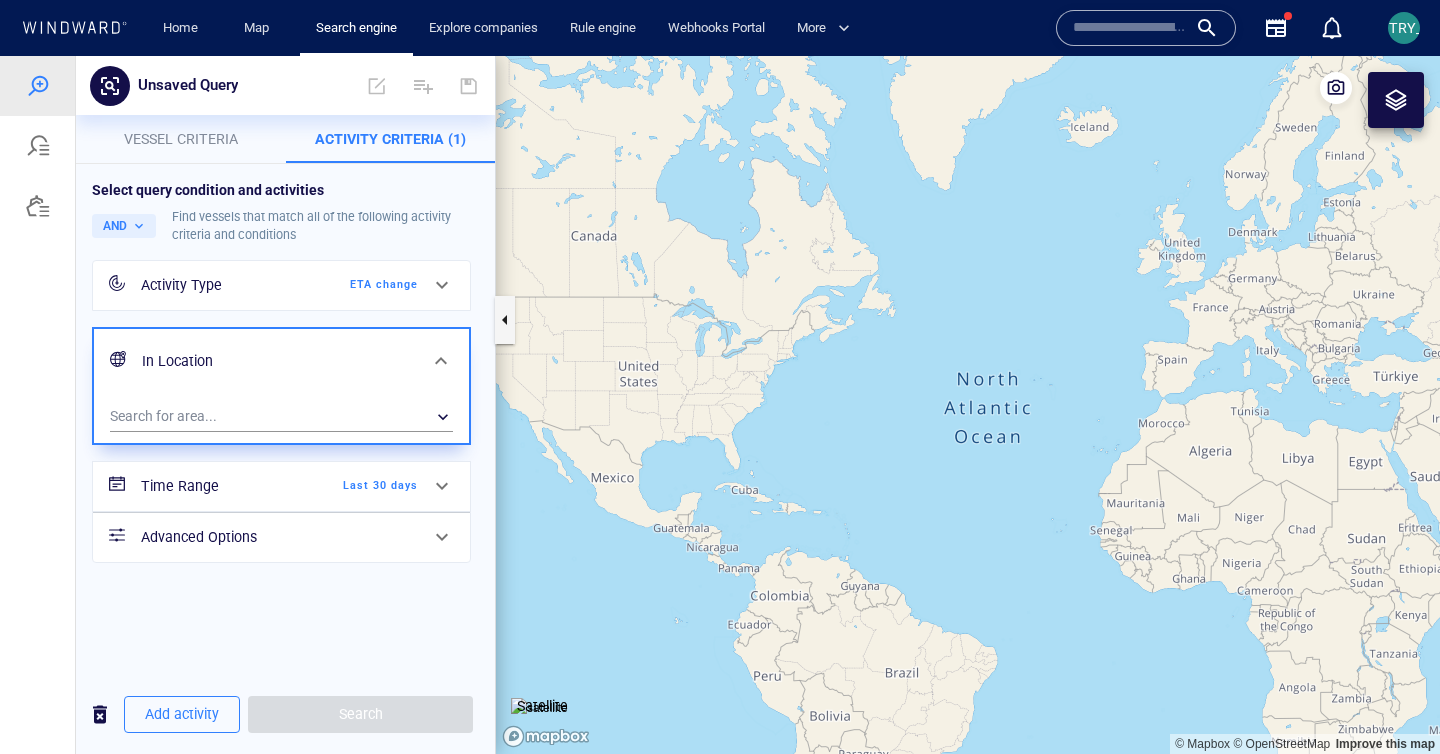 scroll, scrollTop: 0, scrollLeft: 0, axis: both 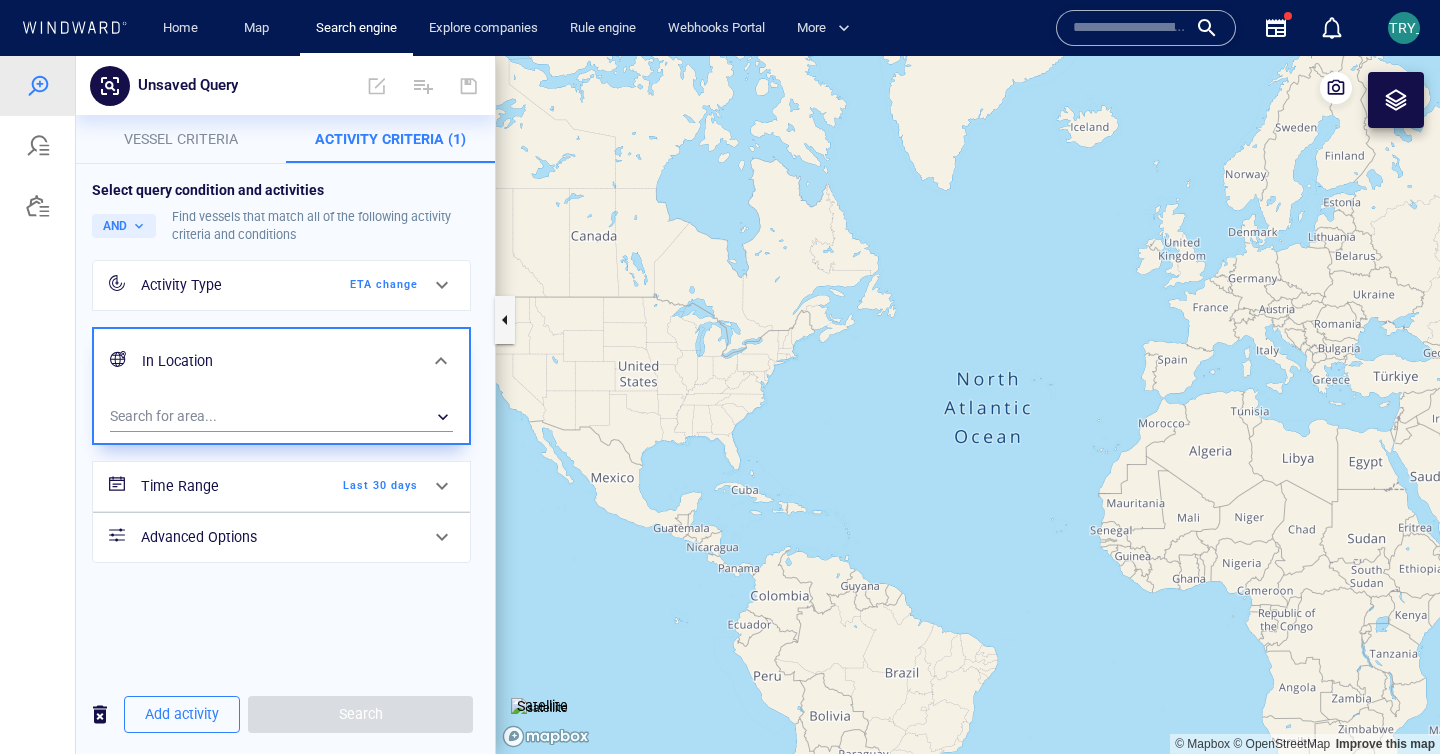 click 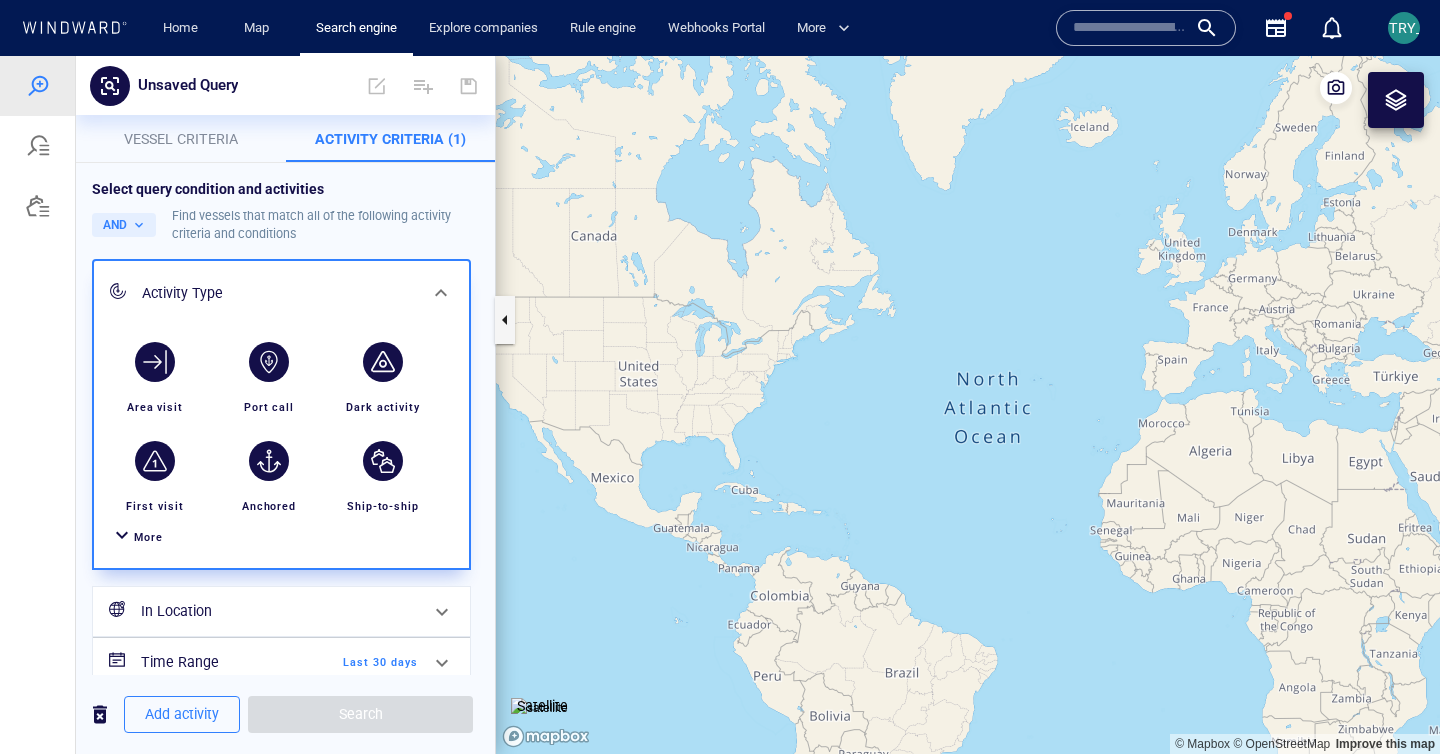 click on "More" at bounding box center (148, 537) 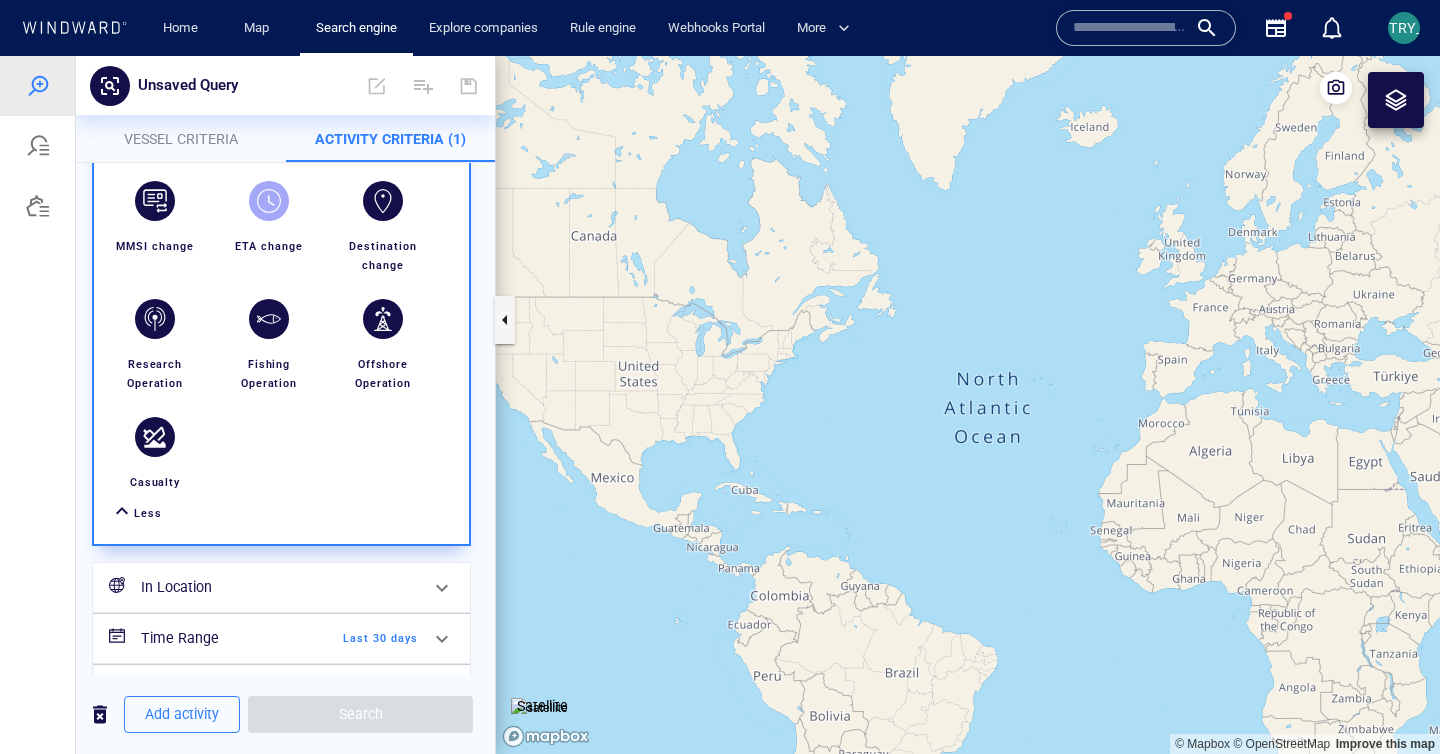 scroll, scrollTop: 586, scrollLeft: 0, axis: vertical 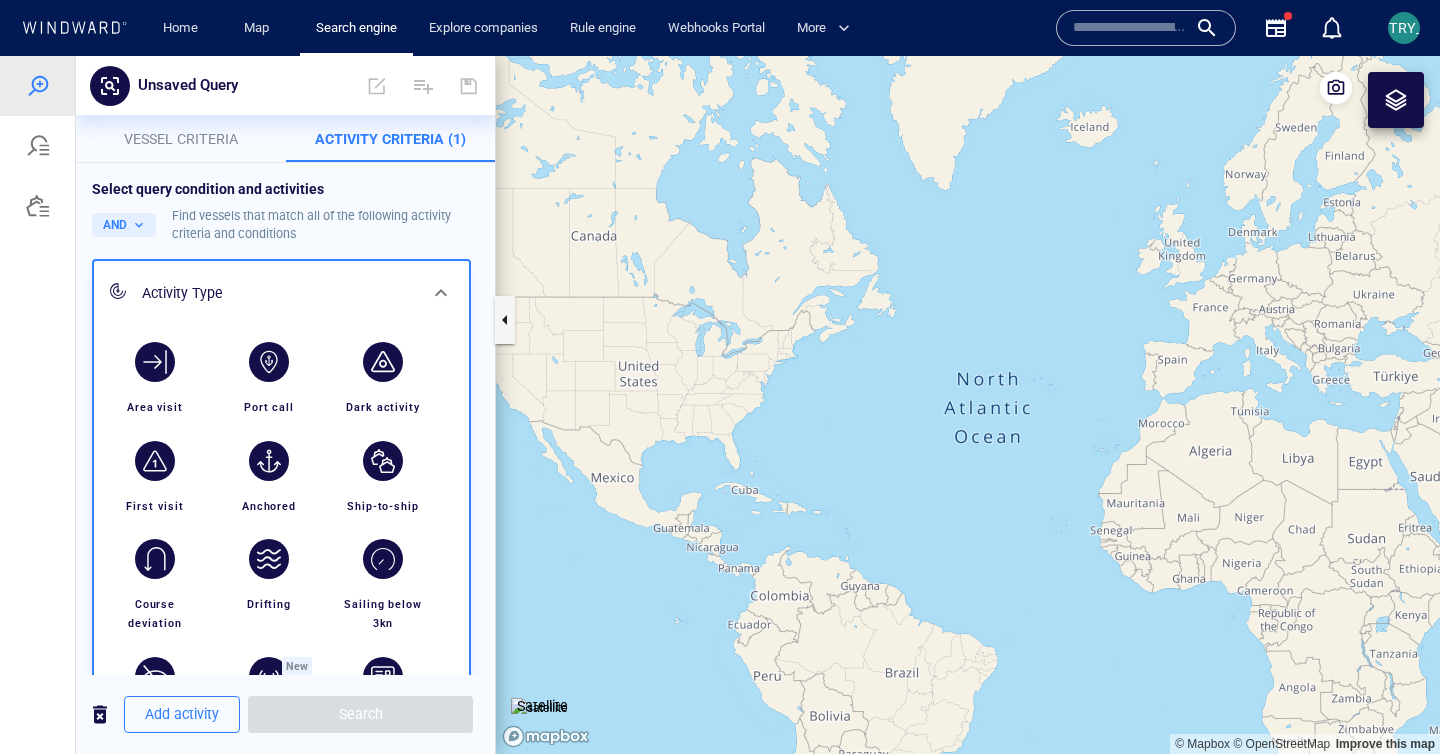 drag, startPoint x: 853, startPoint y: 184, endPoint x: 551, endPoint y: 183, distance: 302.00165 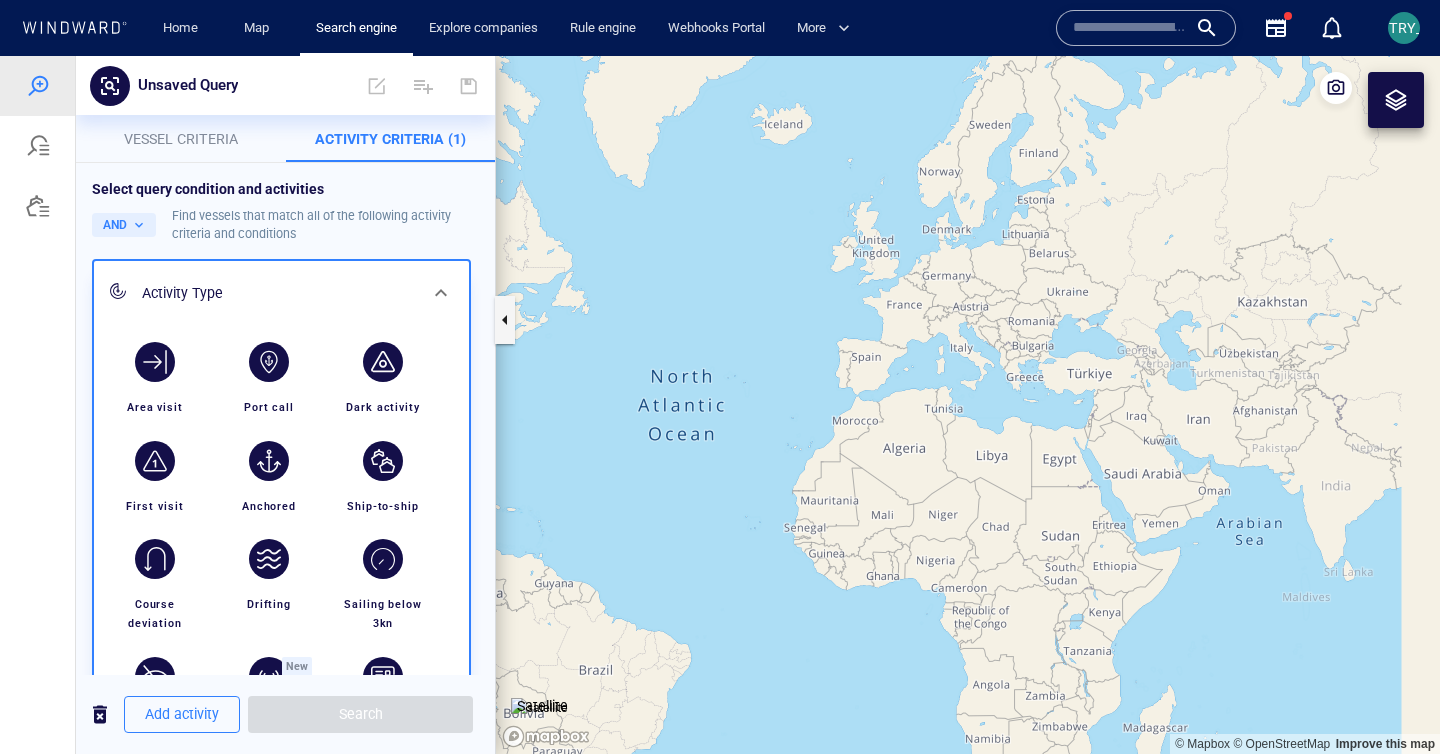 drag, startPoint x: 651, startPoint y: 275, endPoint x: 389, endPoint y: 165, distance: 284.15488 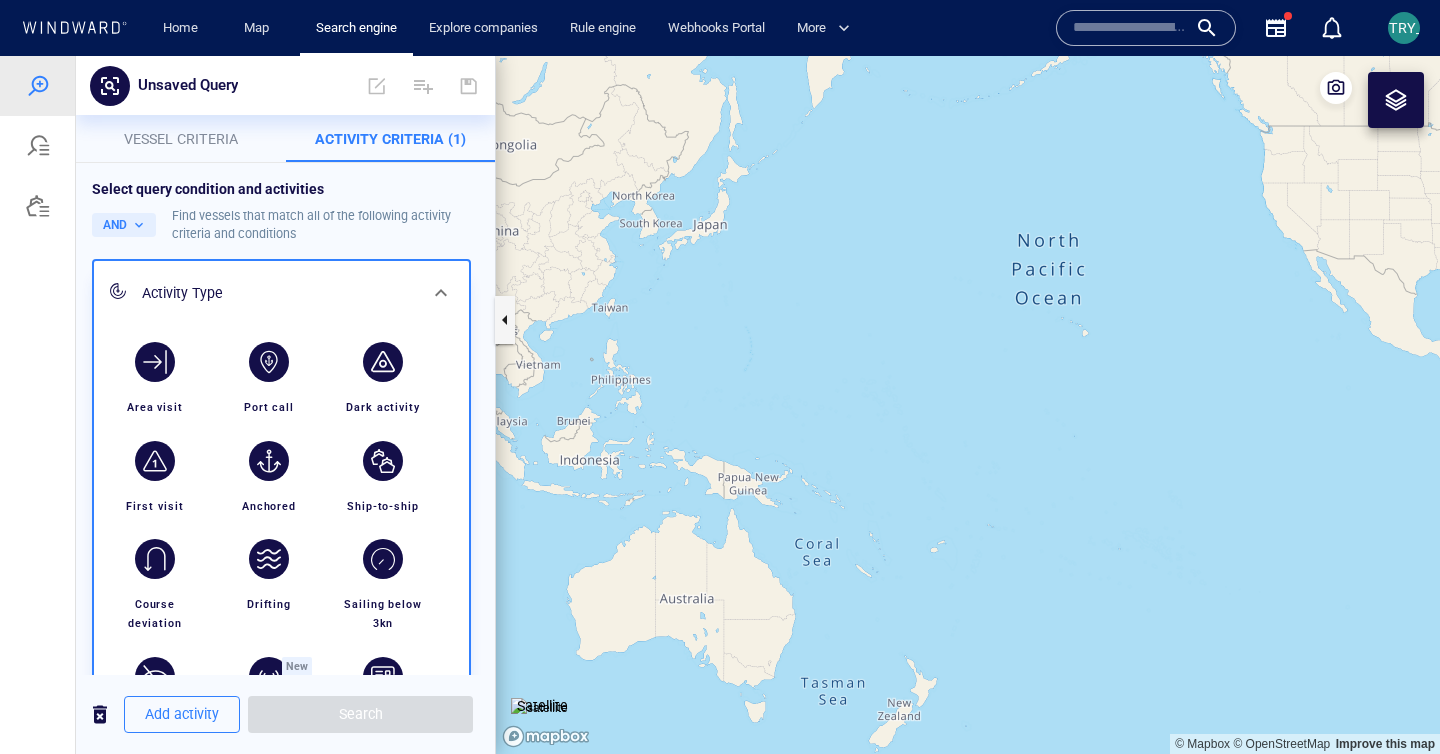 drag, startPoint x: 945, startPoint y: 310, endPoint x: 526, endPoint y: 295, distance: 419.2684 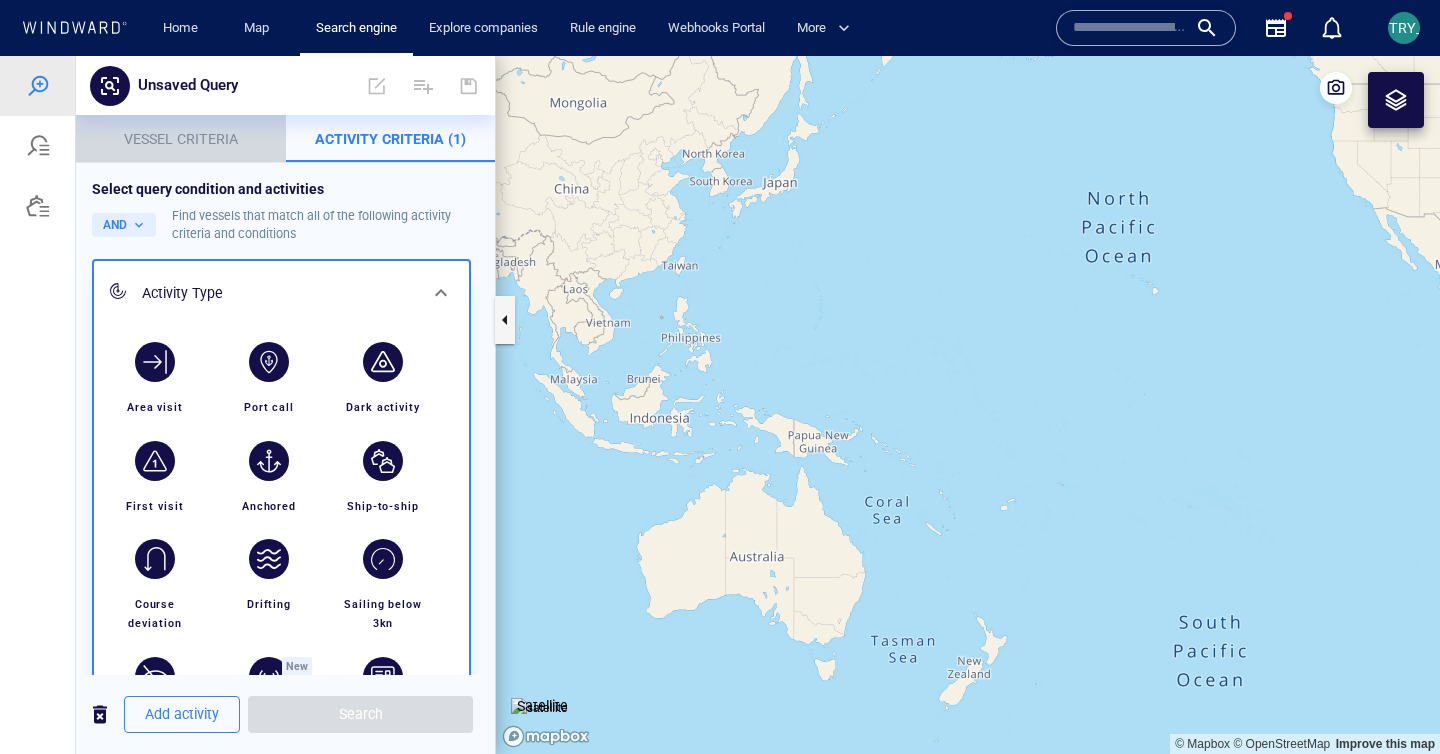 click on "Vessel criteria" at bounding box center [181, 139] 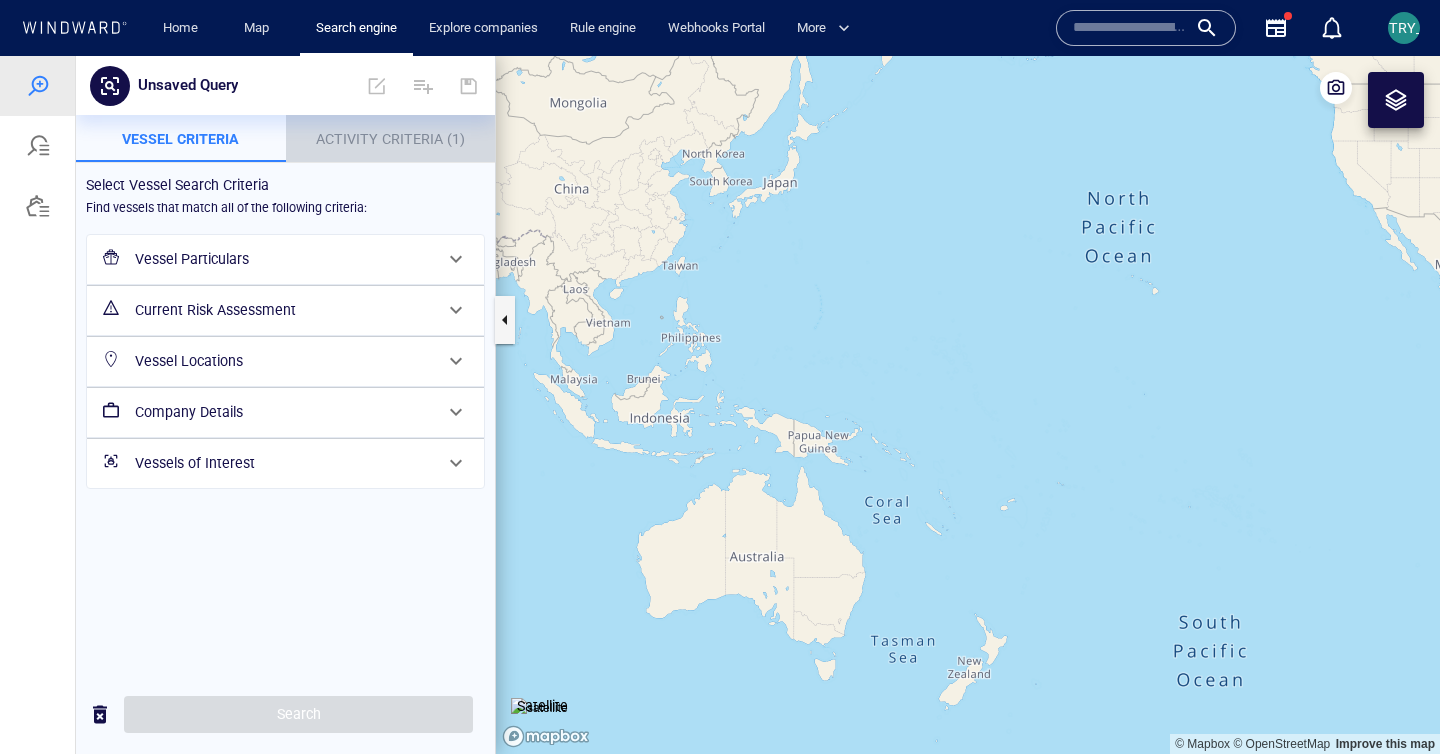 click on "Activity Criteria (1)" at bounding box center [390, 139] 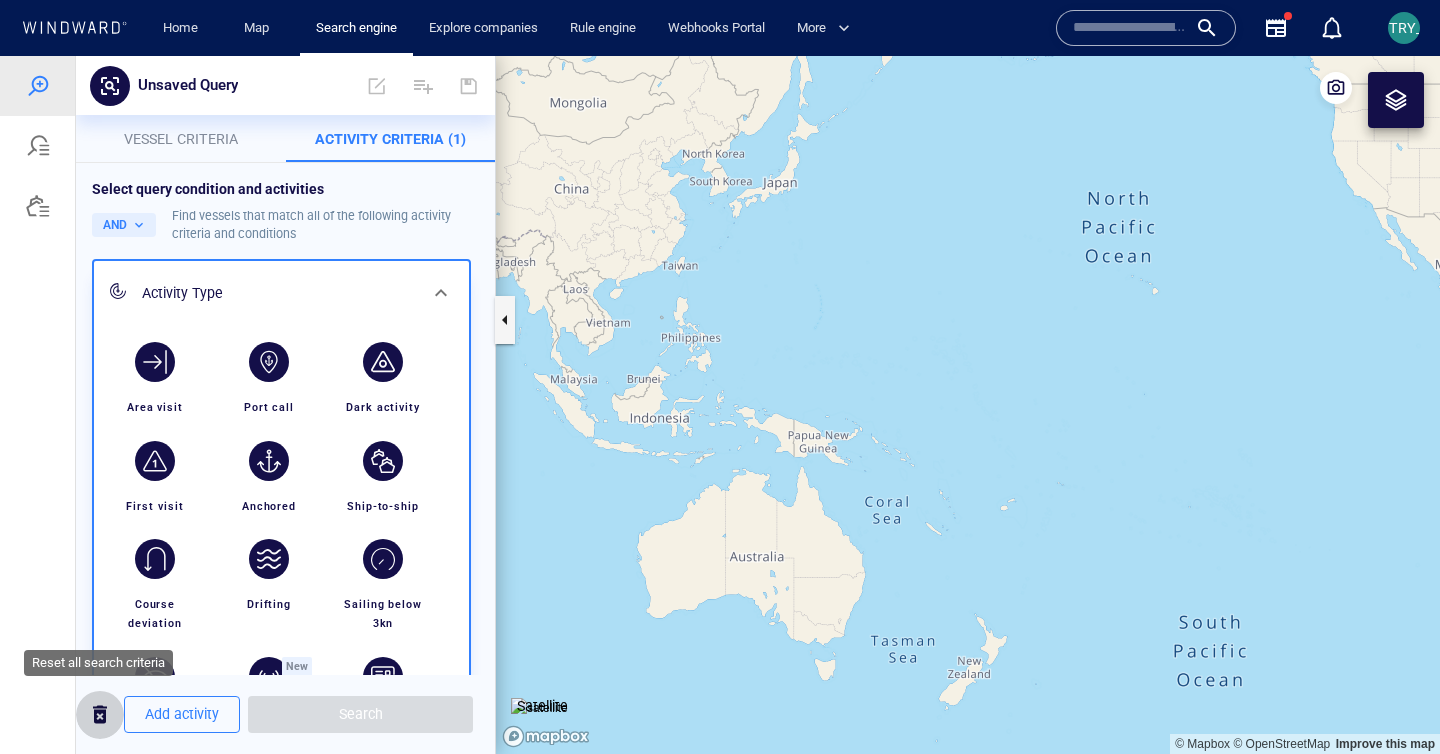 click at bounding box center (100, 714) 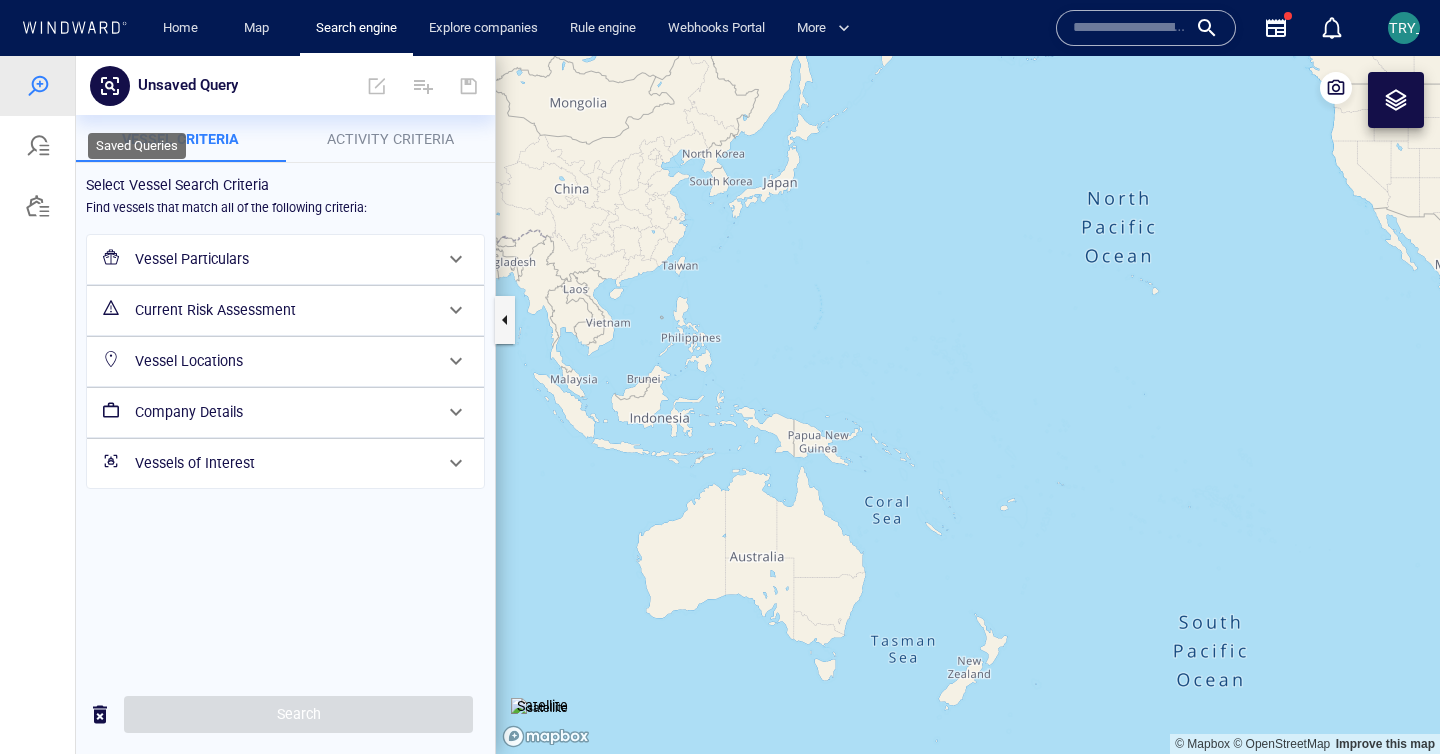 click at bounding box center (38, 146) 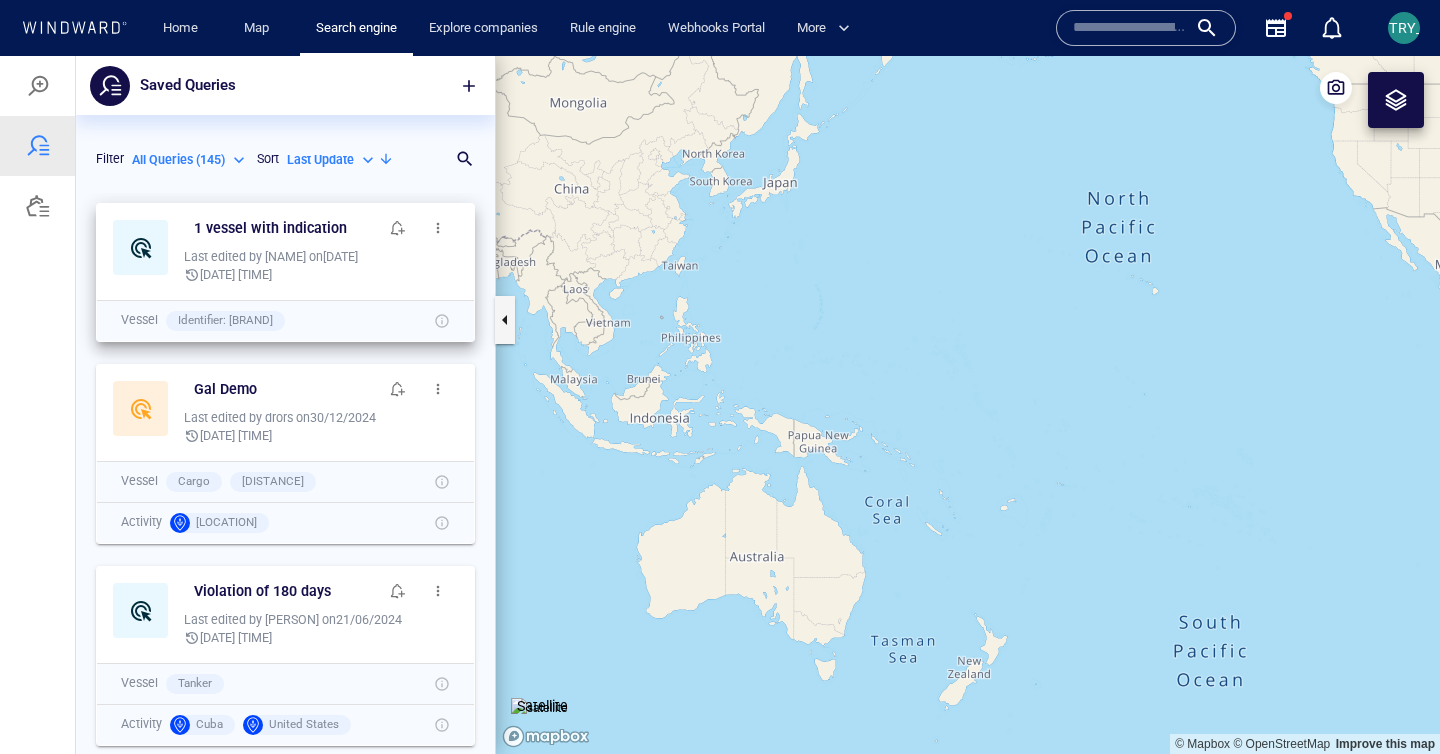 scroll, scrollTop: 1, scrollLeft: 1, axis: both 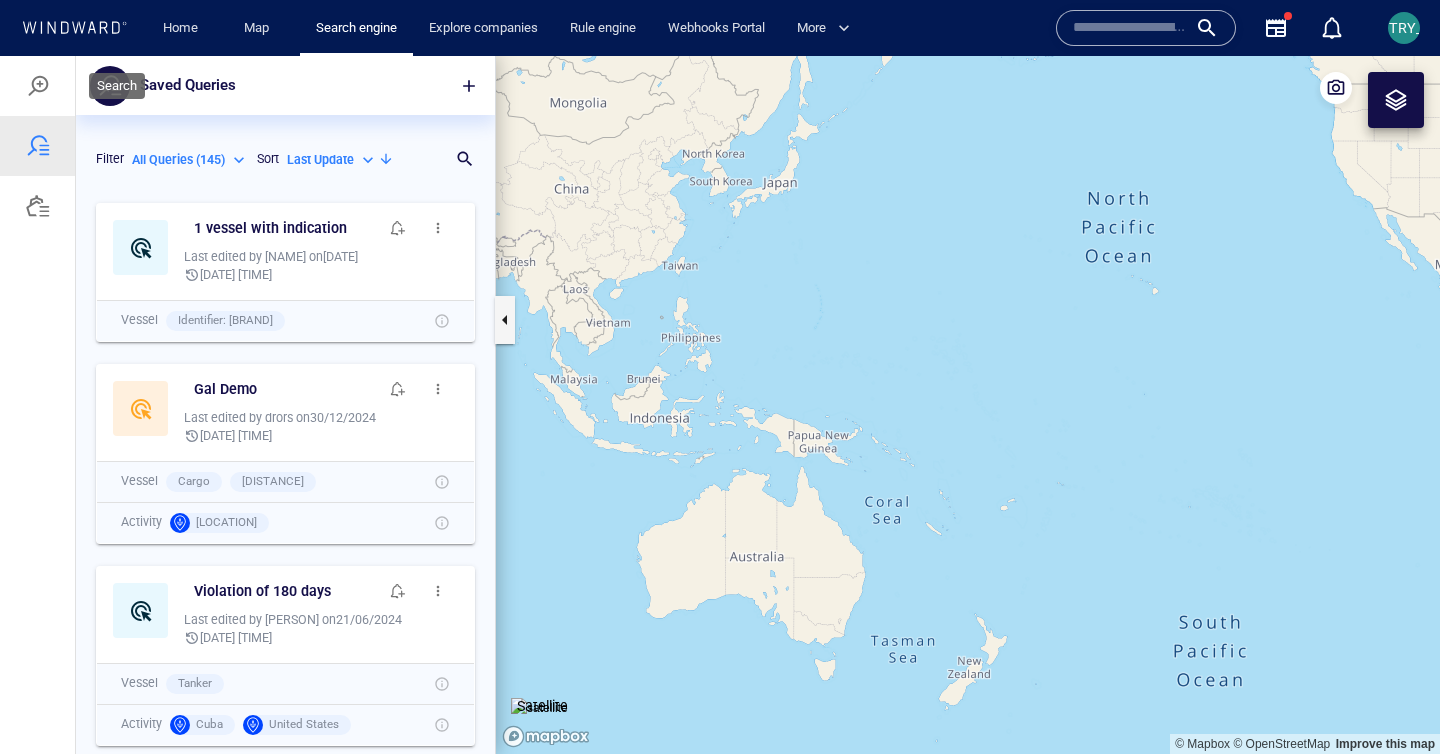 click at bounding box center [38, 86] 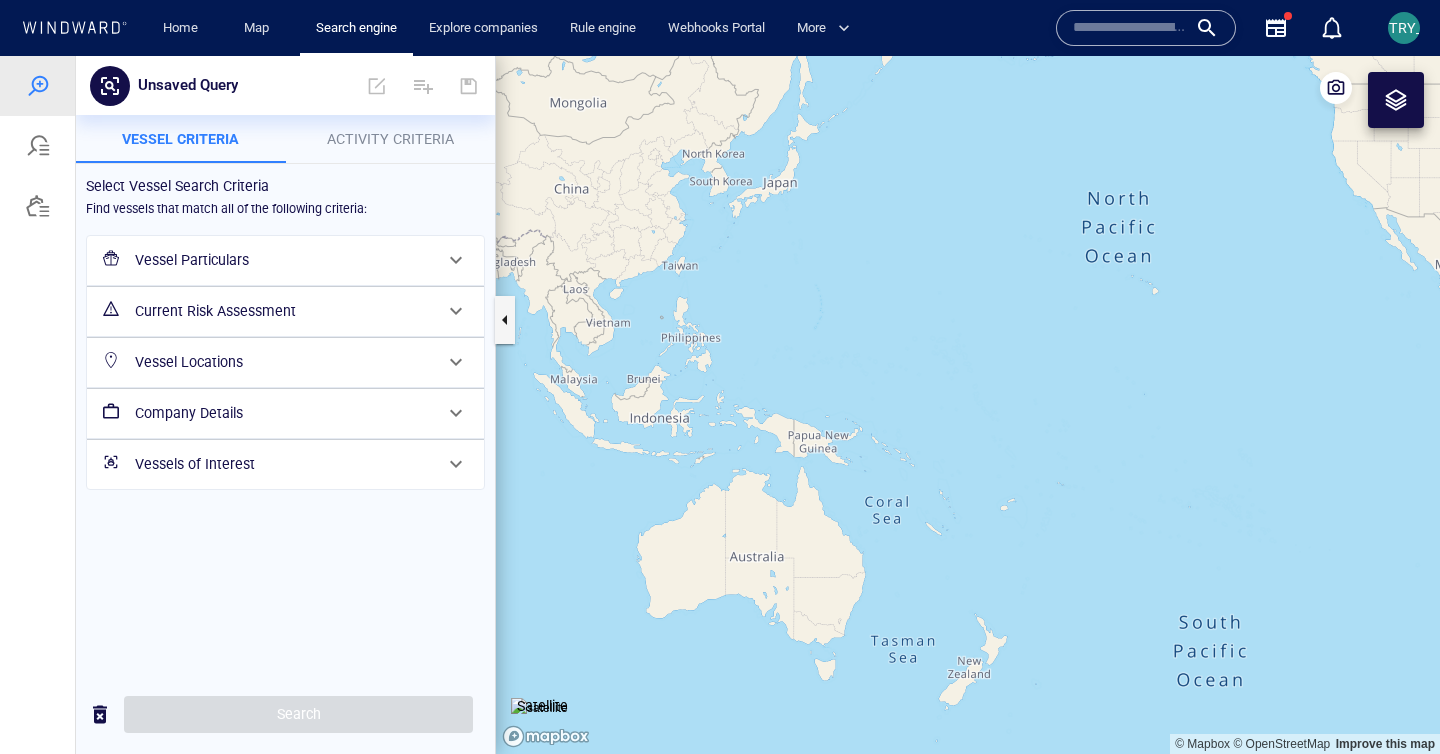 click on "Activity Criteria" at bounding box center (390, 139) 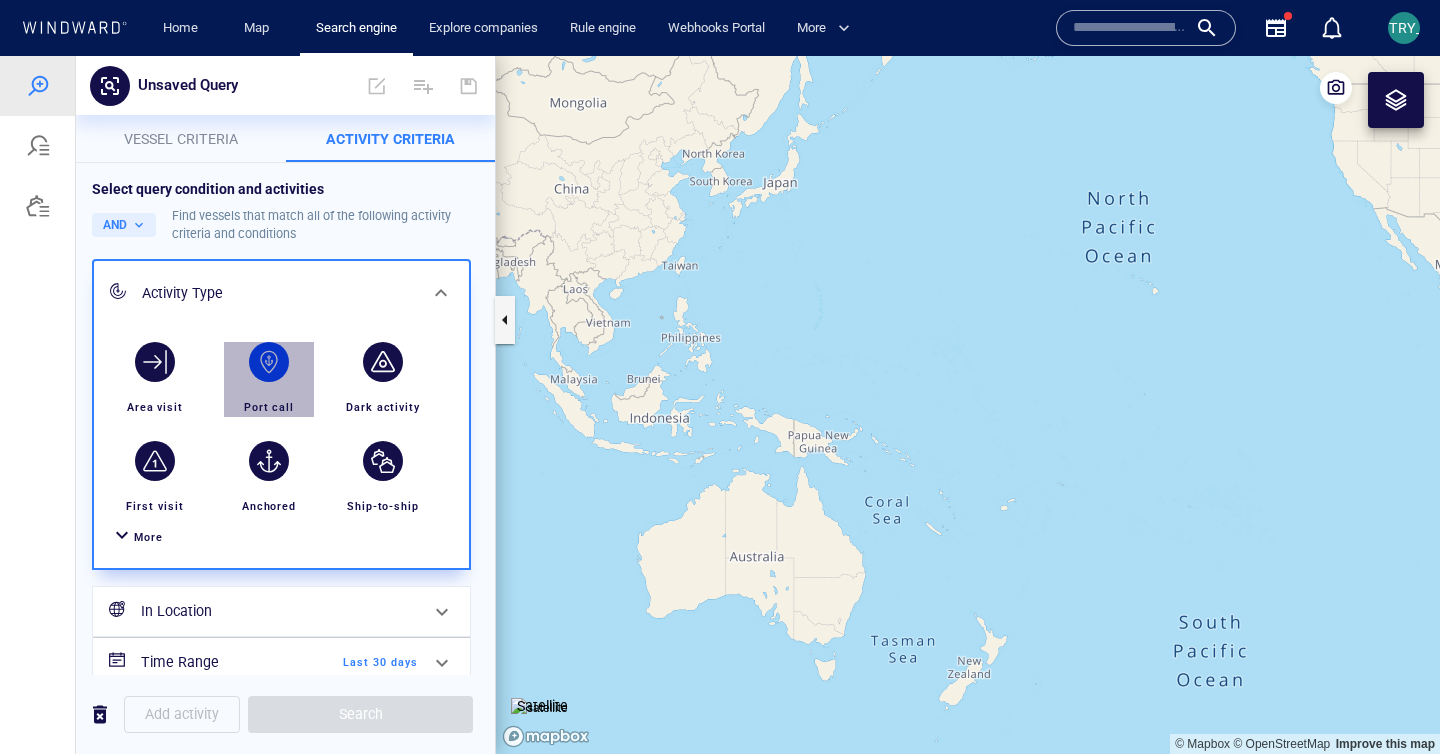 click at bounding box center (269, 362) 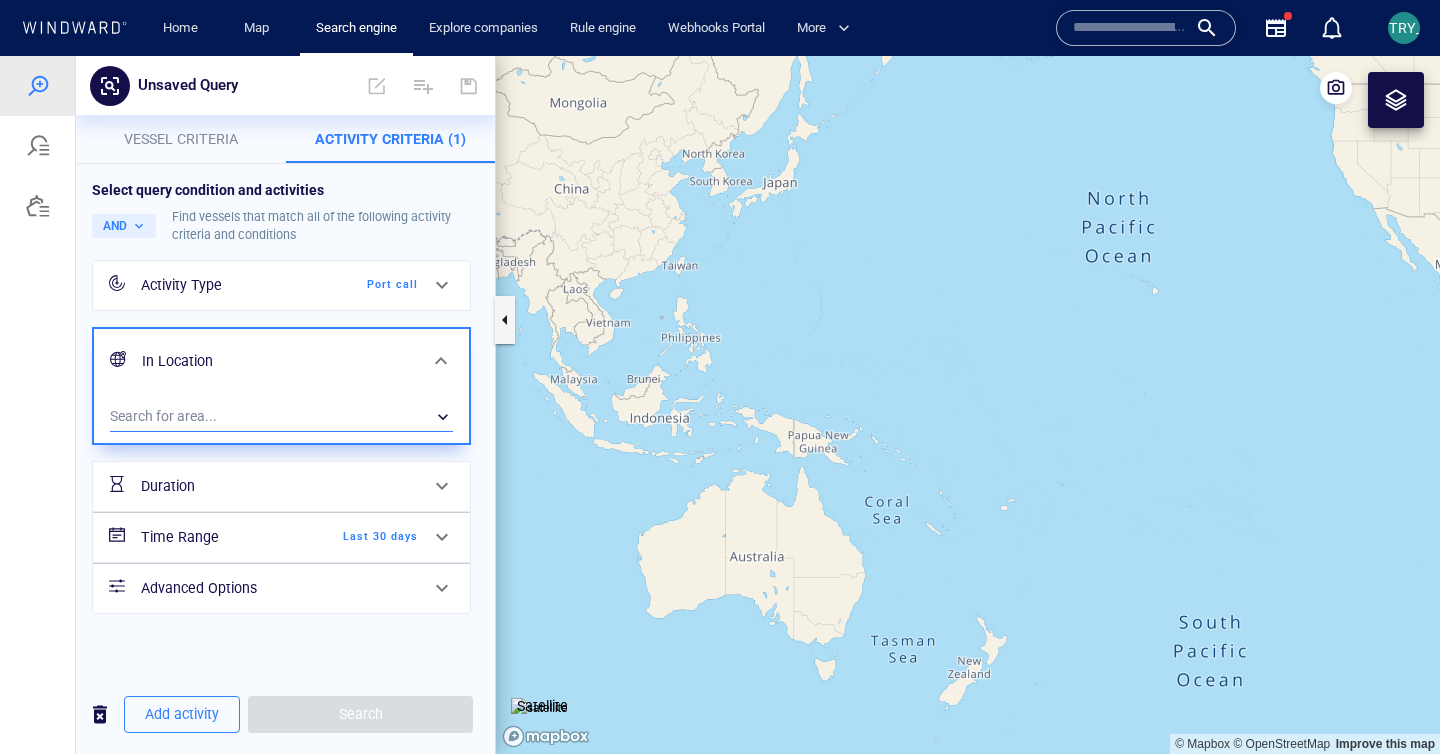 click on "​" at bounding box center (281, 417) 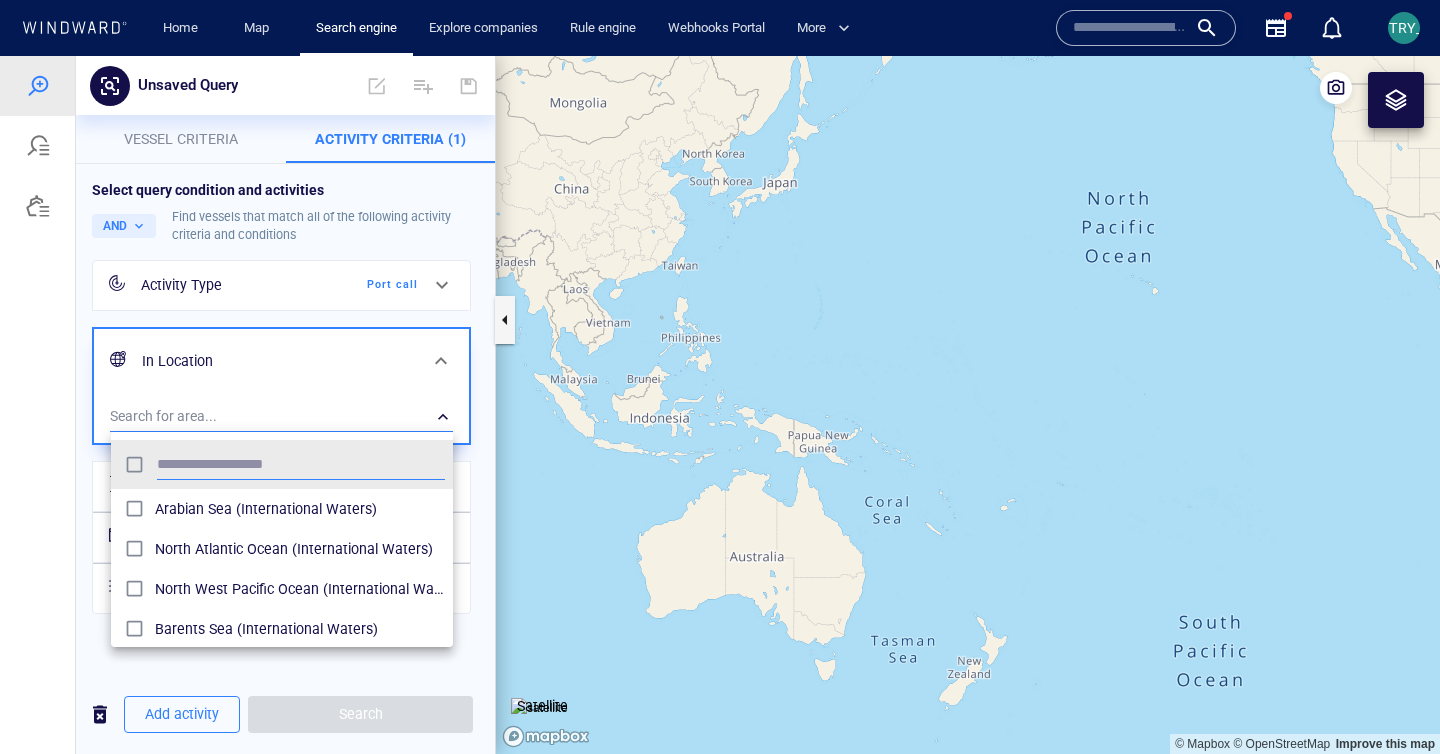 scroll, scrollTop: 0, scrollLeft: 1, axis: horizontal 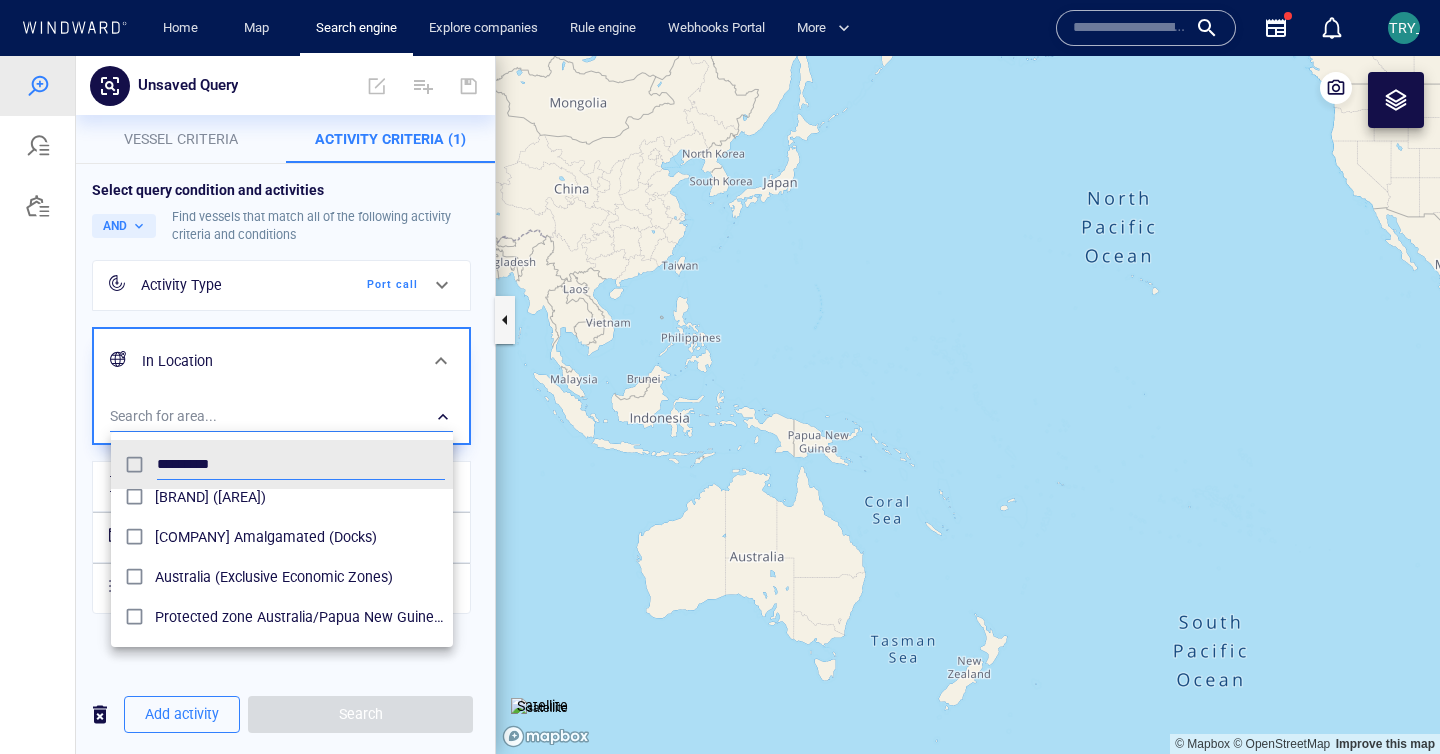 type on "*********" 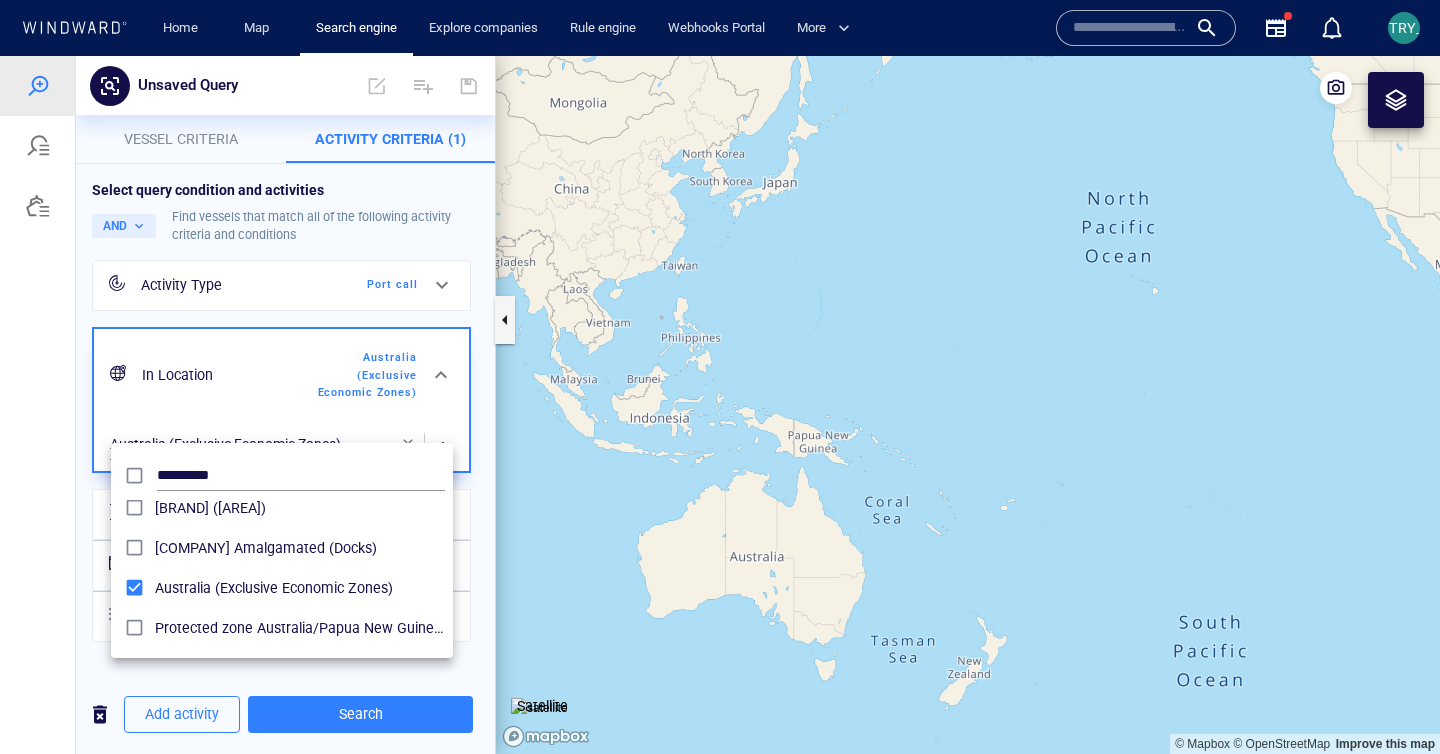 click at bounding box center [720, 405] 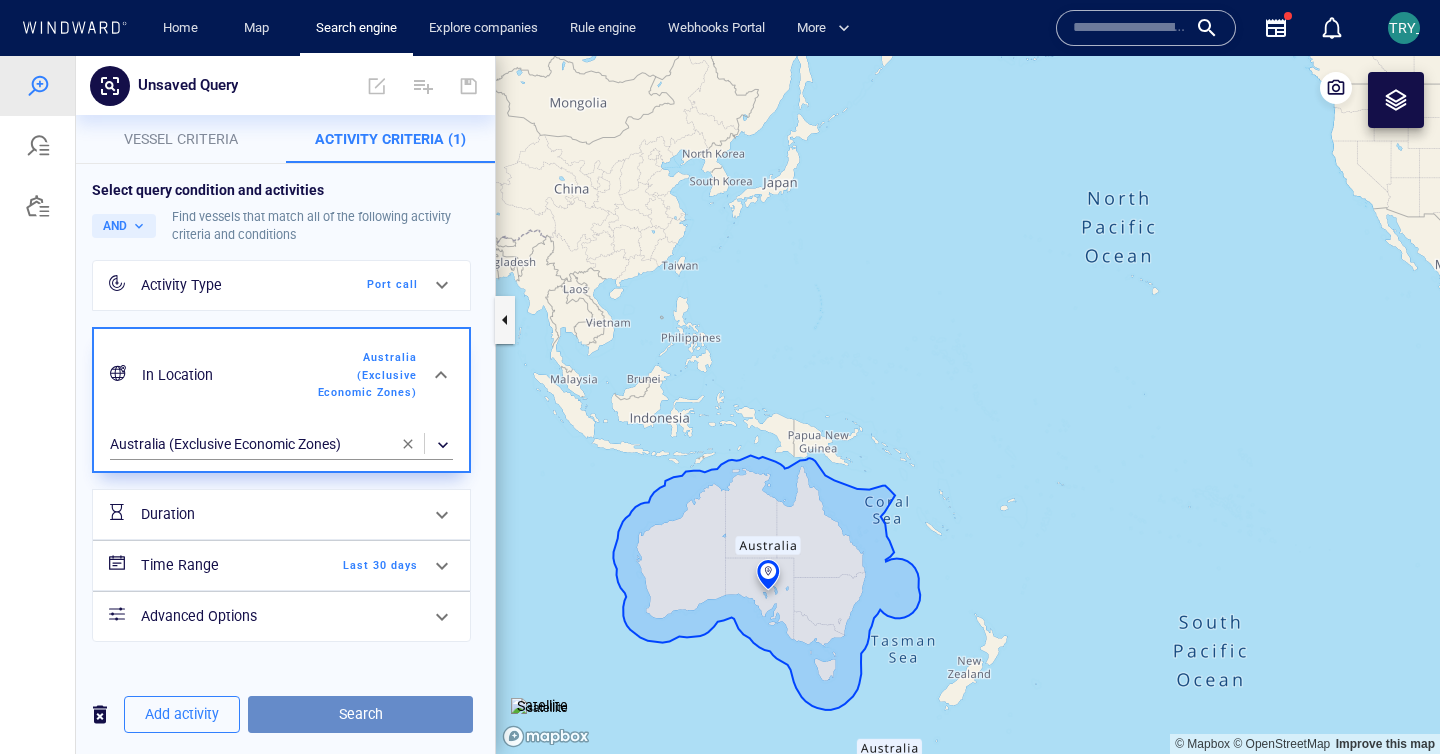 click on "Search" at bounding box center (360, 714) 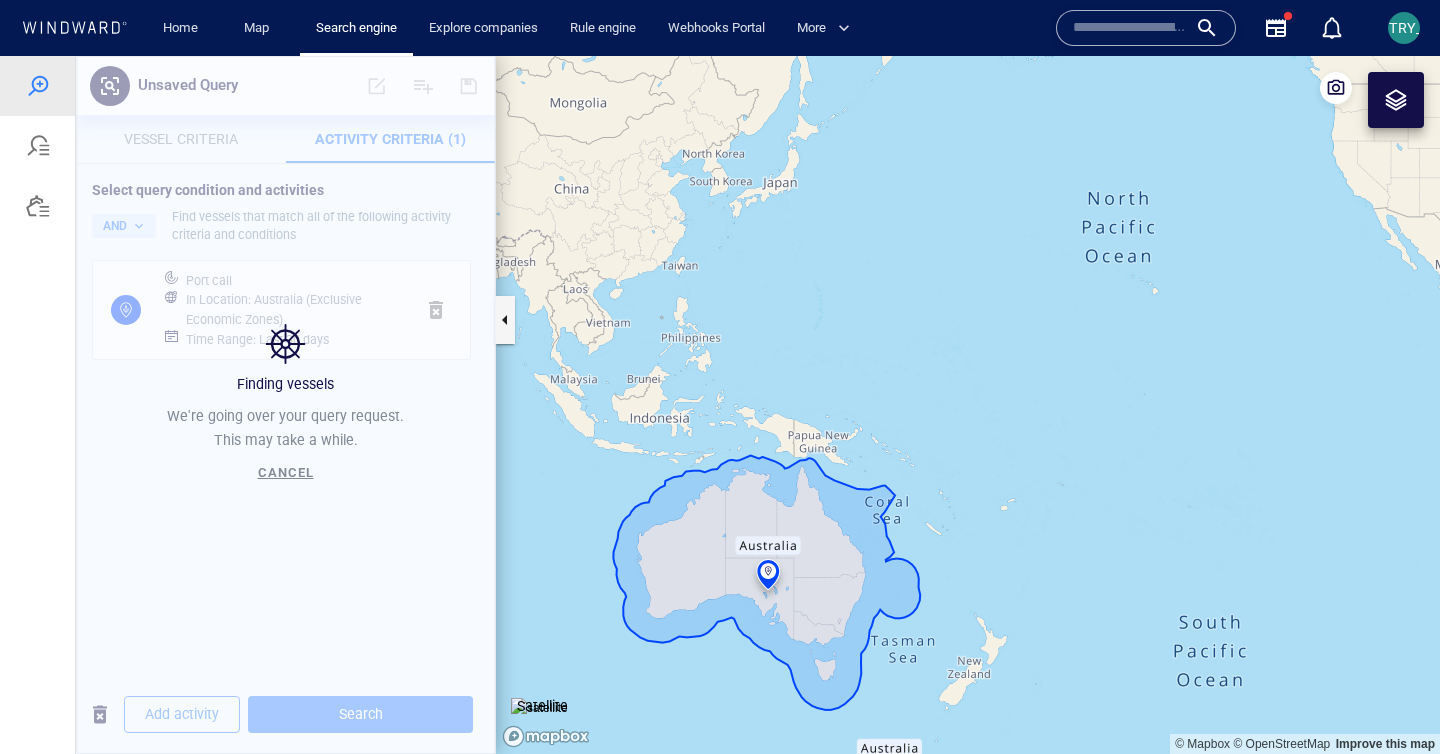 drag, startPoint x: 803, startPoint y: 384, endPoint x: 762, endPoint y: 272, distance: 119.26861 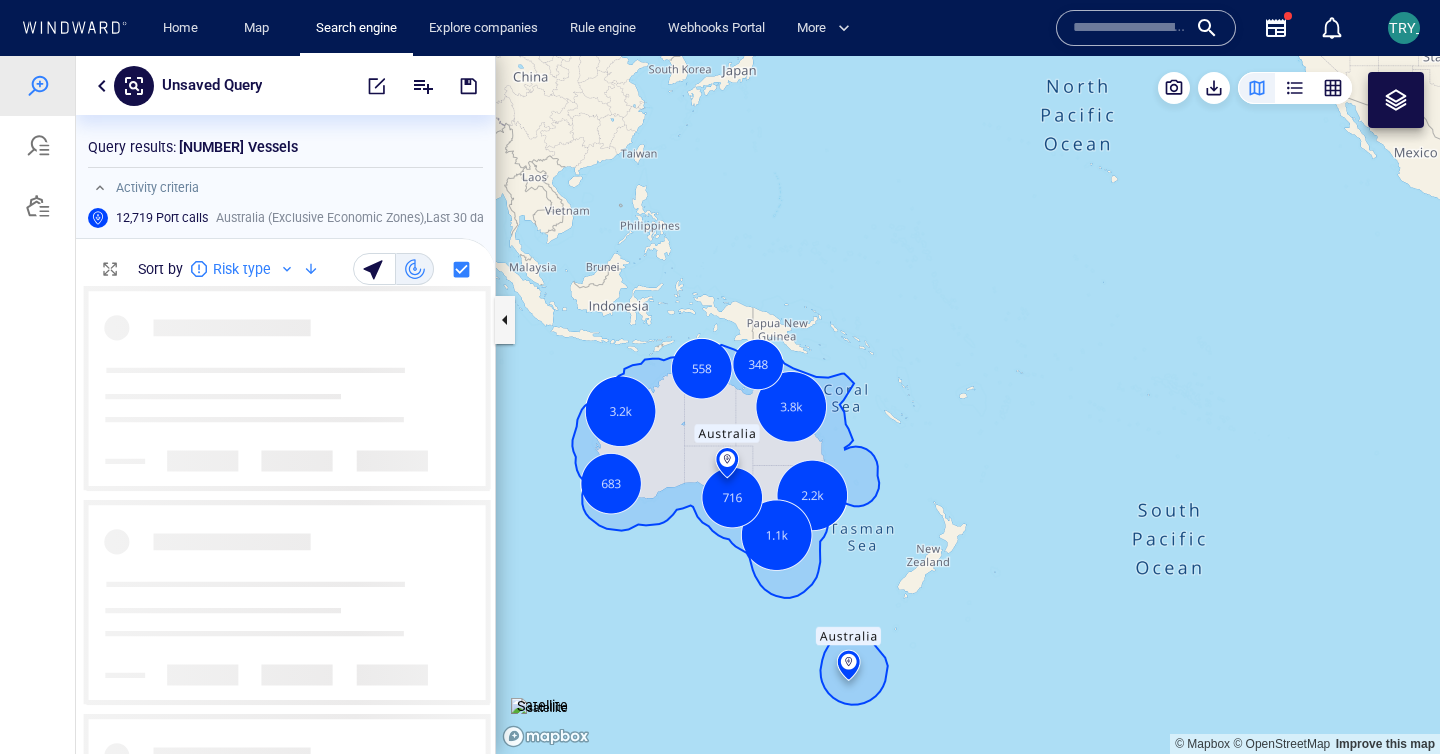 scroll, scrollTop: 1, scrollLeft: 1, axis: both 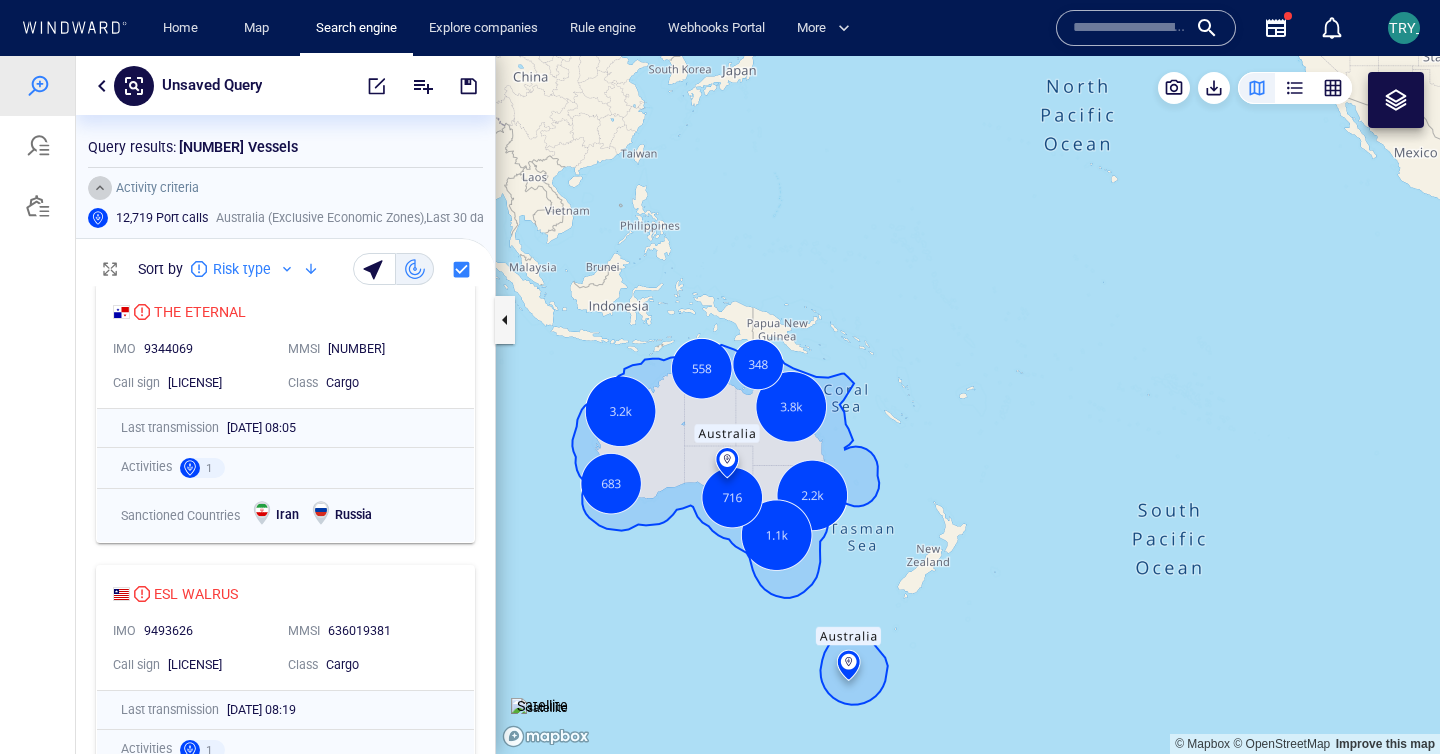 click at bounding box center [100, 188] 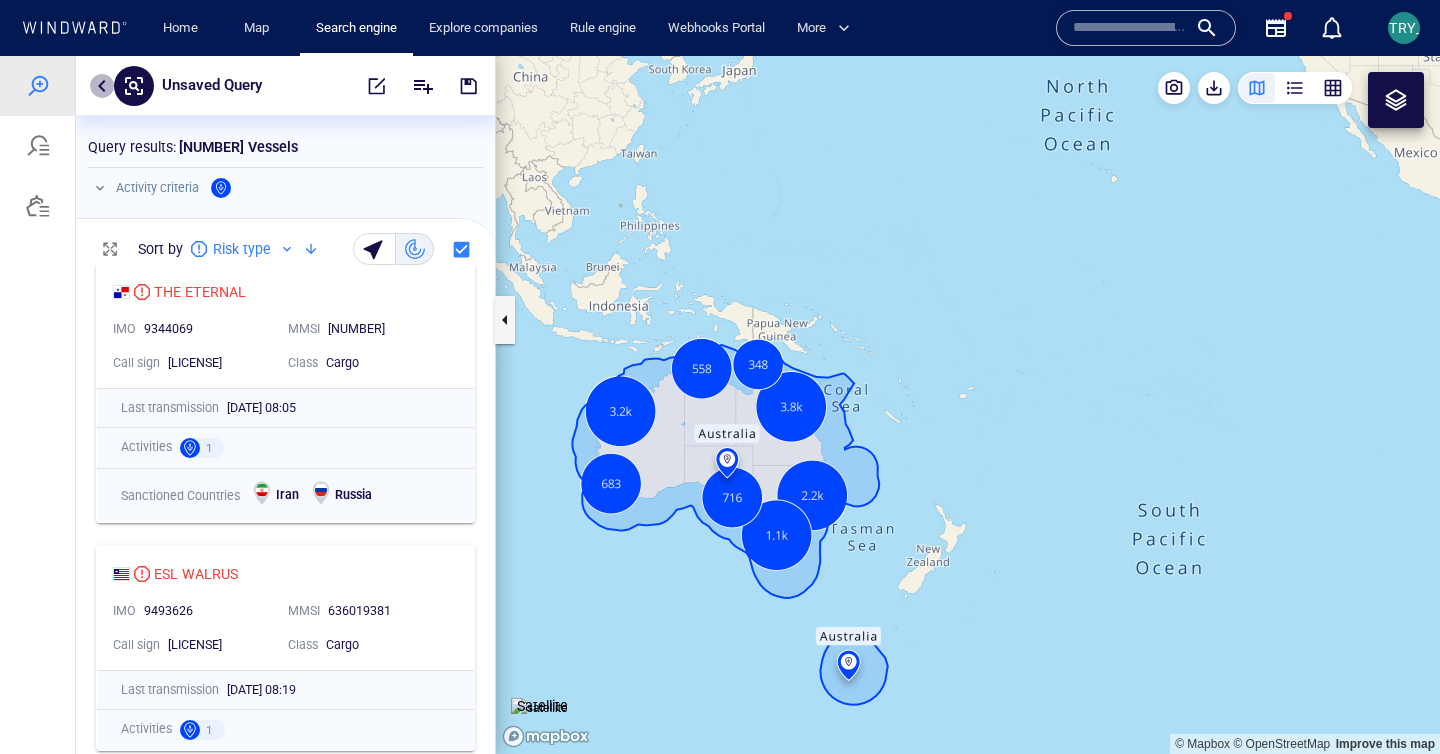 click at bounding box center [102, 86] 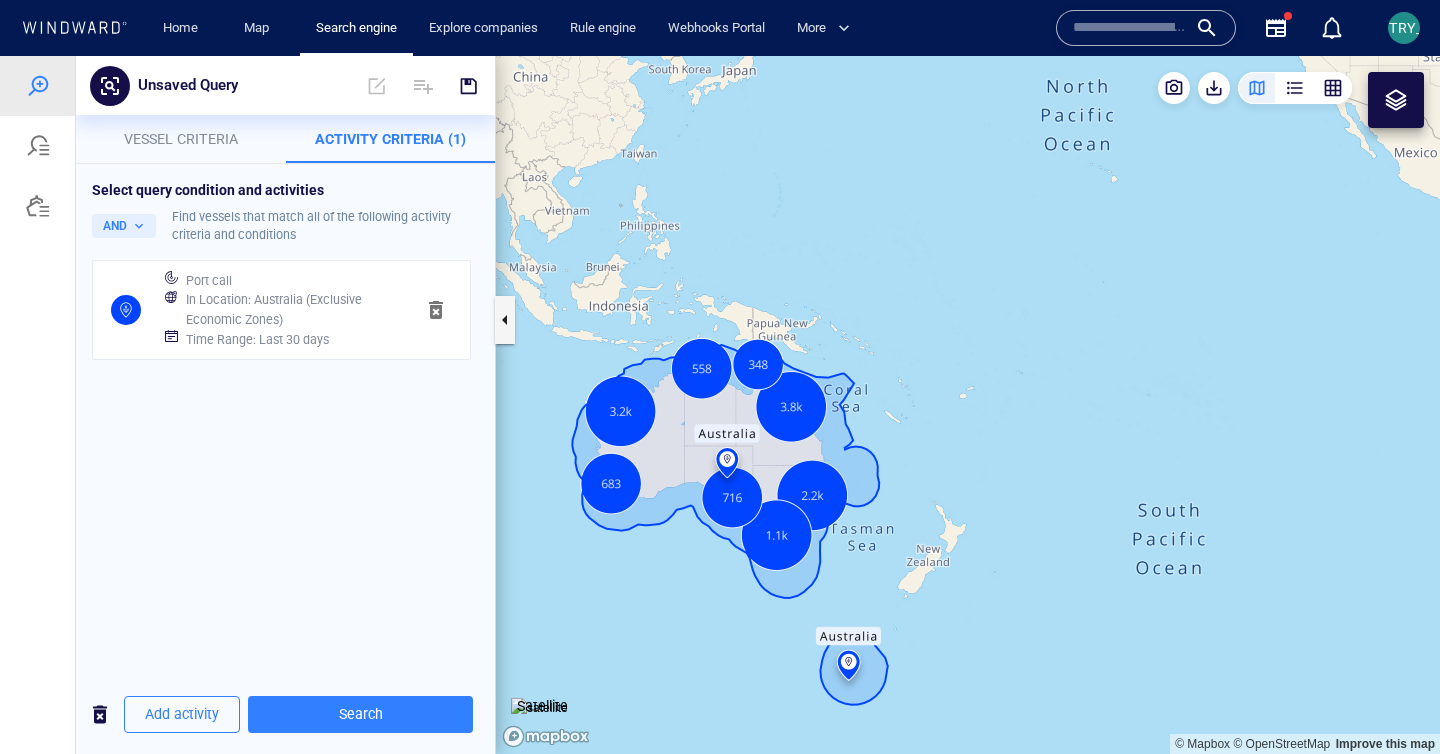 click on "Port call" at bounding box center [292, 281] 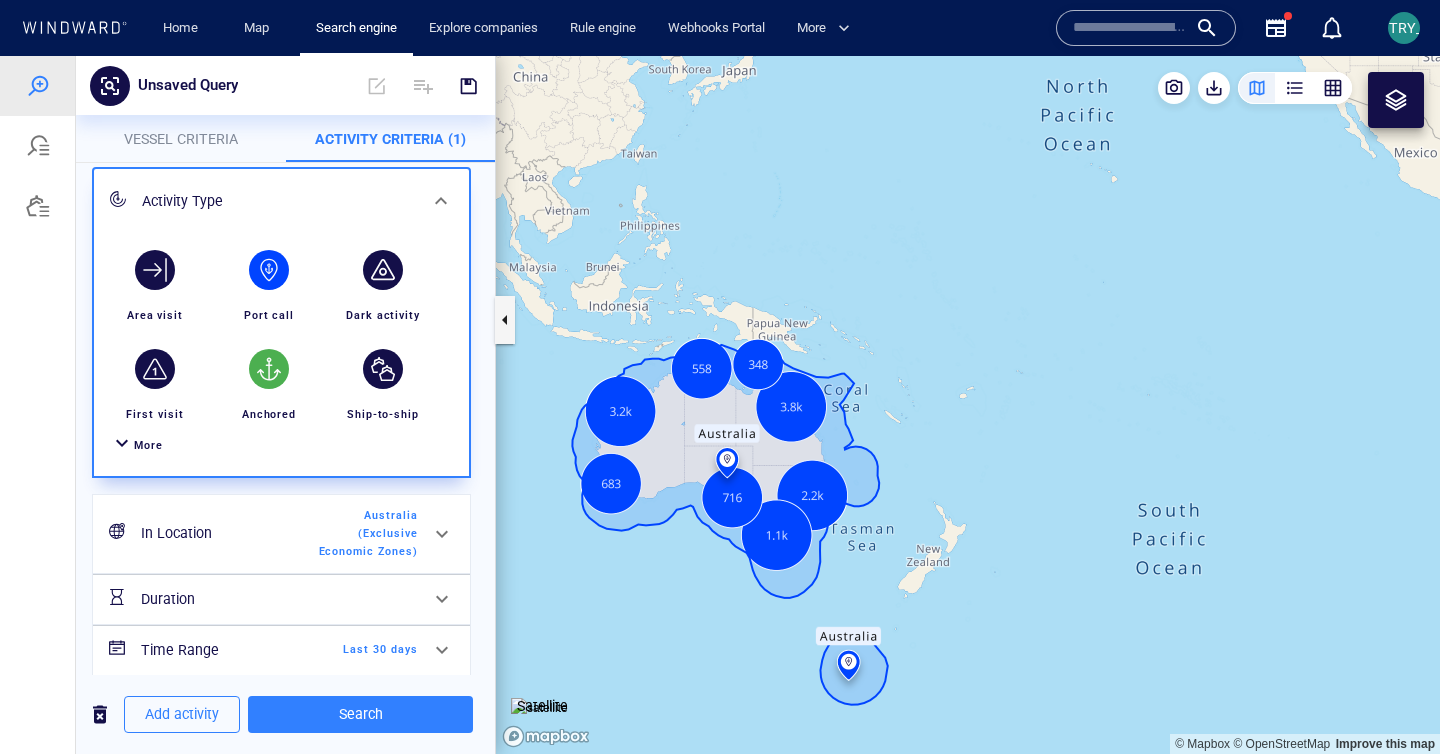 scroll, scrollTop: 93, scrollLeft: 0, axis: vertical 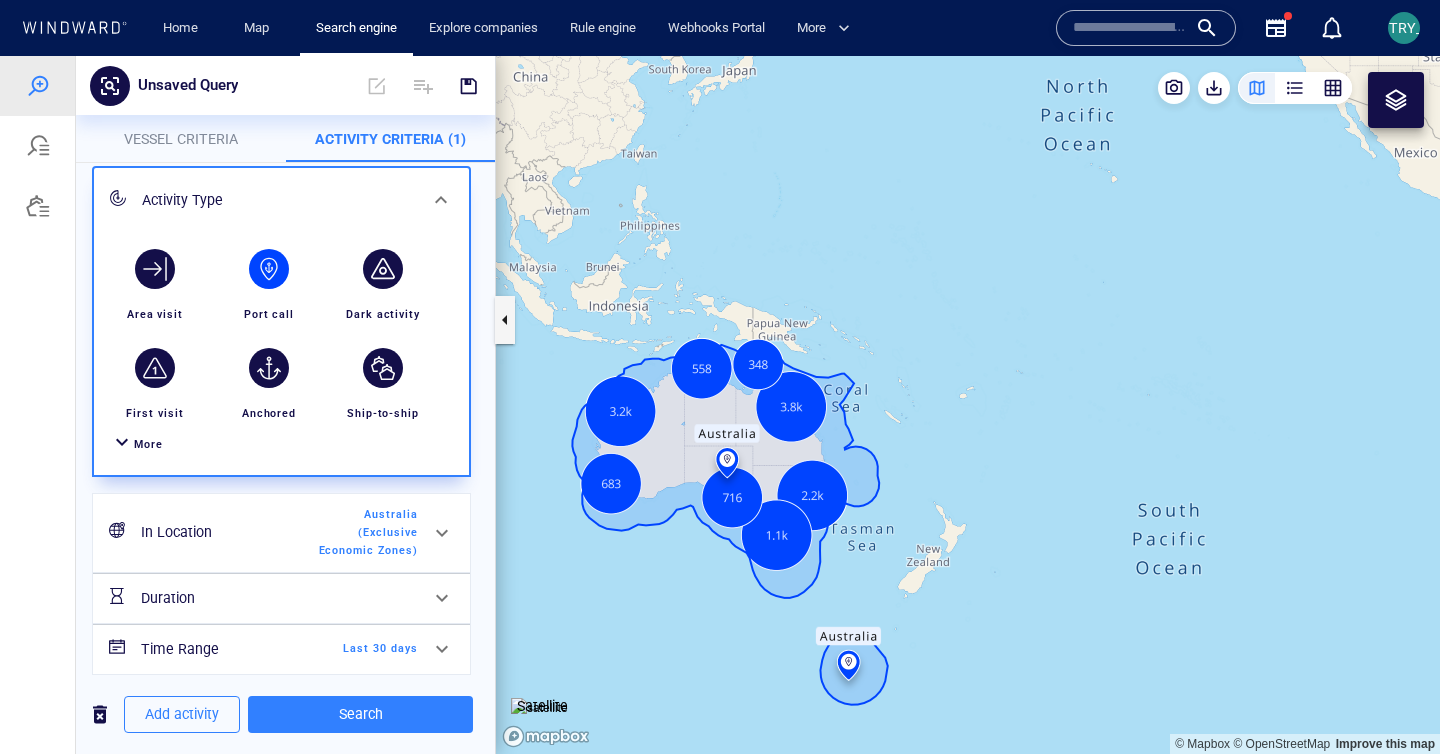 click on "Australia (Exclusive Economic Zones)" at bounding box center [360, 532] 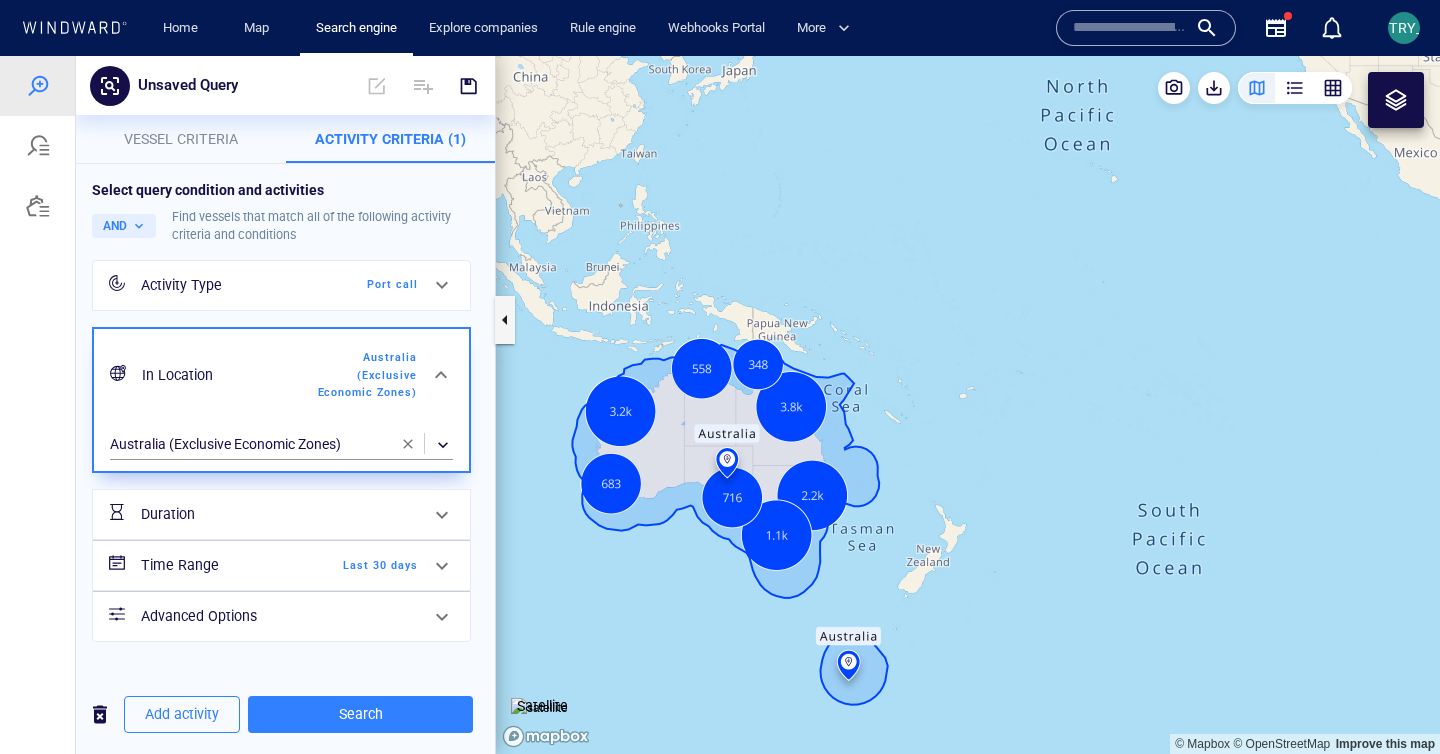 scroll, scrollTop: 0, scrollLeft: 0, axis: both 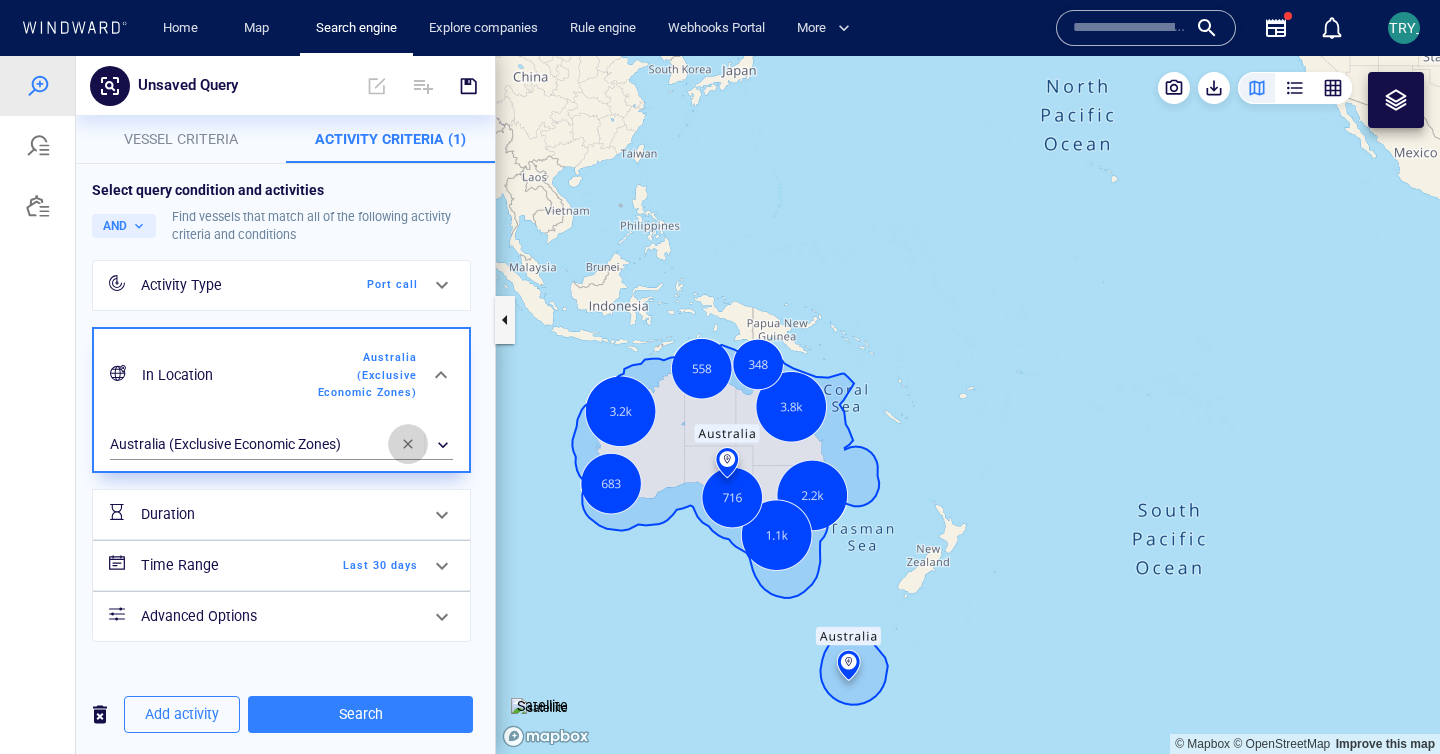 click at bounding box center (408, 444) 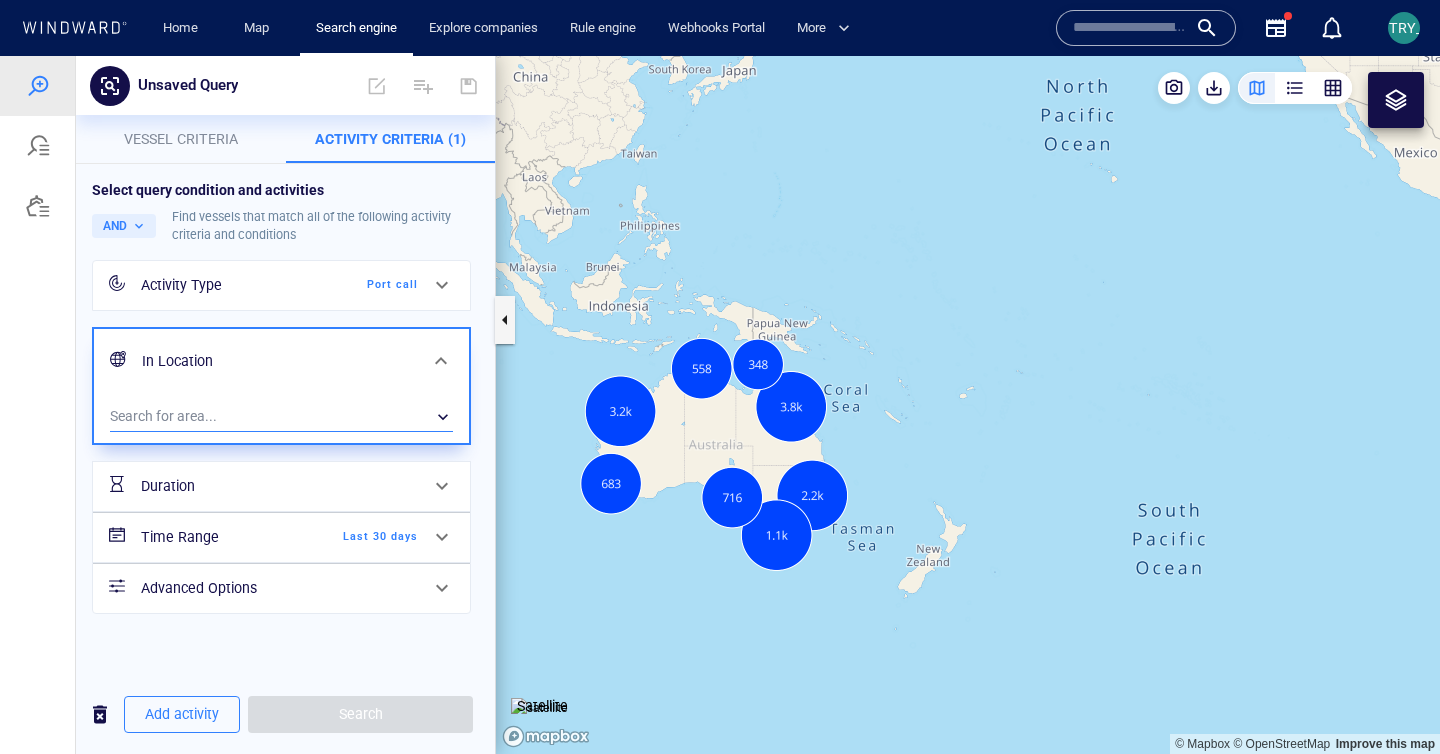 click on "​" at bounding box center [281, 417] 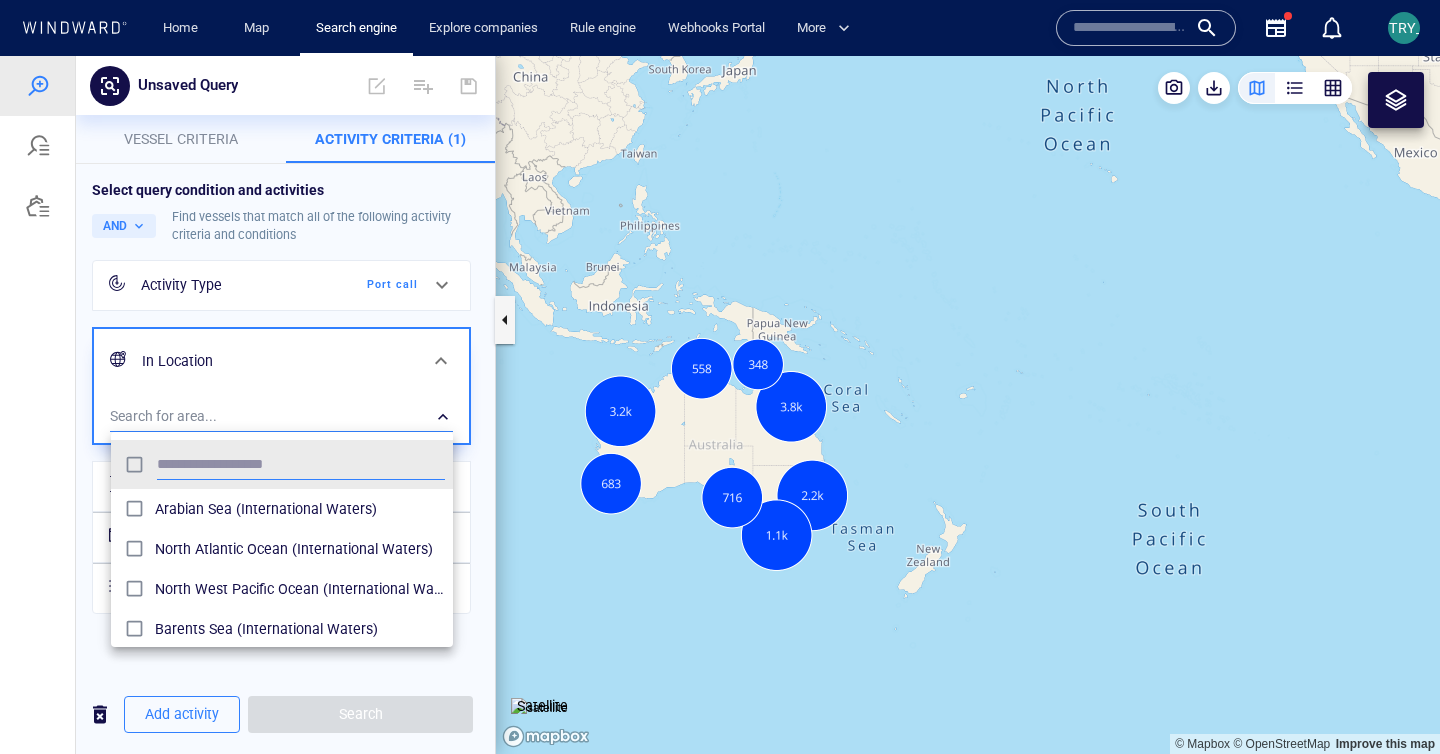 scroll, scrollTop: 0, scrollLeft: 1, axis: horizontal 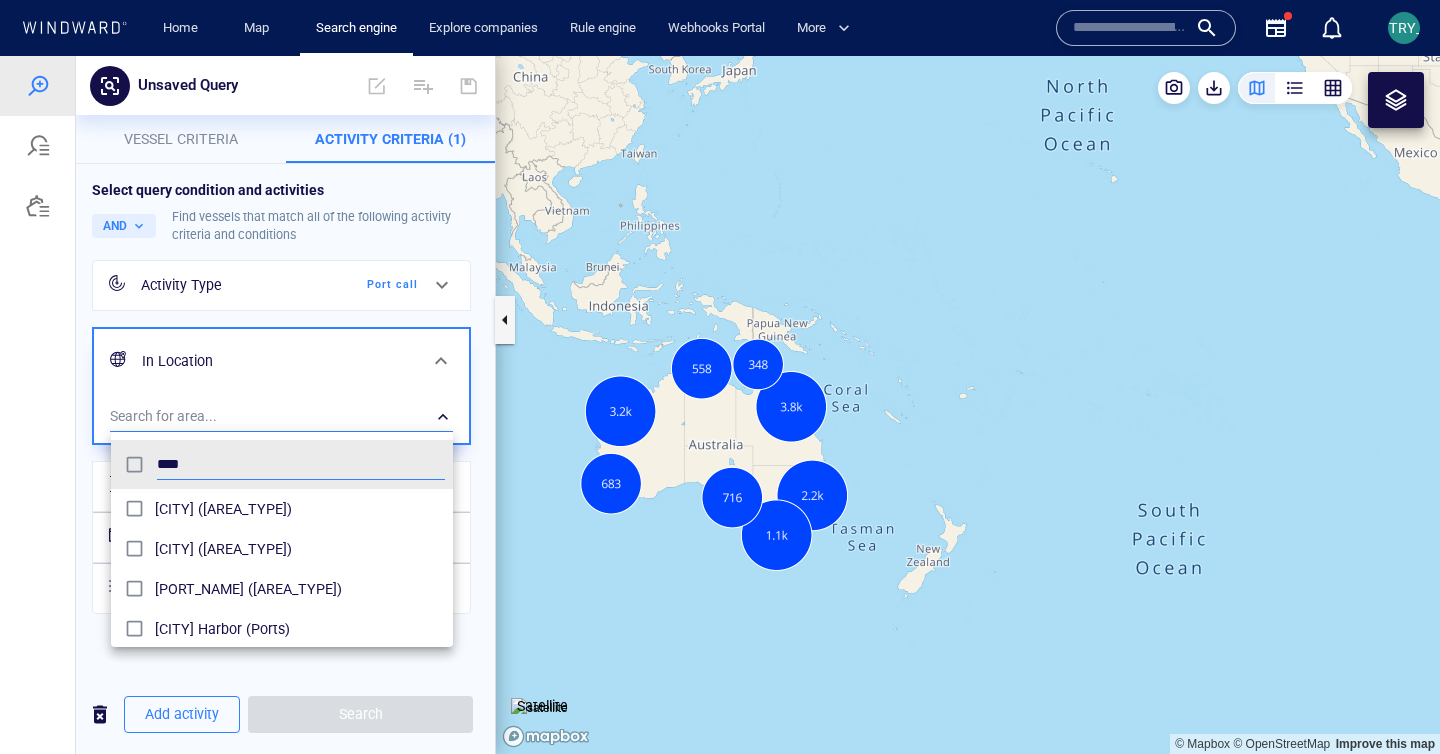type on "****" 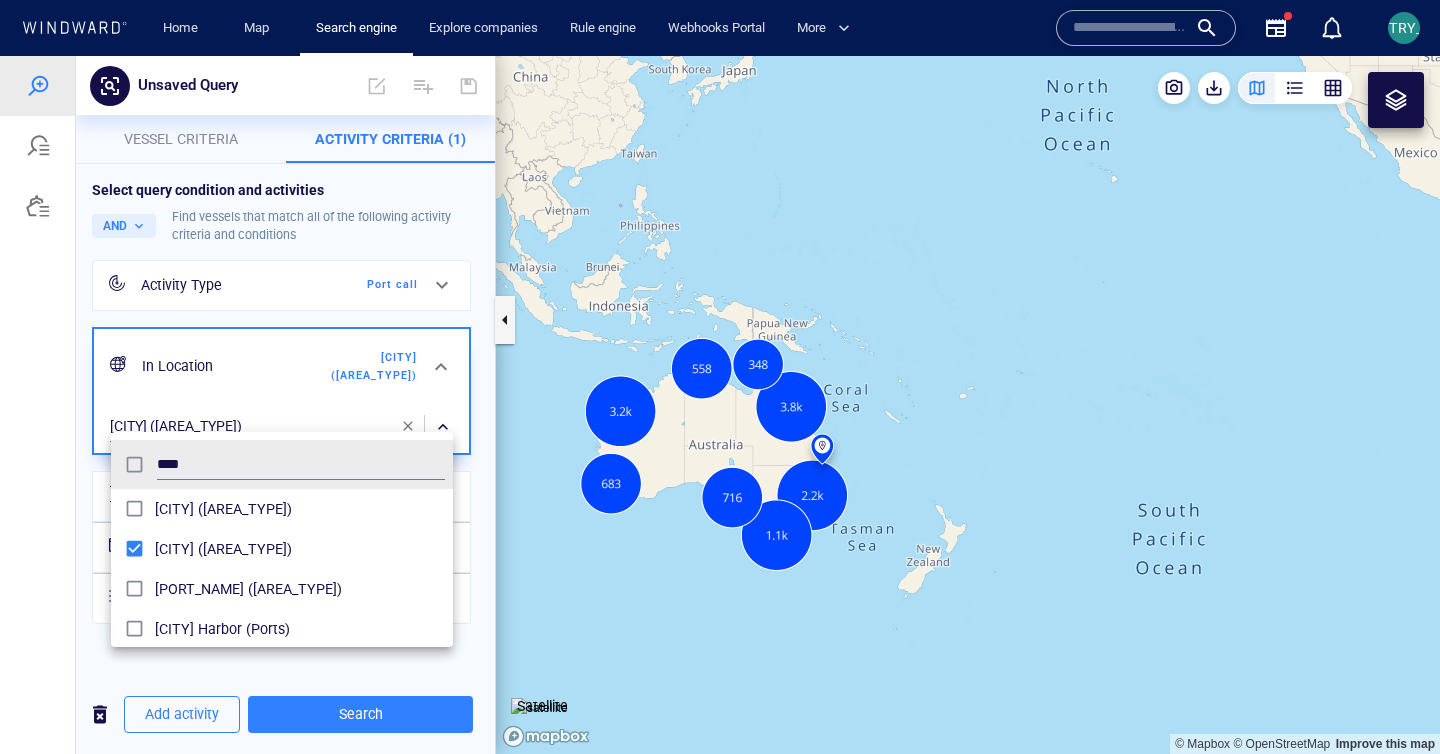 click at bounding box center (720, 405) 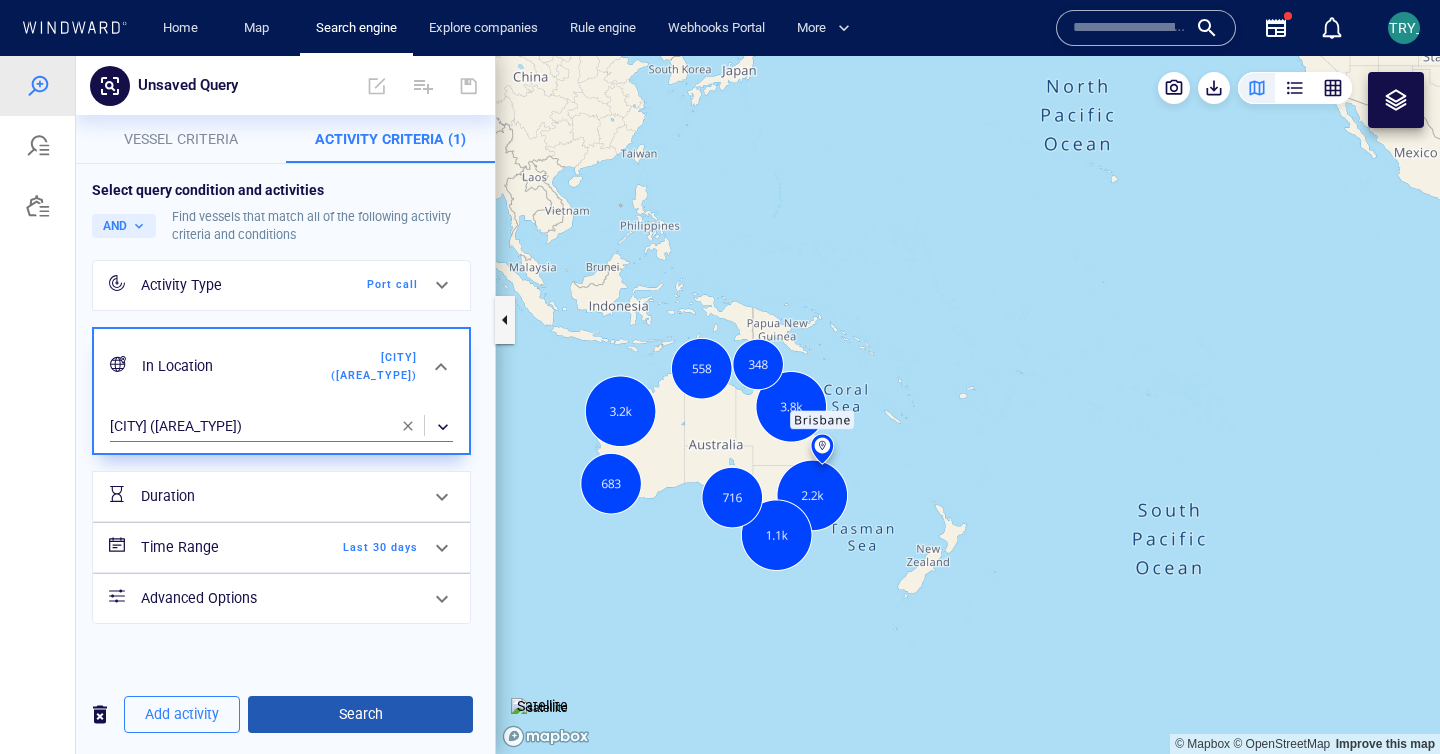 click on "Search" at bounding box center [360, 714] 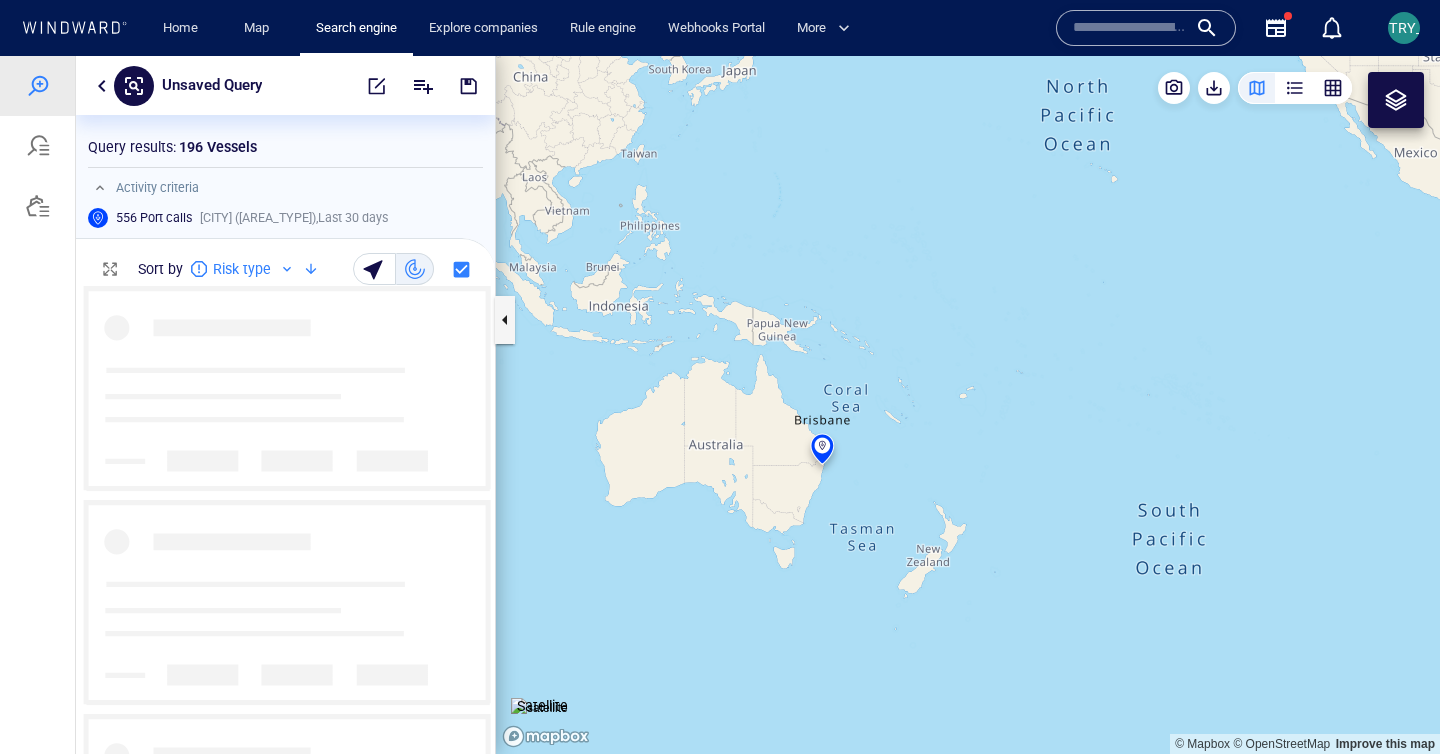 scroll, scrollTop: 1, scrollLeft: 1, axis: both 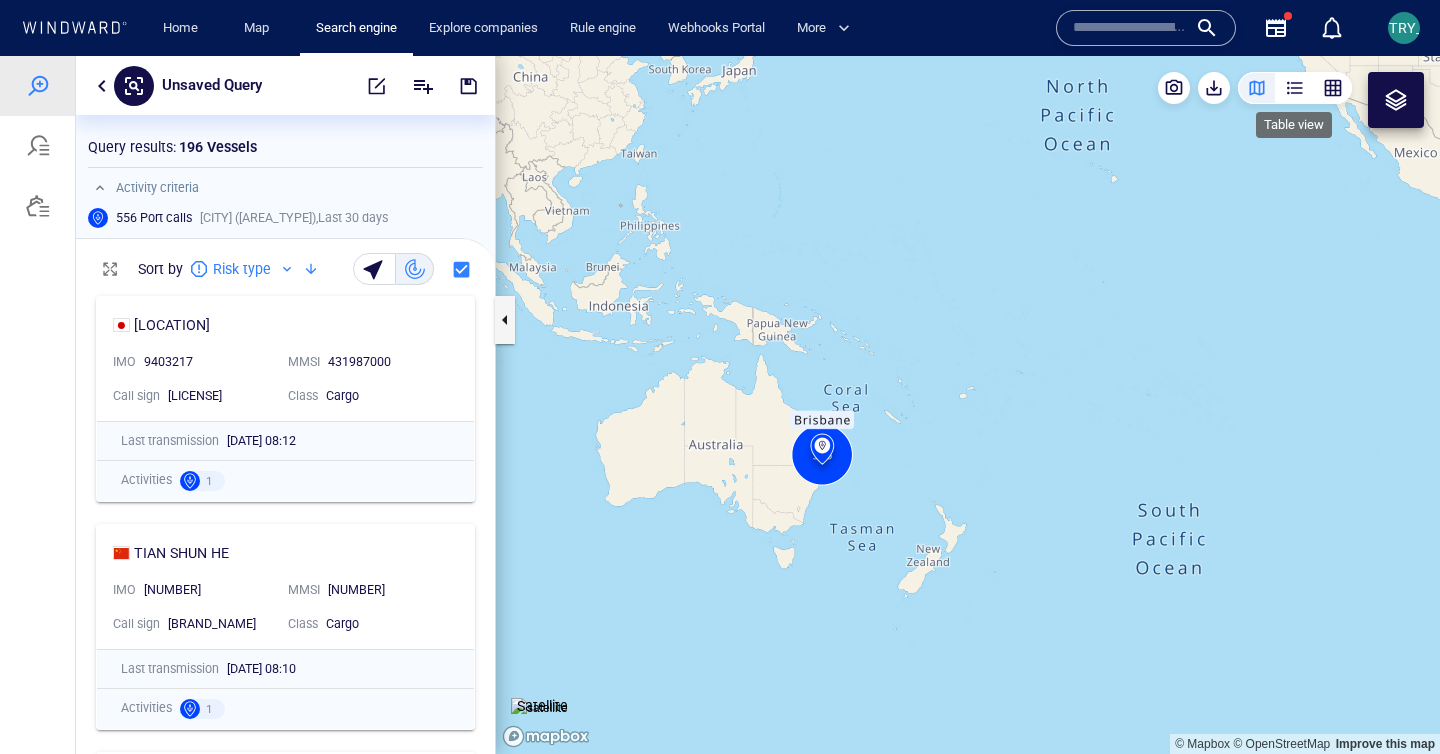 click at bounding box center [1295, 88] 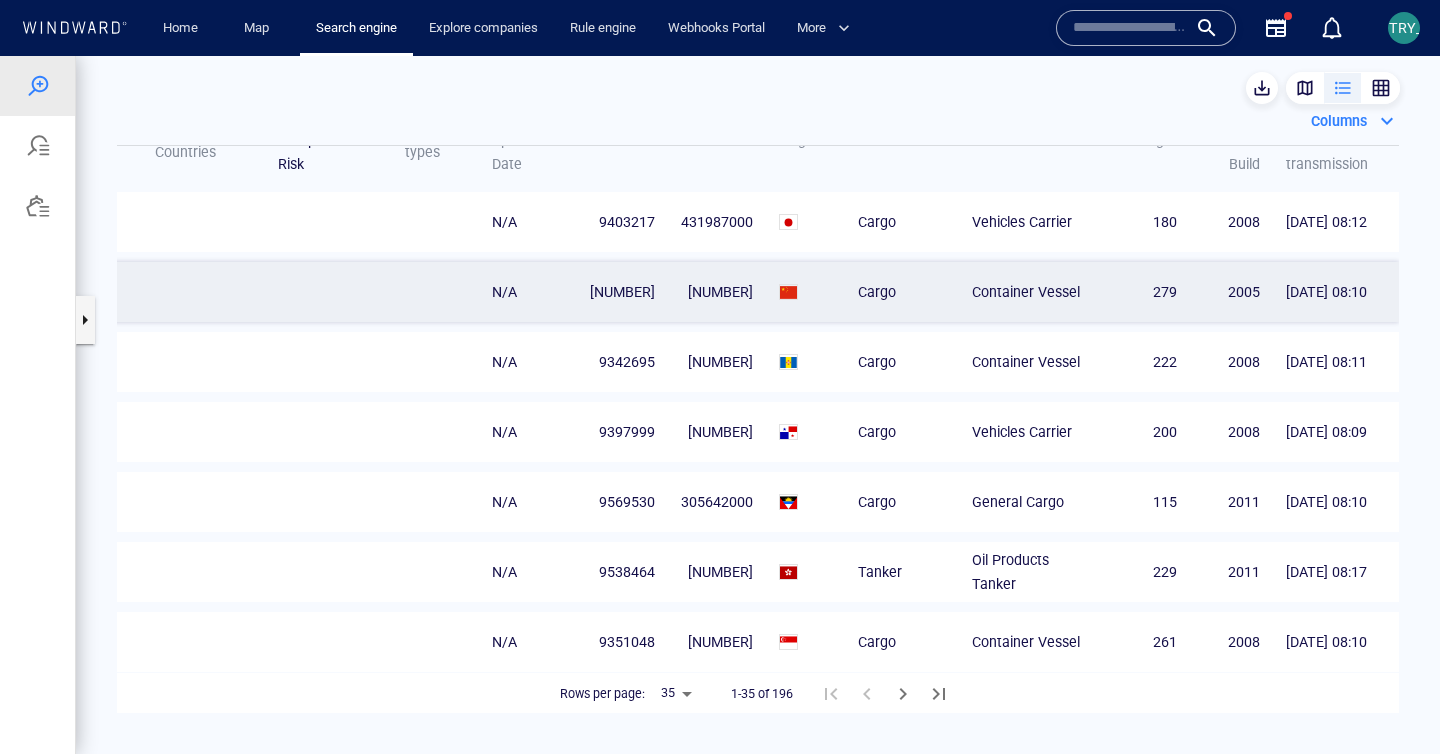 scroll, scrollTop: 0, scrollLeft: 153, axis: horizontal 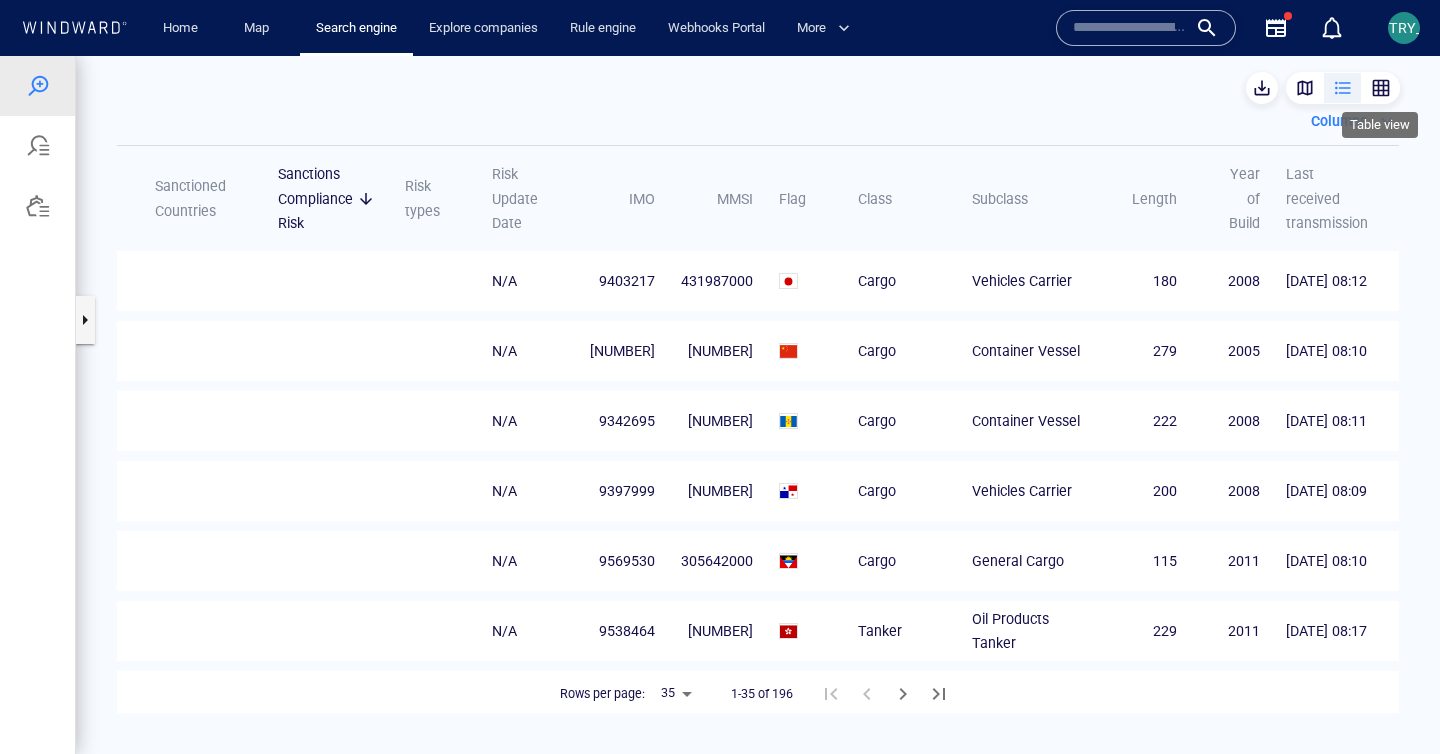 click at bounding box center [1381, 88] 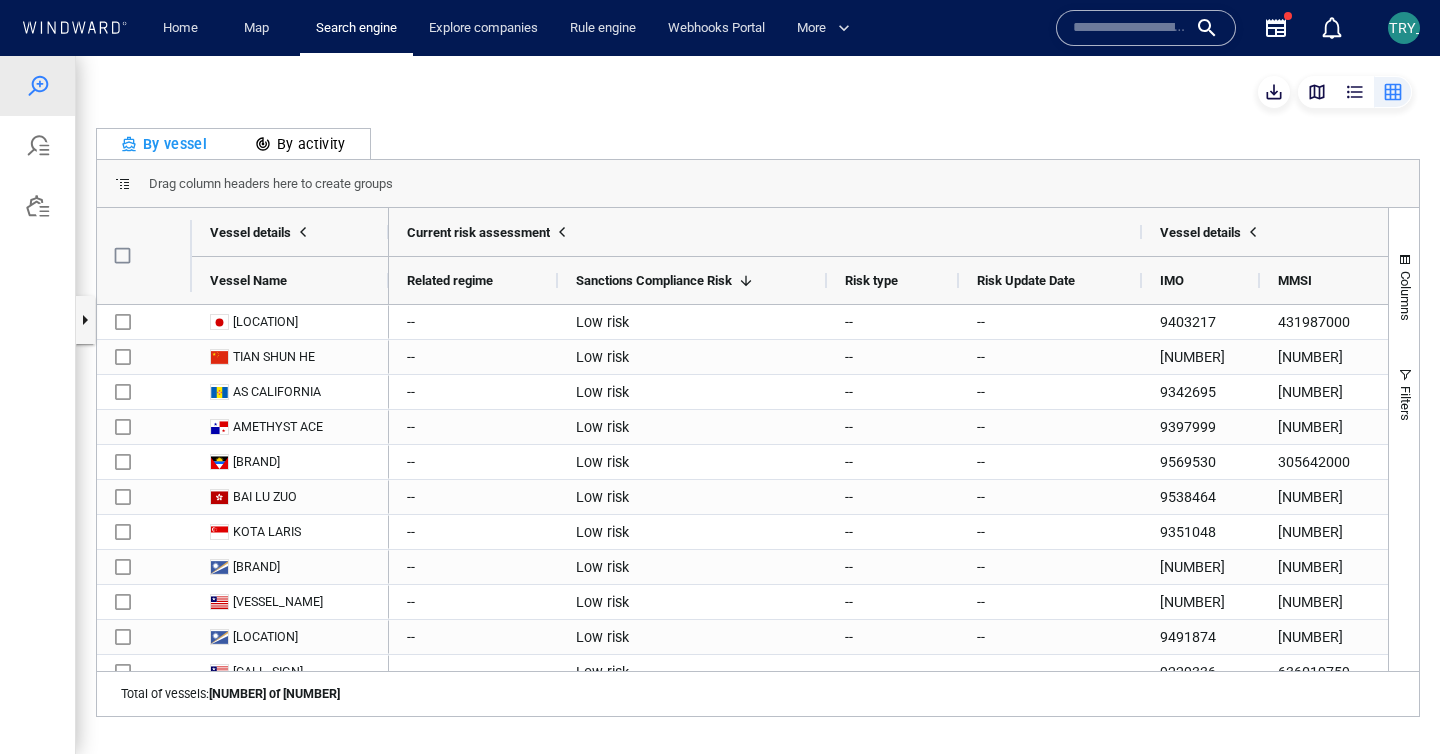 scroll, scrollTop: 1, scrollLeft: 1, axis: both 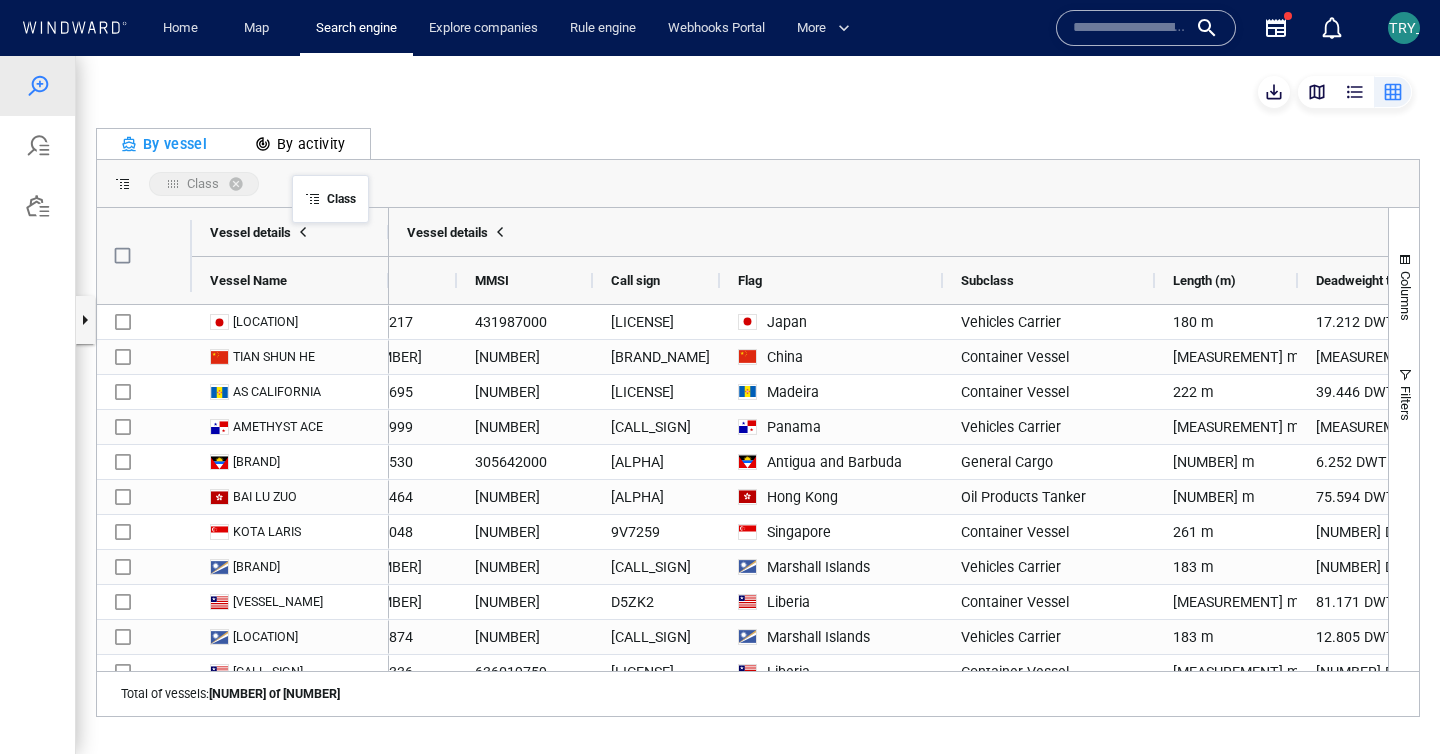 drag, startPoint x: 982, startPoint y: 277, endPoint x: 299, endPoint y: 180, distance: 689.85364 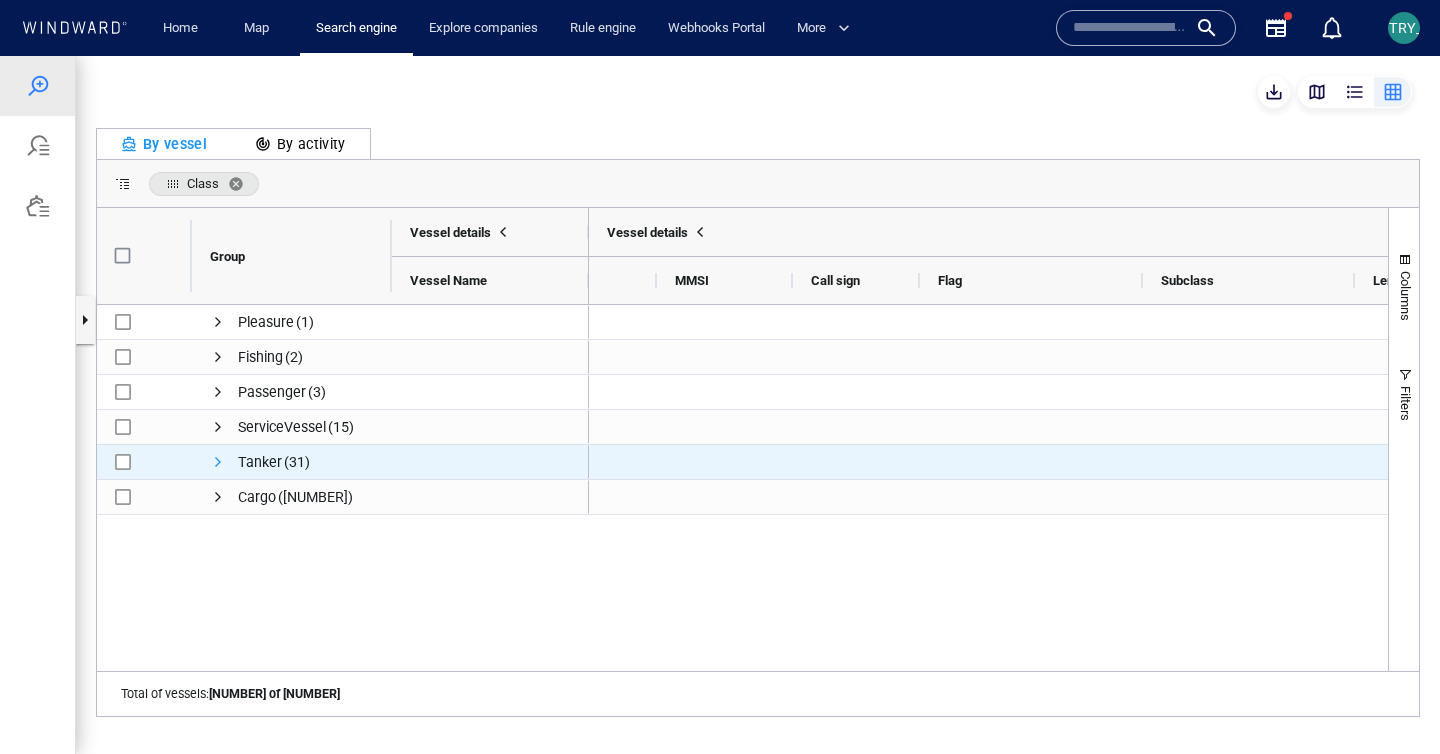 click at bounding box center [218, 462] 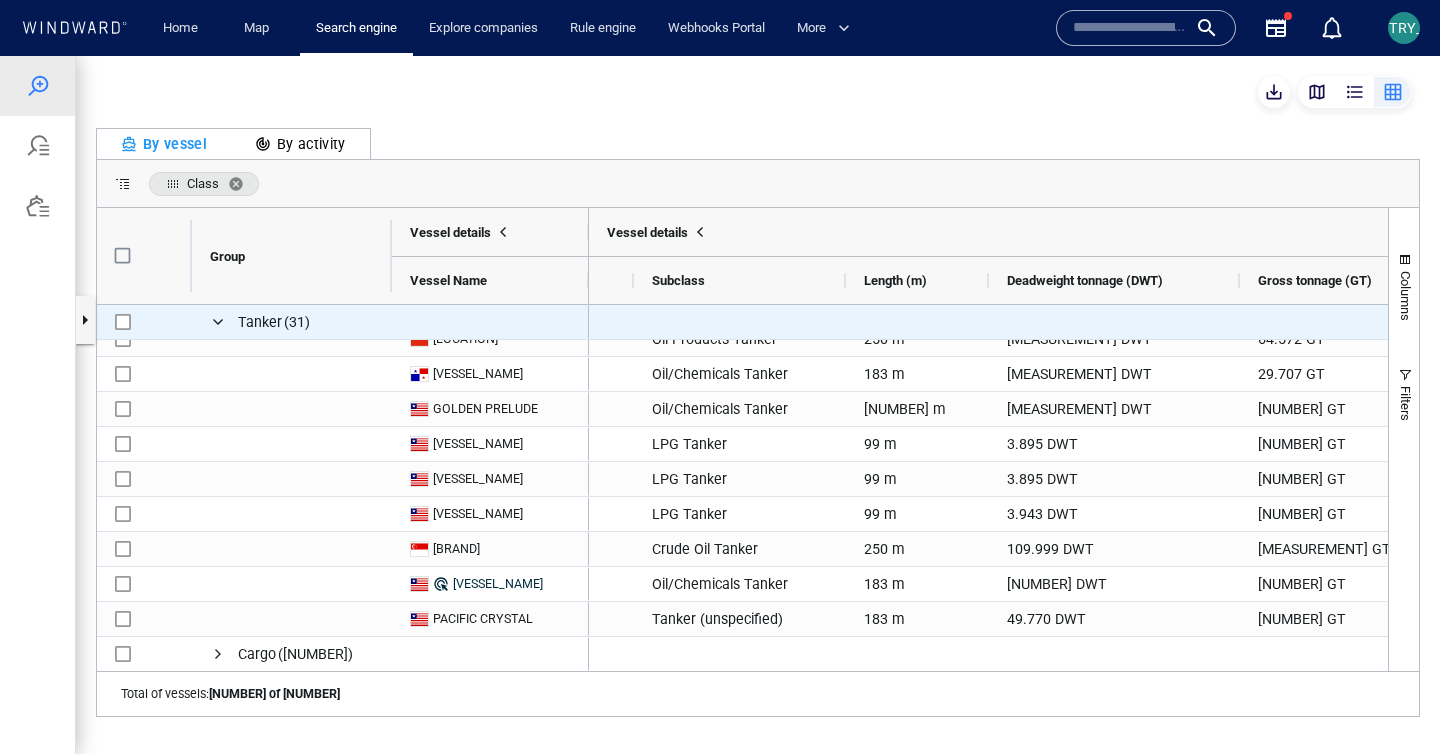 click on "[VESSEL_TYPE] ([COUNT])" at bounding box center [292, 322] 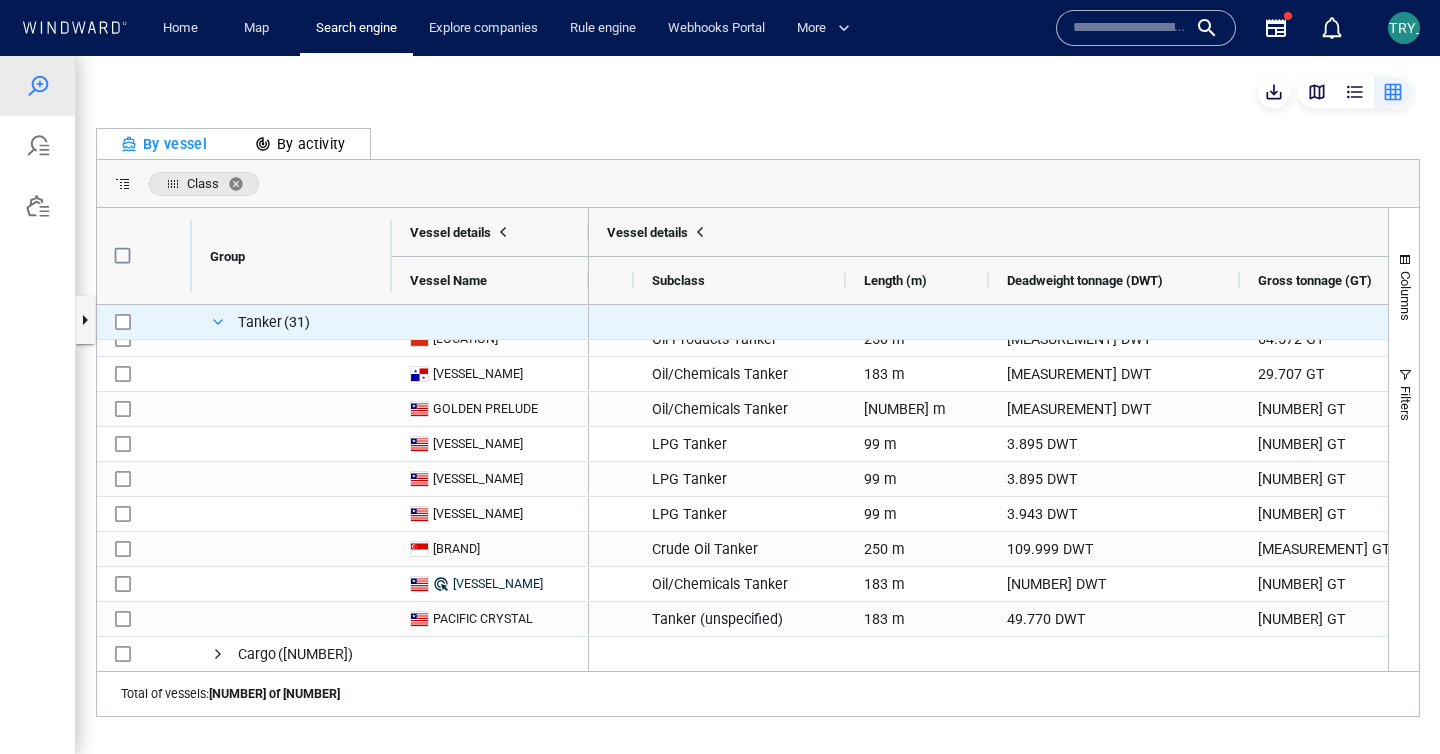 click at bounding box center (218, 322) 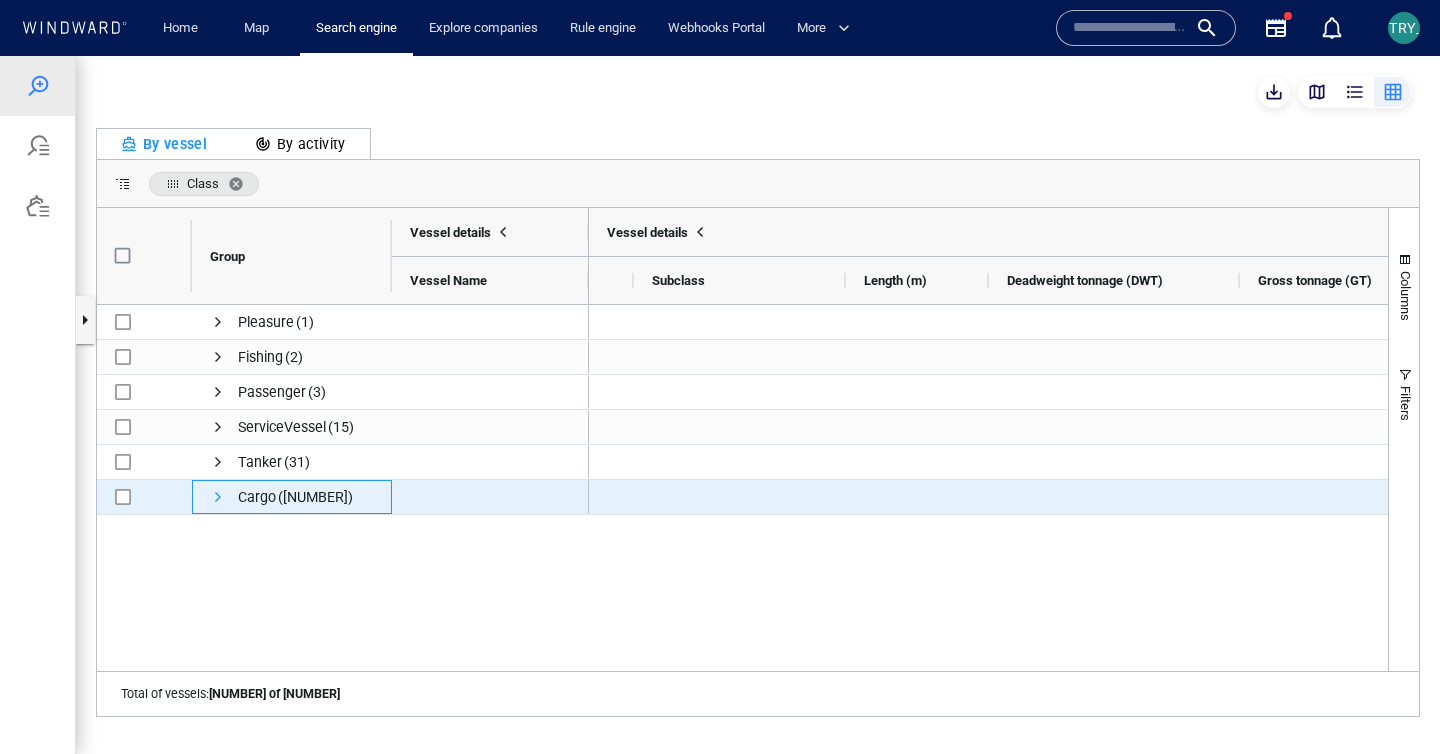 click at bounding box center [218, 497] 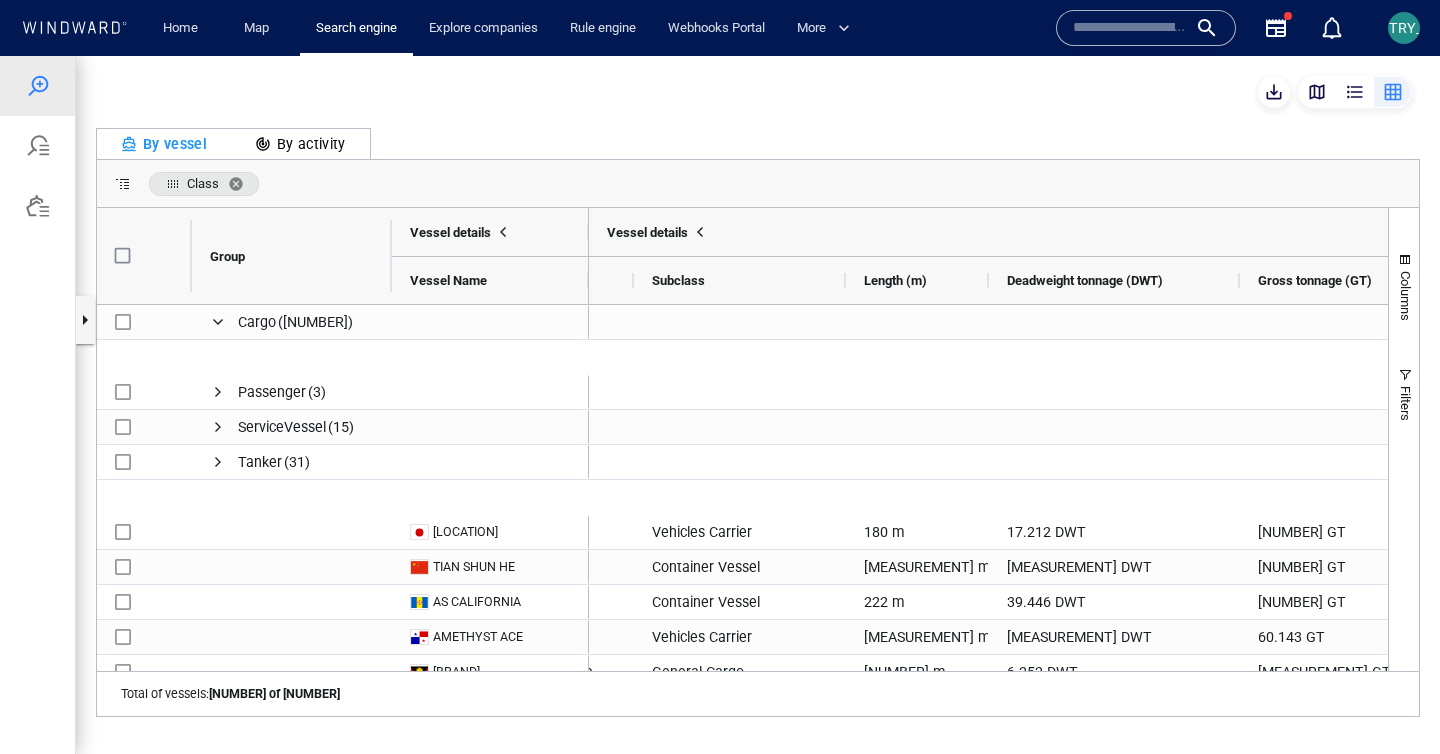 scroll, scrollTop: 441, scrollLeft: 0, axis: vertical 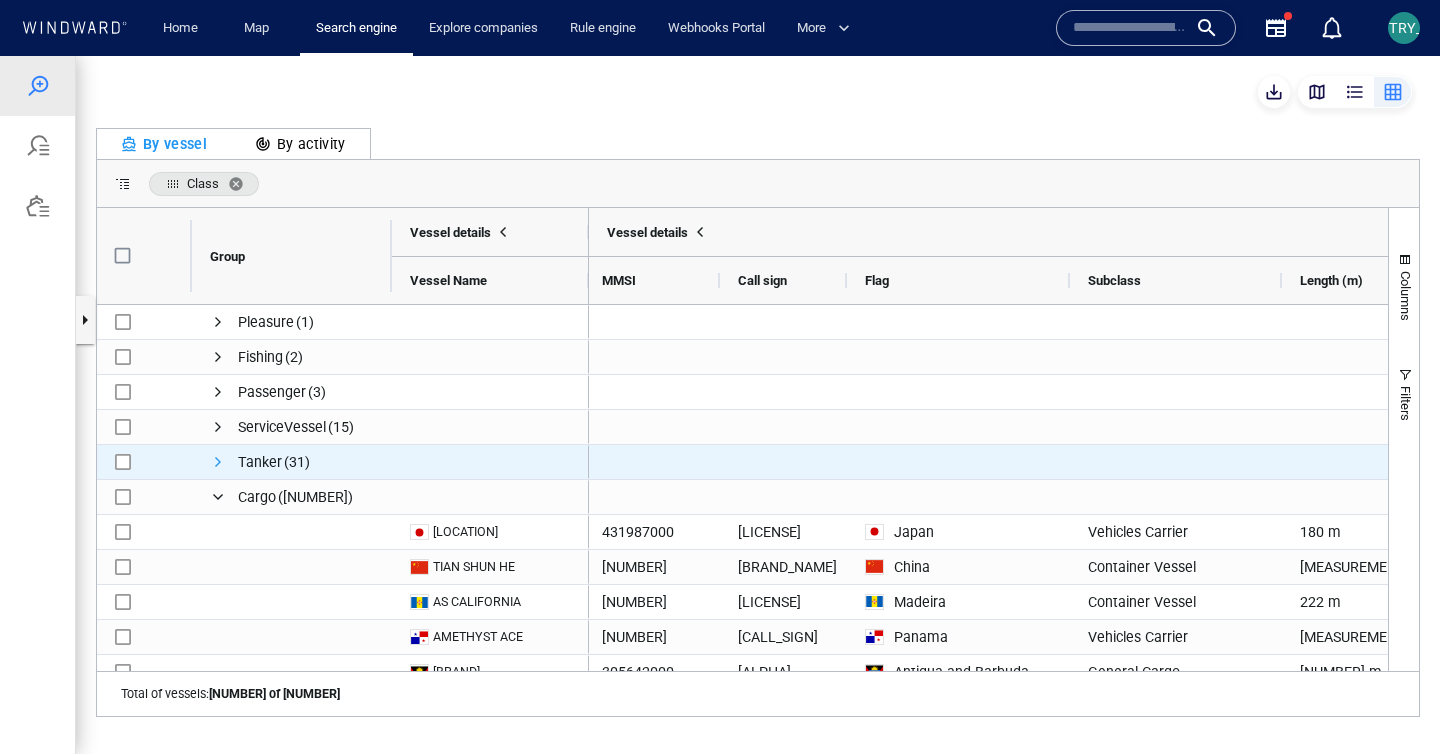 click at bounding box center (218, 462) 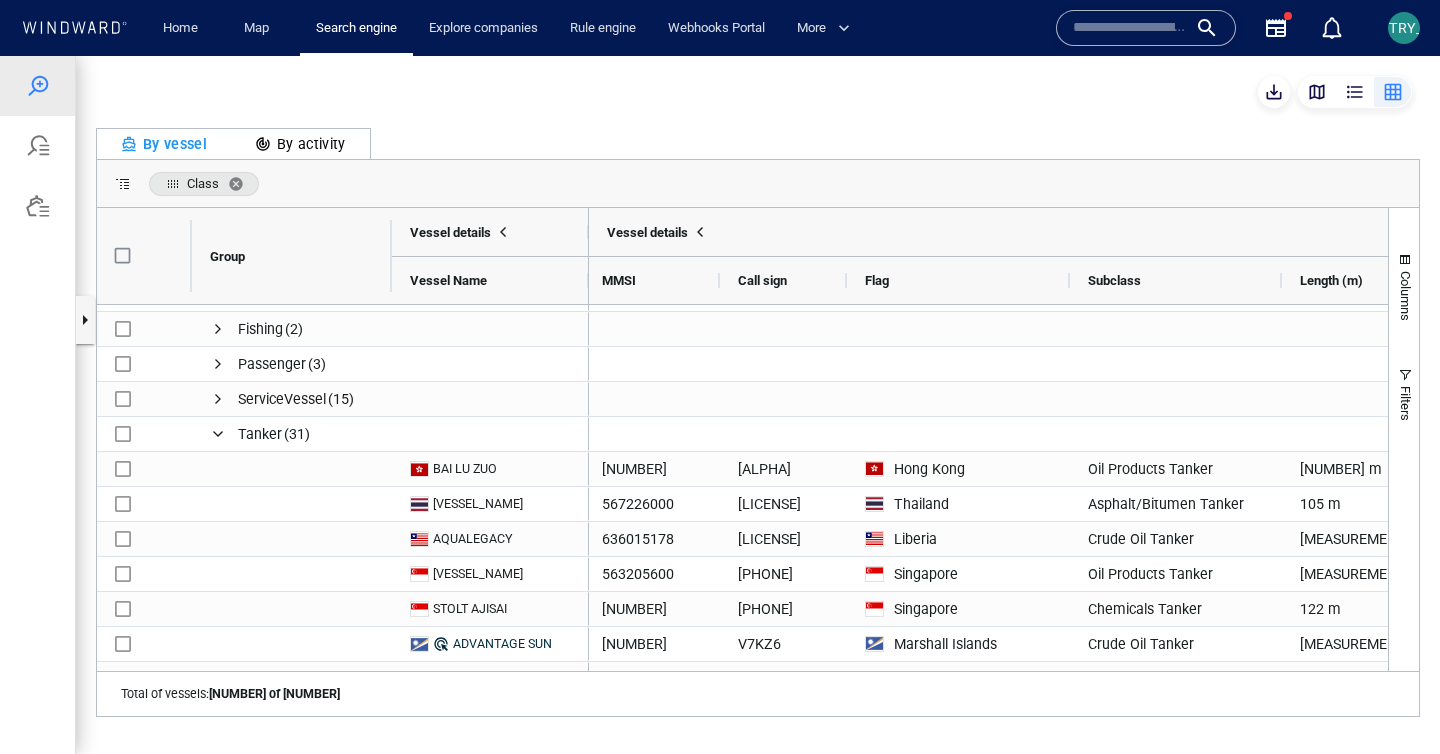 click at bounding box center [1317, 92] 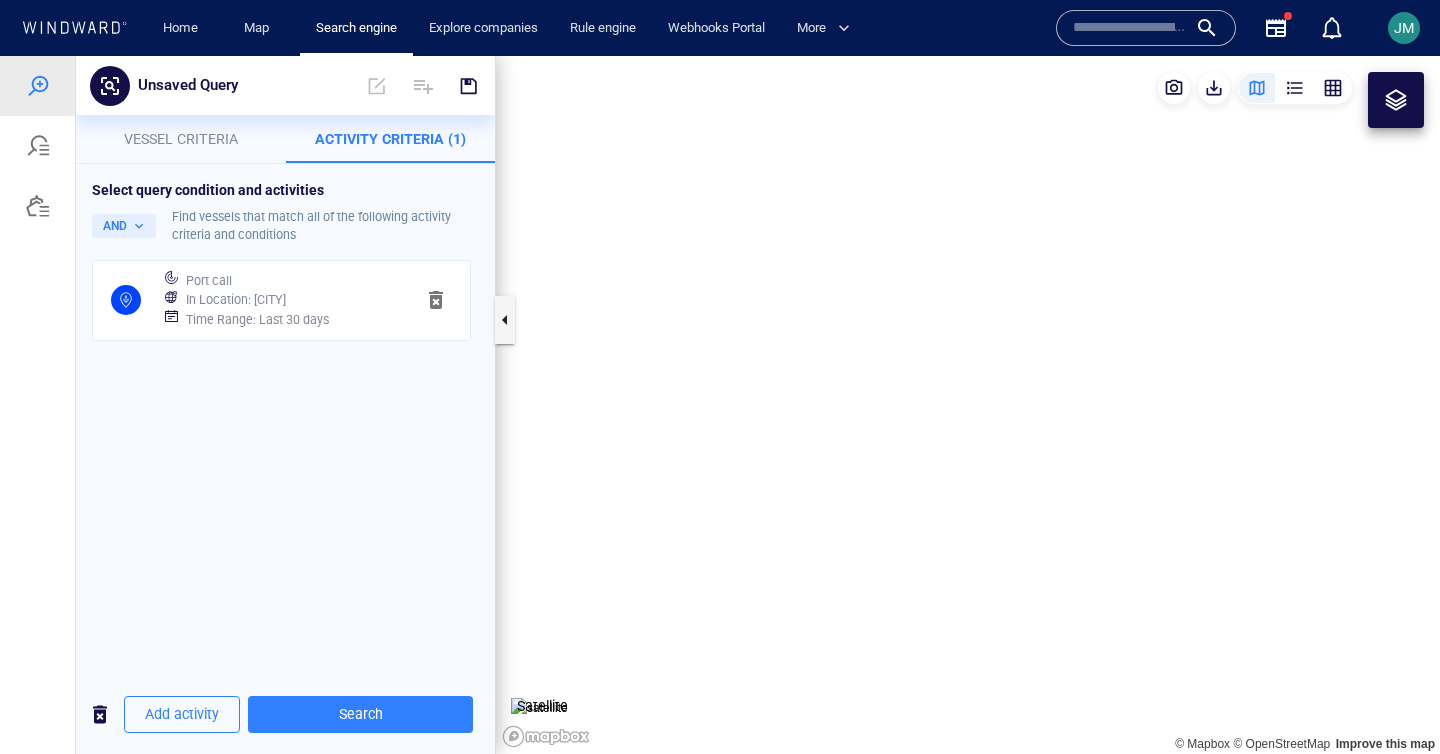 scroll, scrollTop: 0, scrollLeft: 0, axis: both 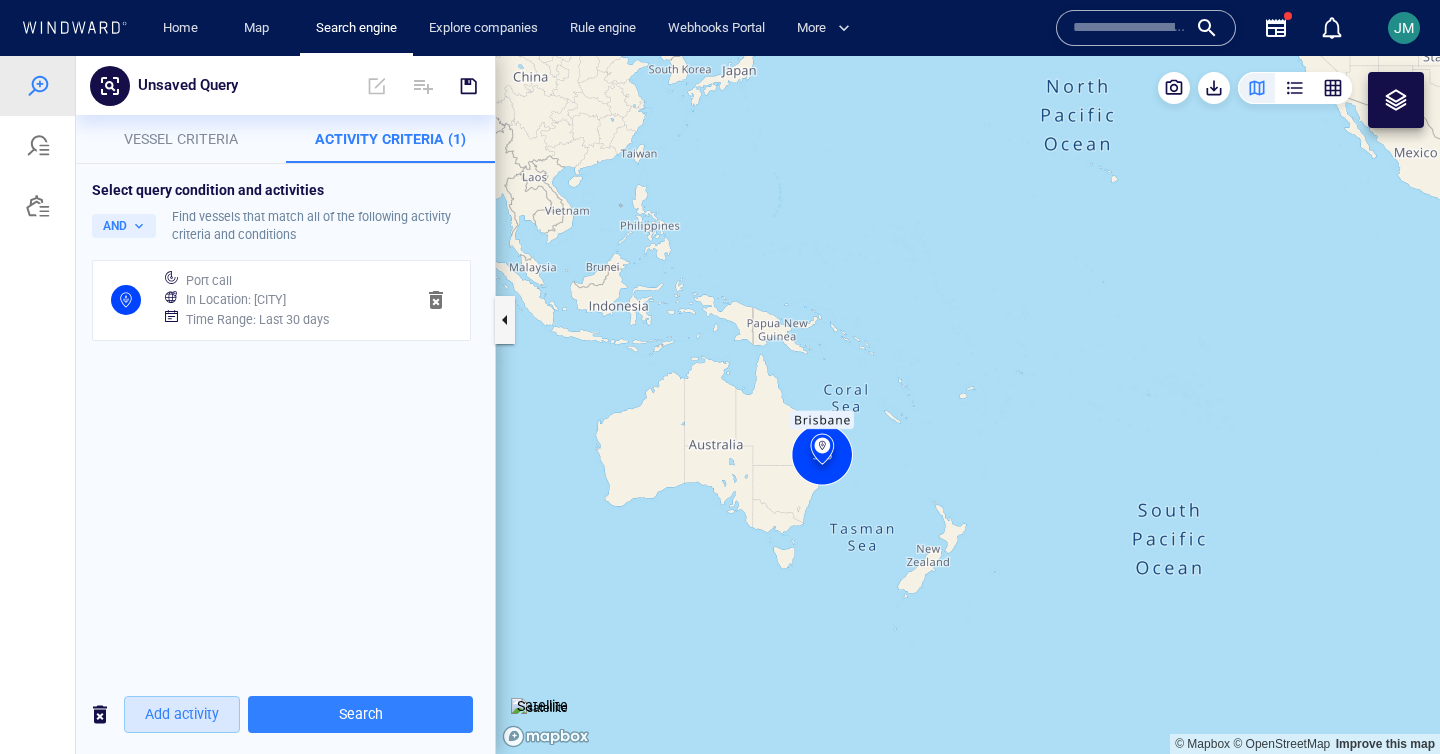 click on "Add activity" at bounding box center [182, 714] 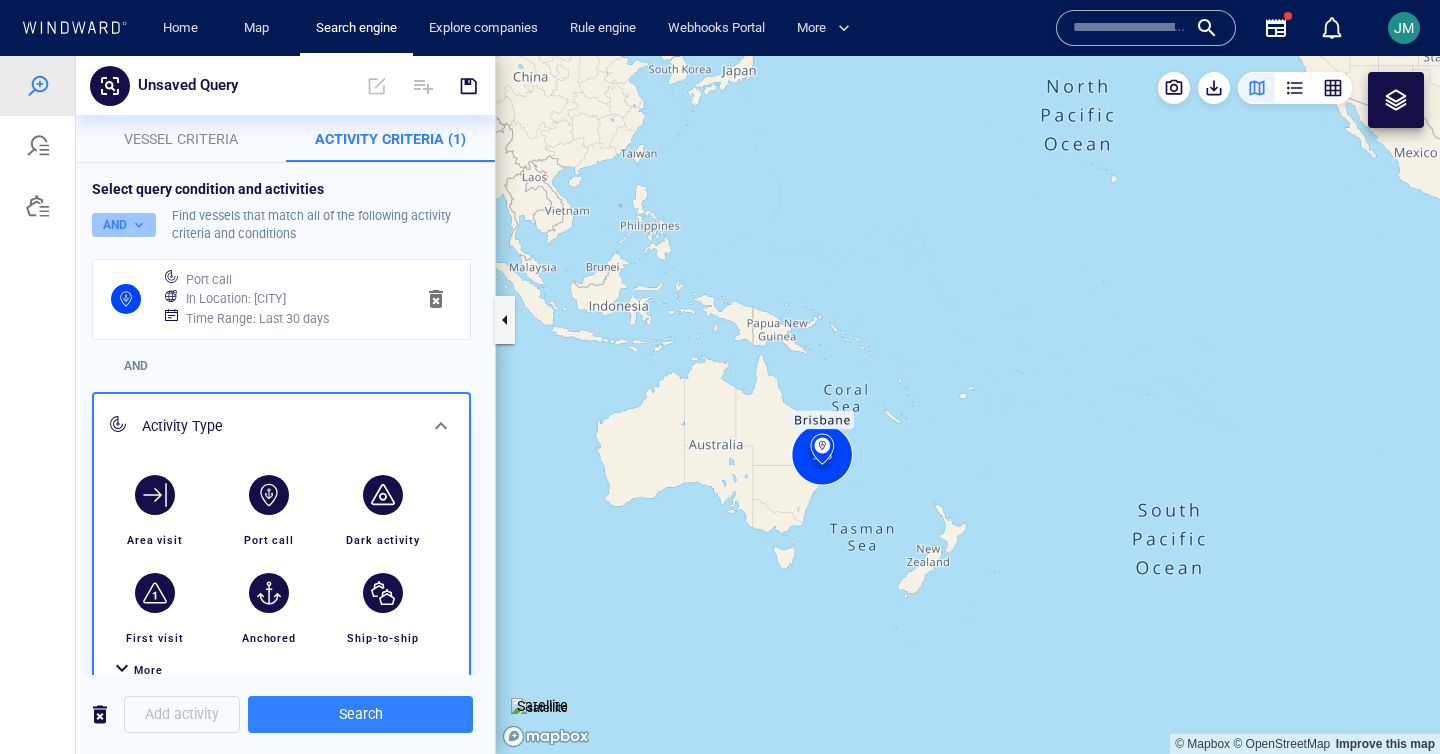 click on "AND" at bounding box center (124, 225) 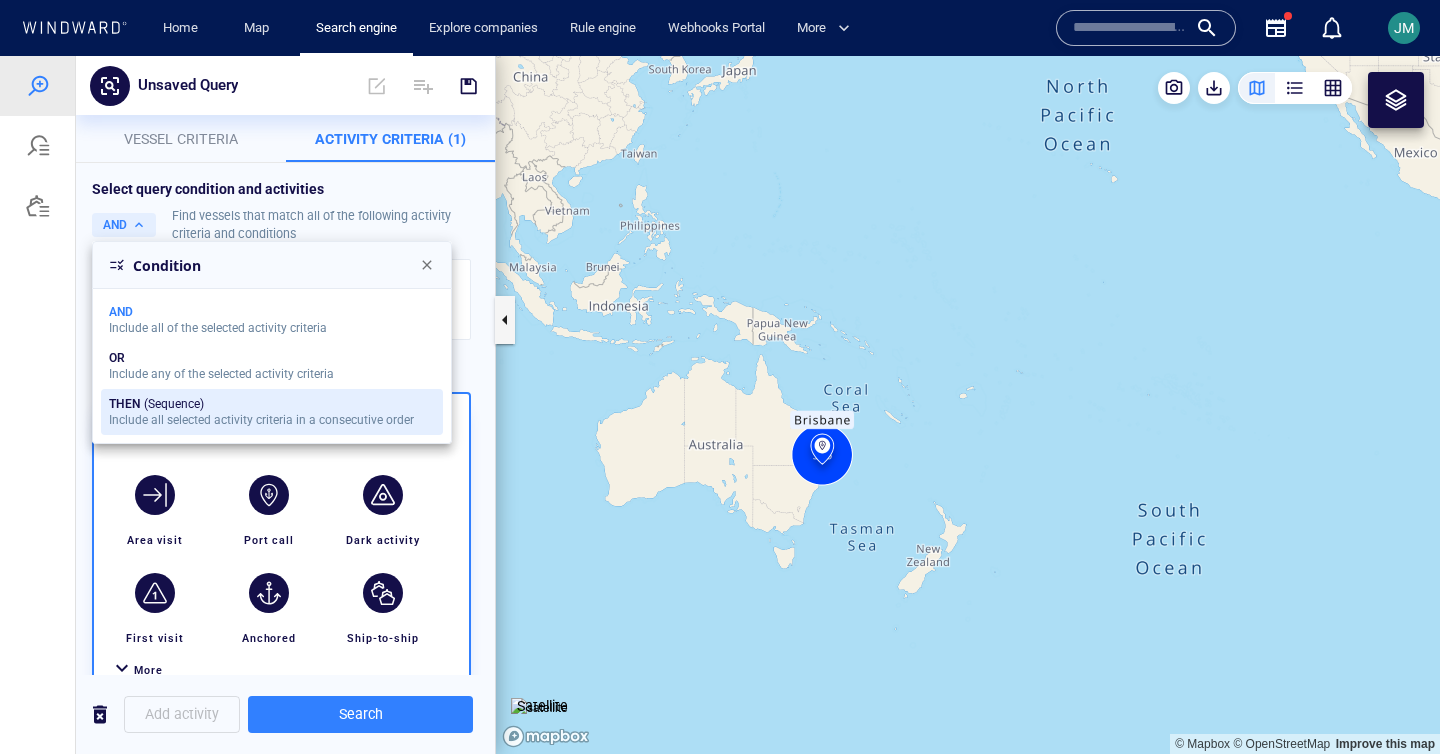 click on "THEN (Sequence)" at bounding box center (261, 404) 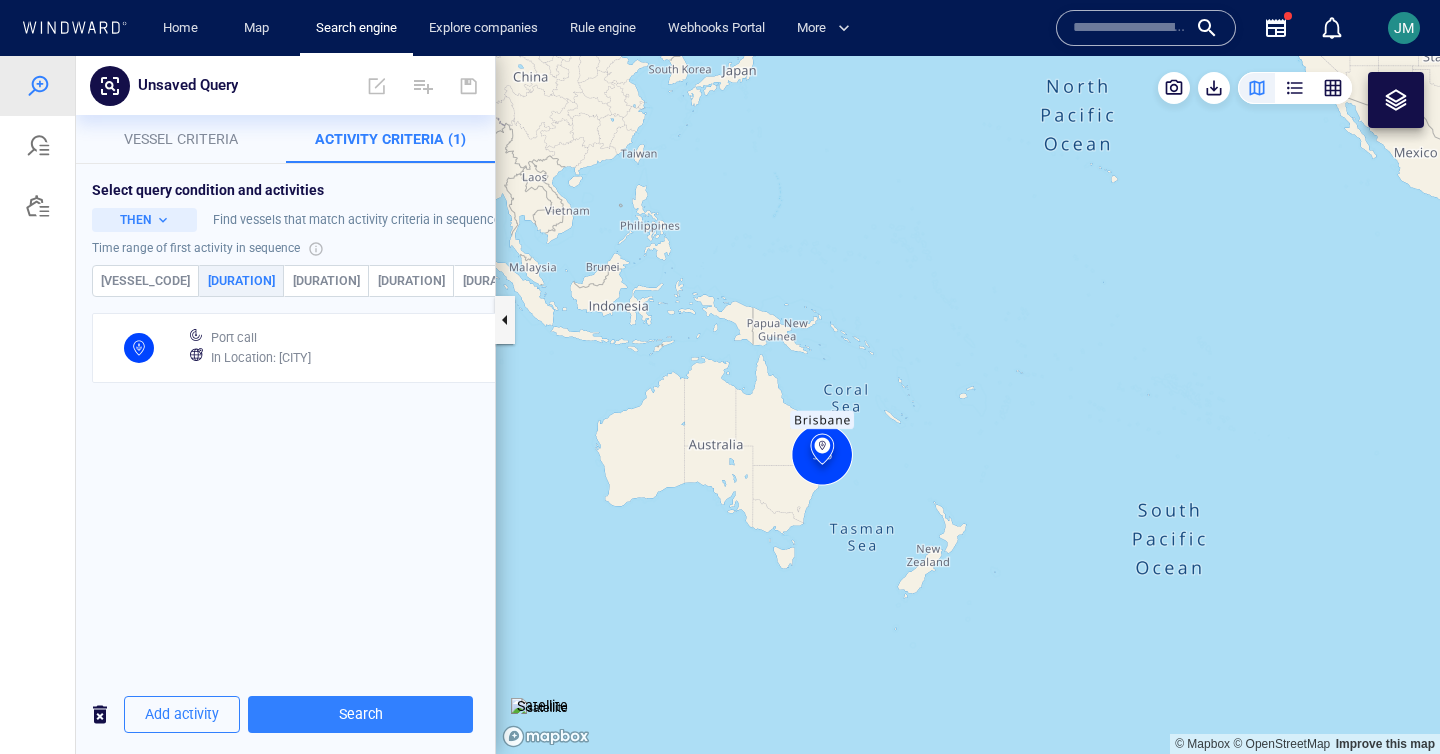 click on "In Location : [LOCATION] ([AREA])" at bounding box center (261, 358) 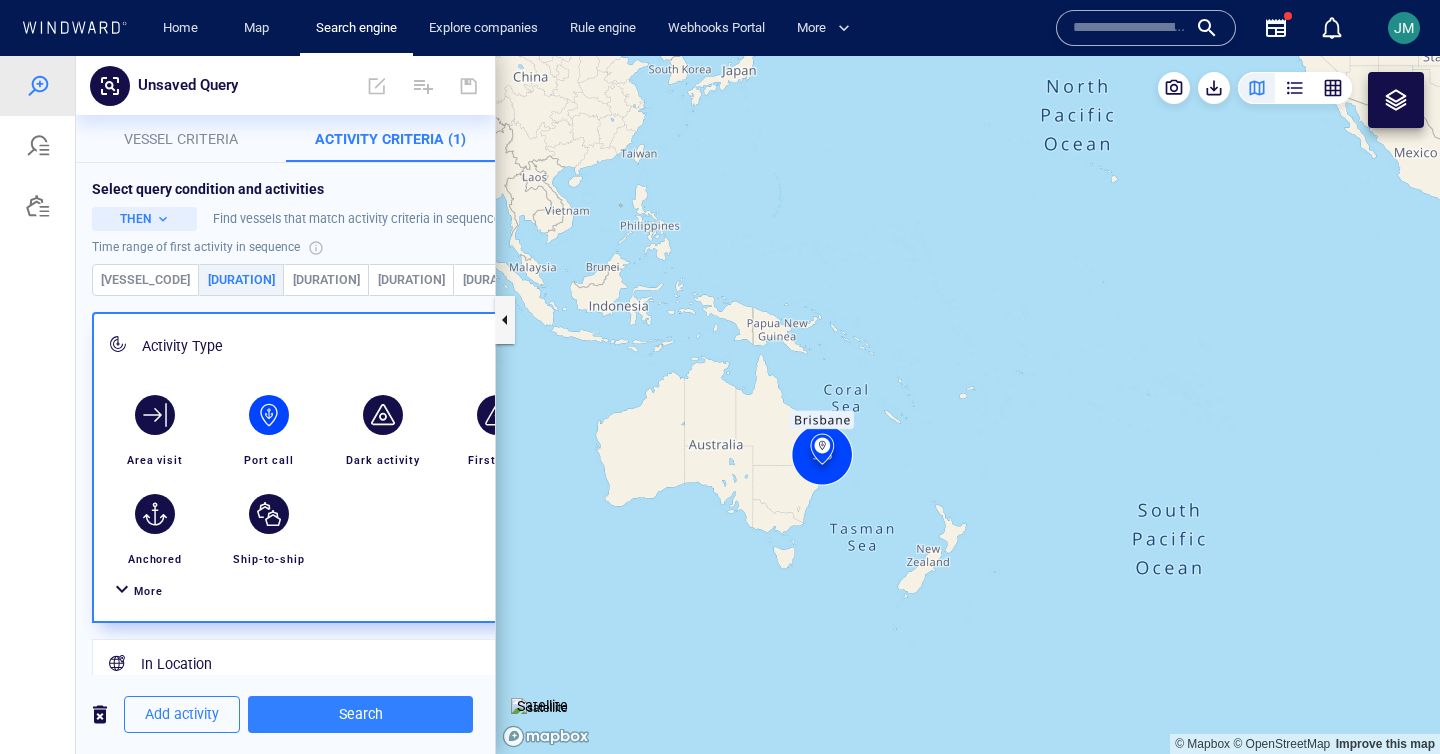 click at bounding box center [468, 248] 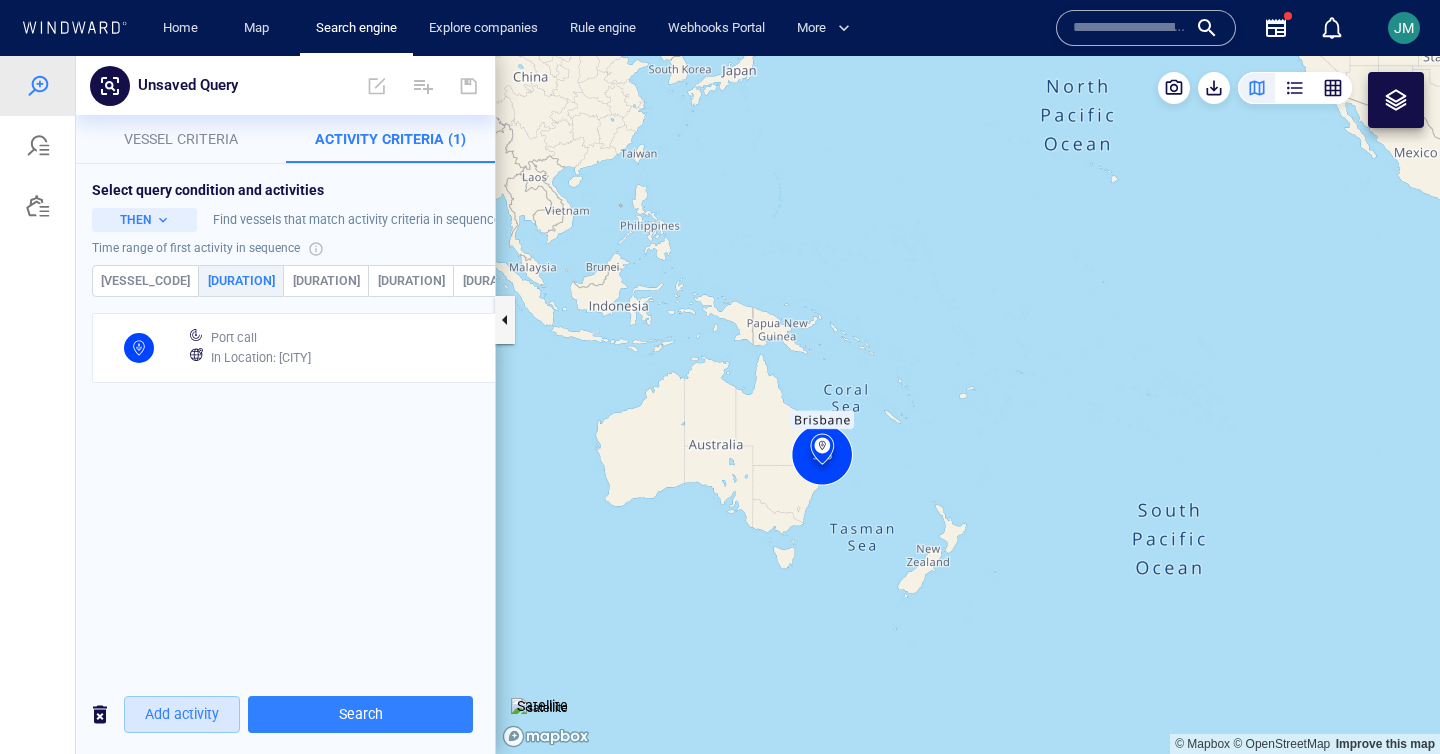 click on "Add activity" at bounding box center (182, 714) 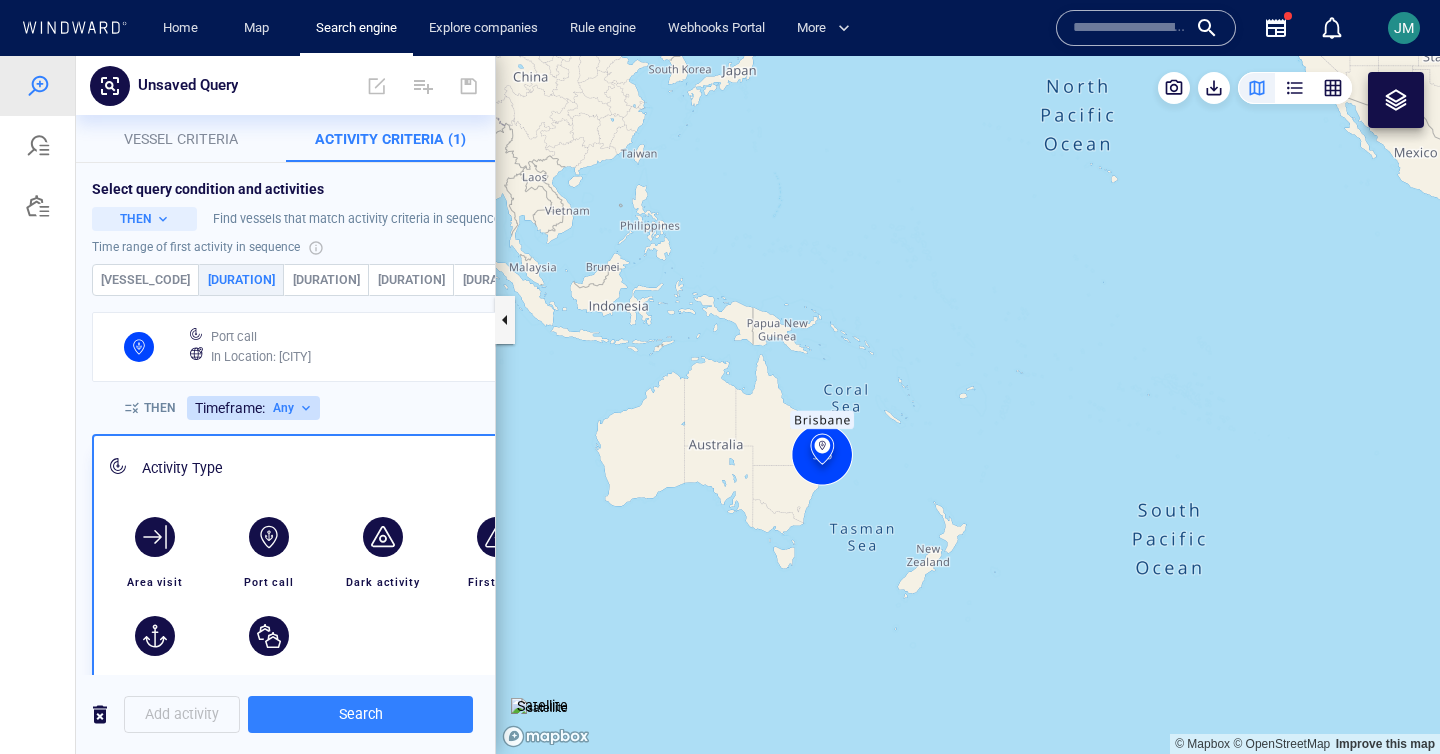 click on "Timeframe: Any" at bounding box center (253, 408) 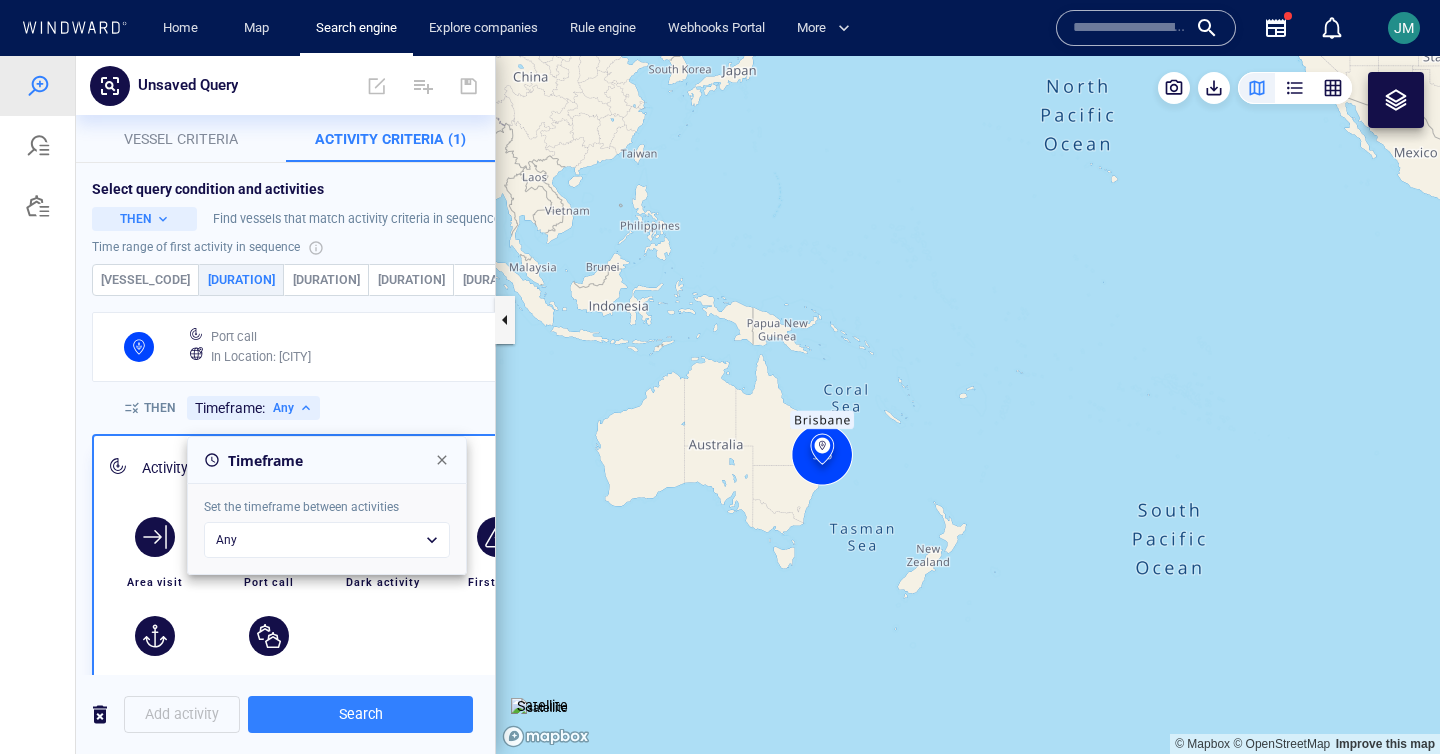 click at bounding box center [720, 405] 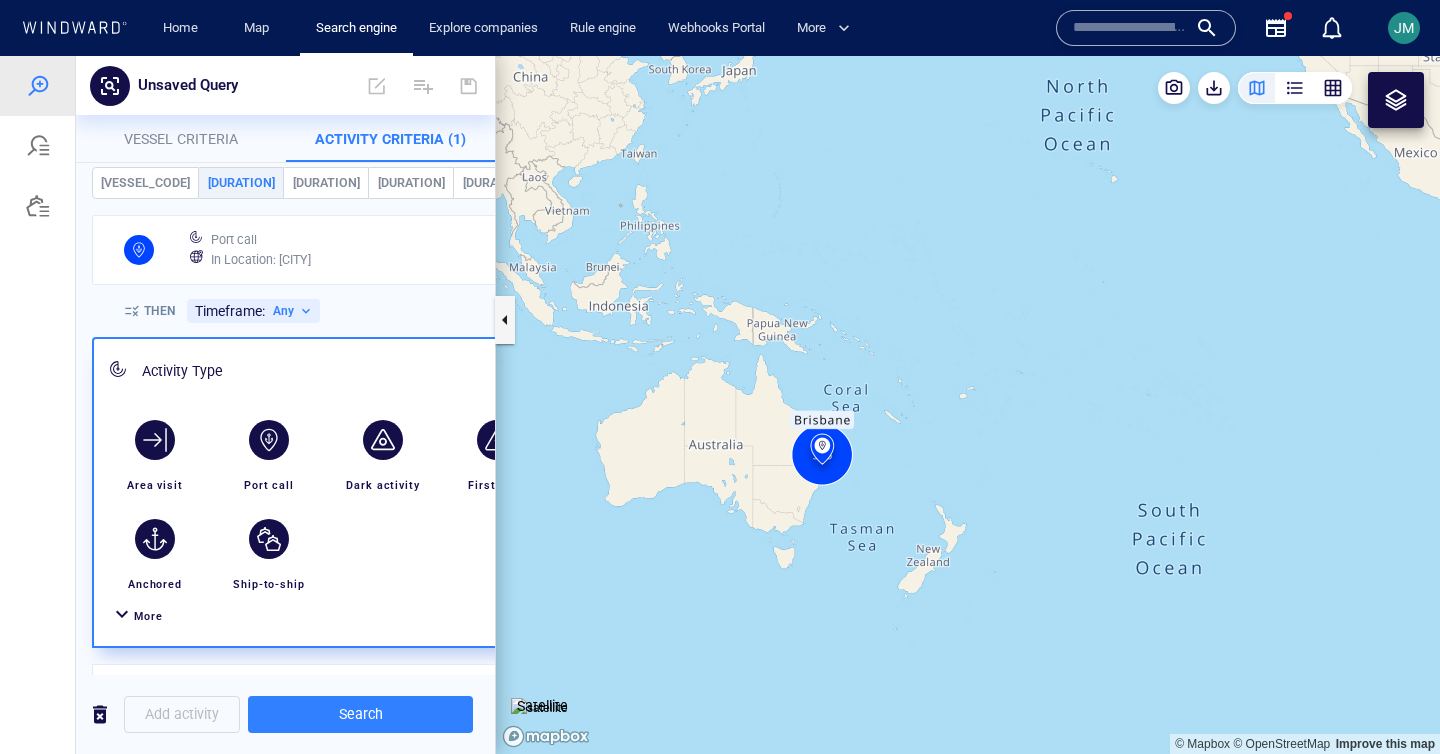 scroll, scrollTop: 0, scrollLeft: 0, axis: both 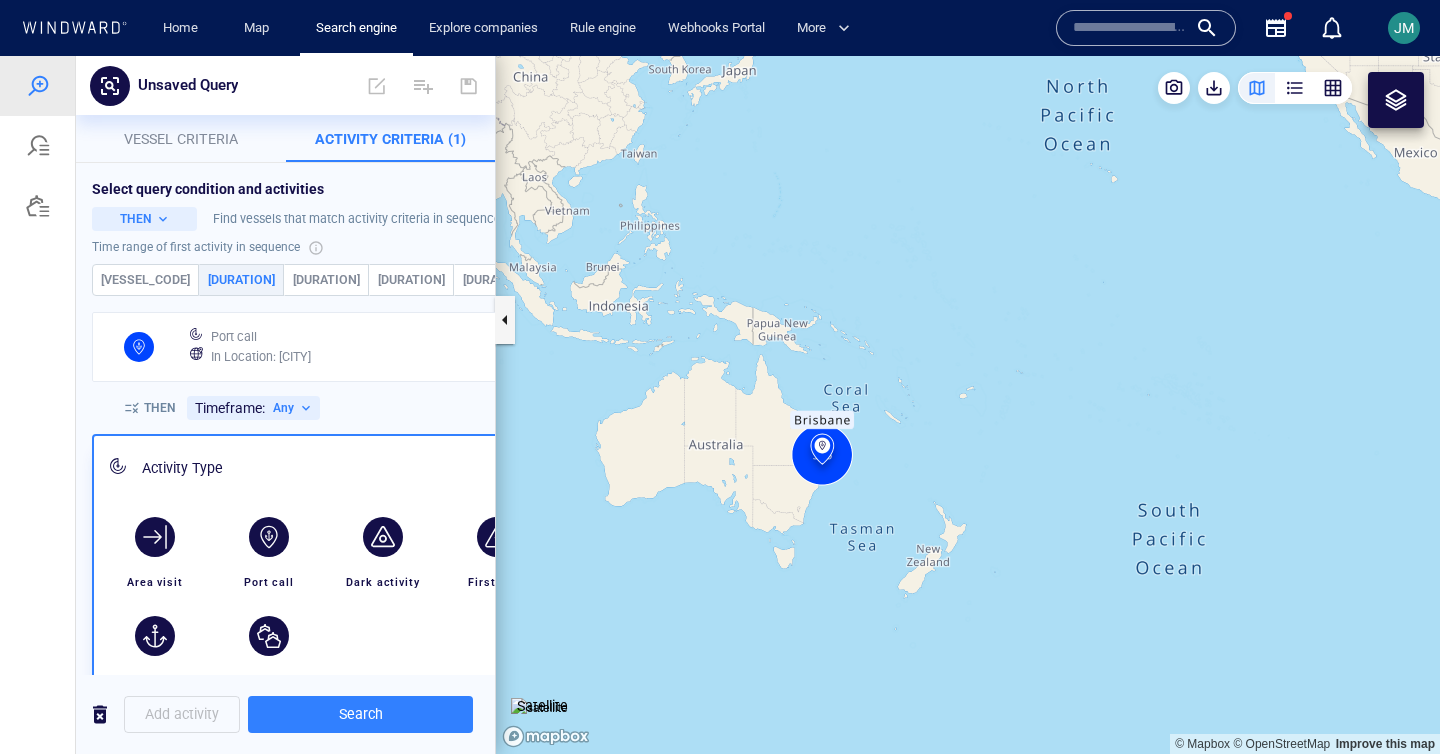 click at bounding box center (585, 347) 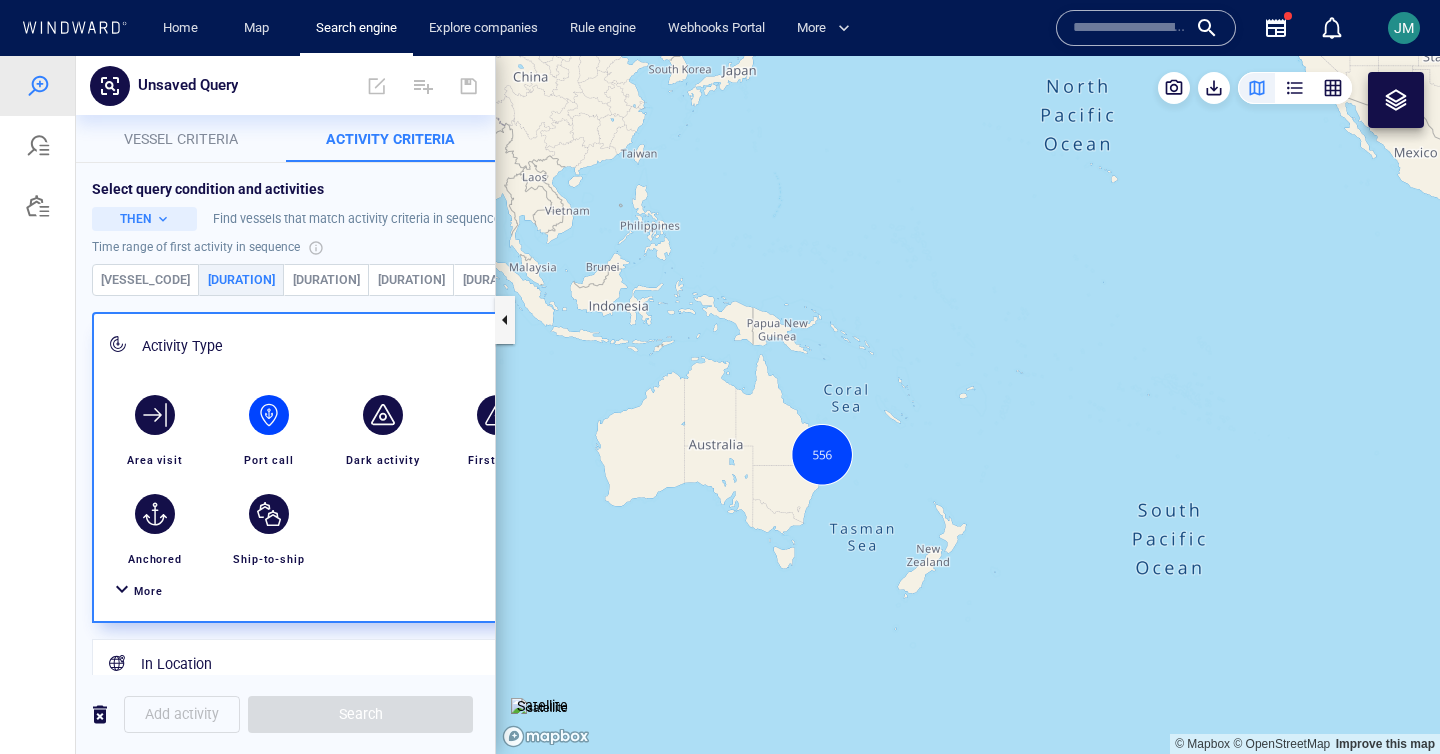 click at bounding box center (269, 415) 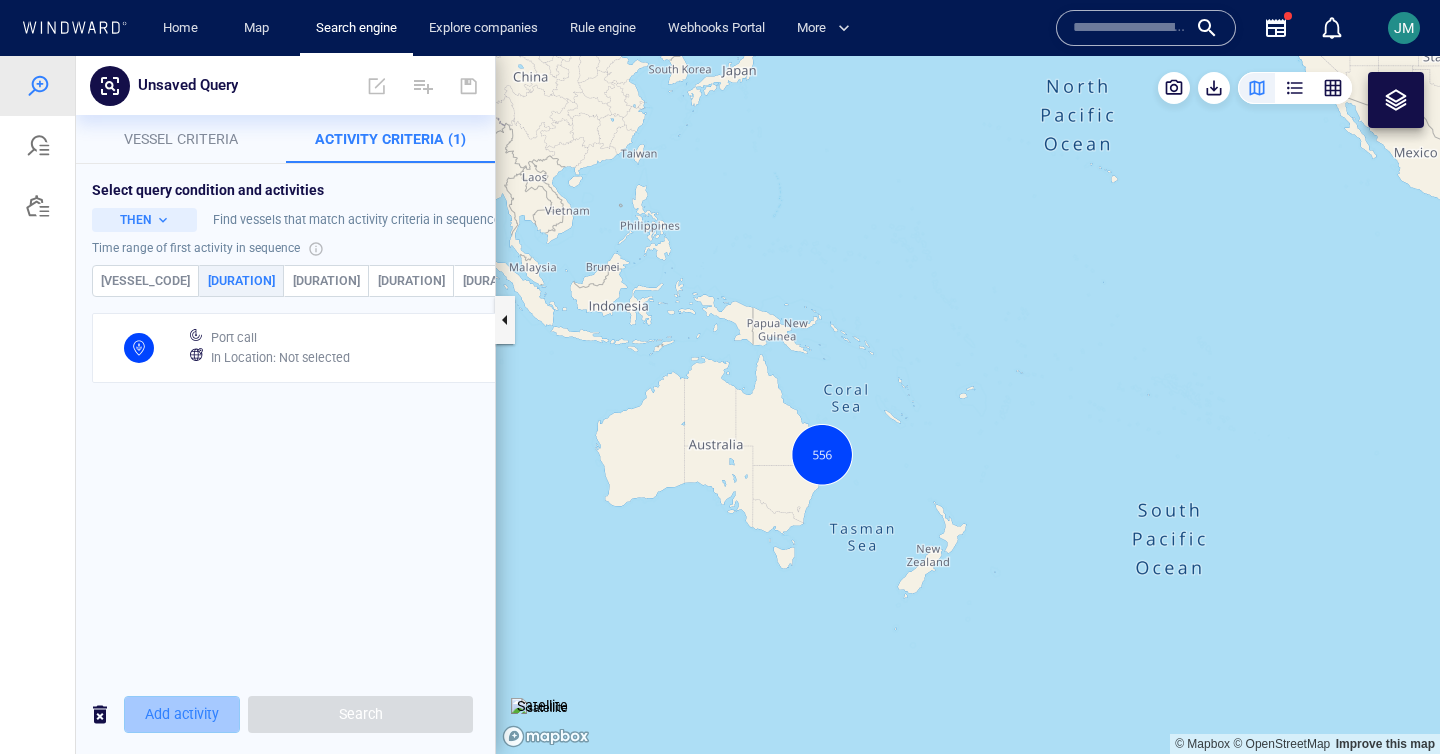 click on "Add activity" at bounding box center [182, 714] 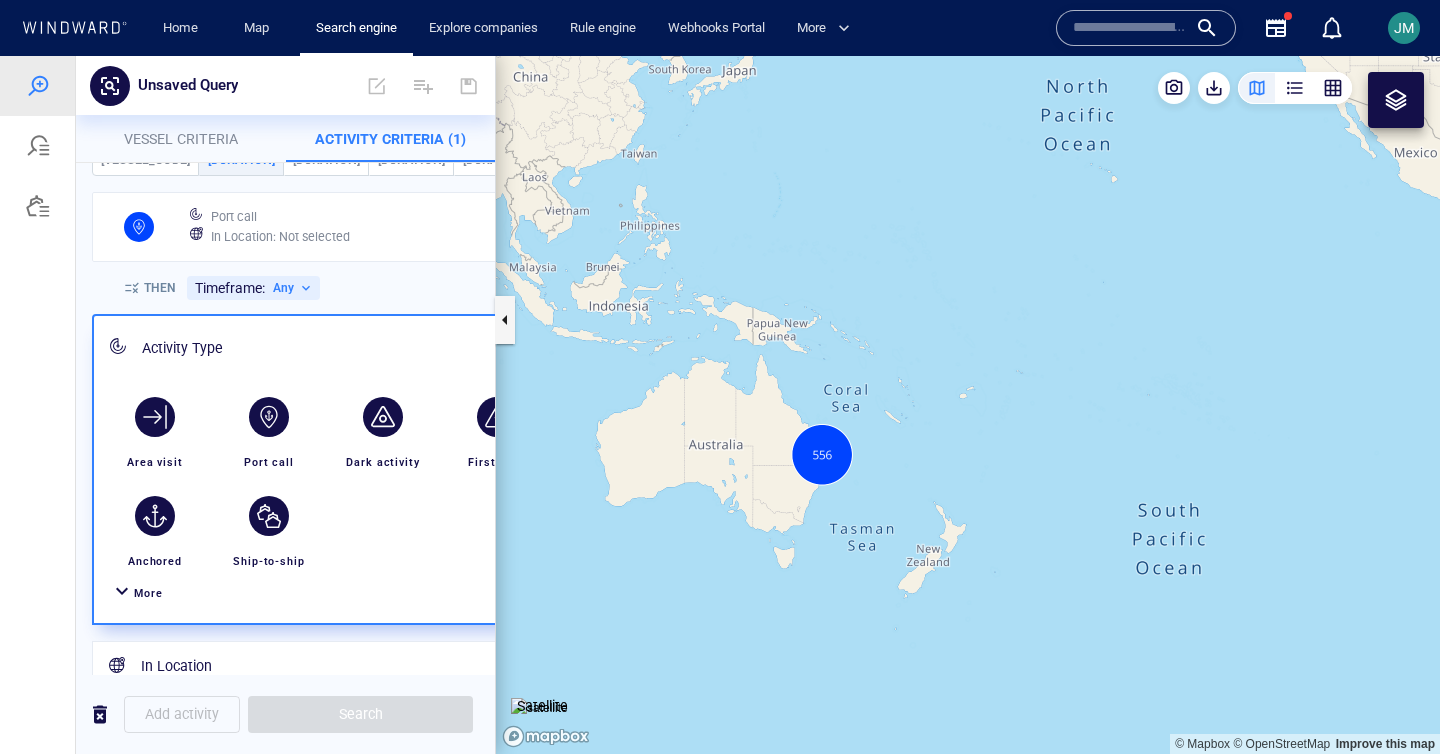 scroll, scrollTop: 123, scrollLeft: 0, axis: vertical 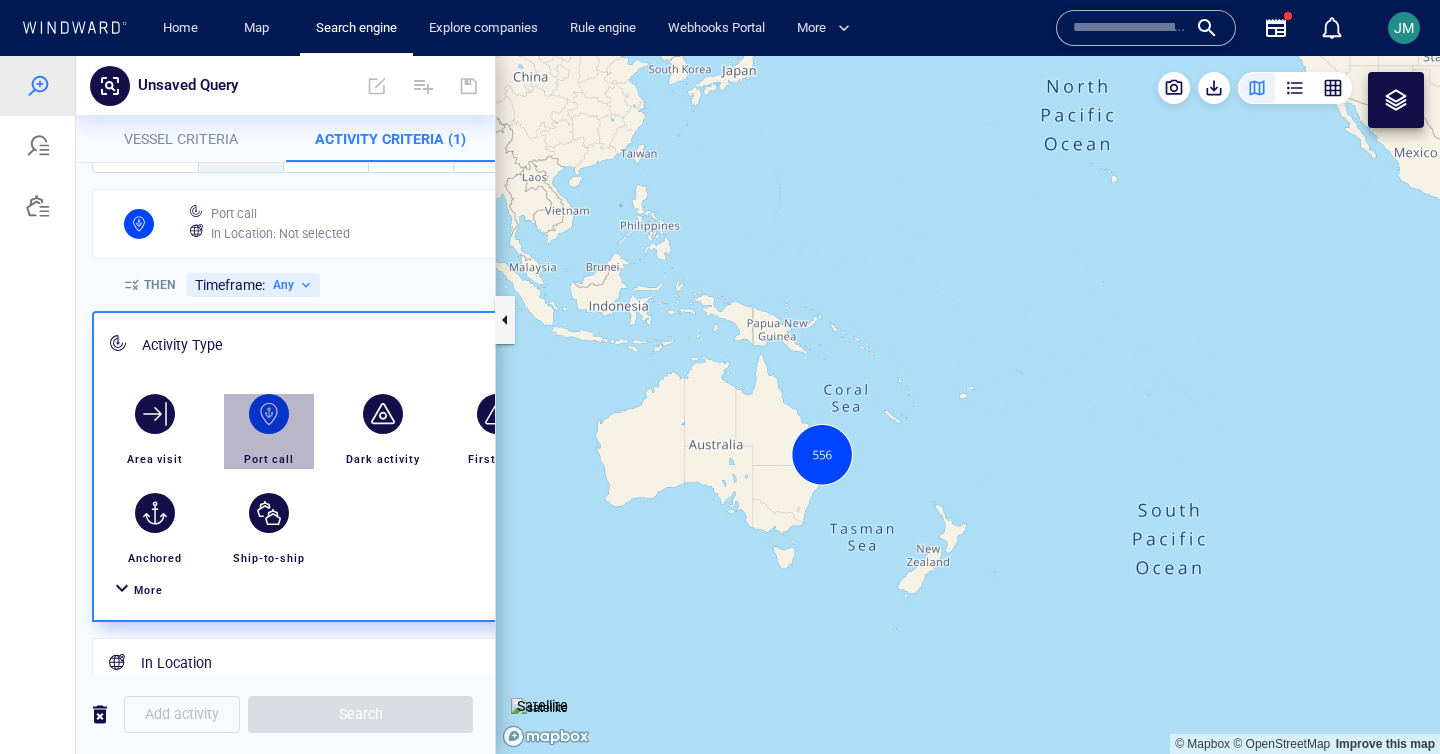 click at bounding box center (269, 414) 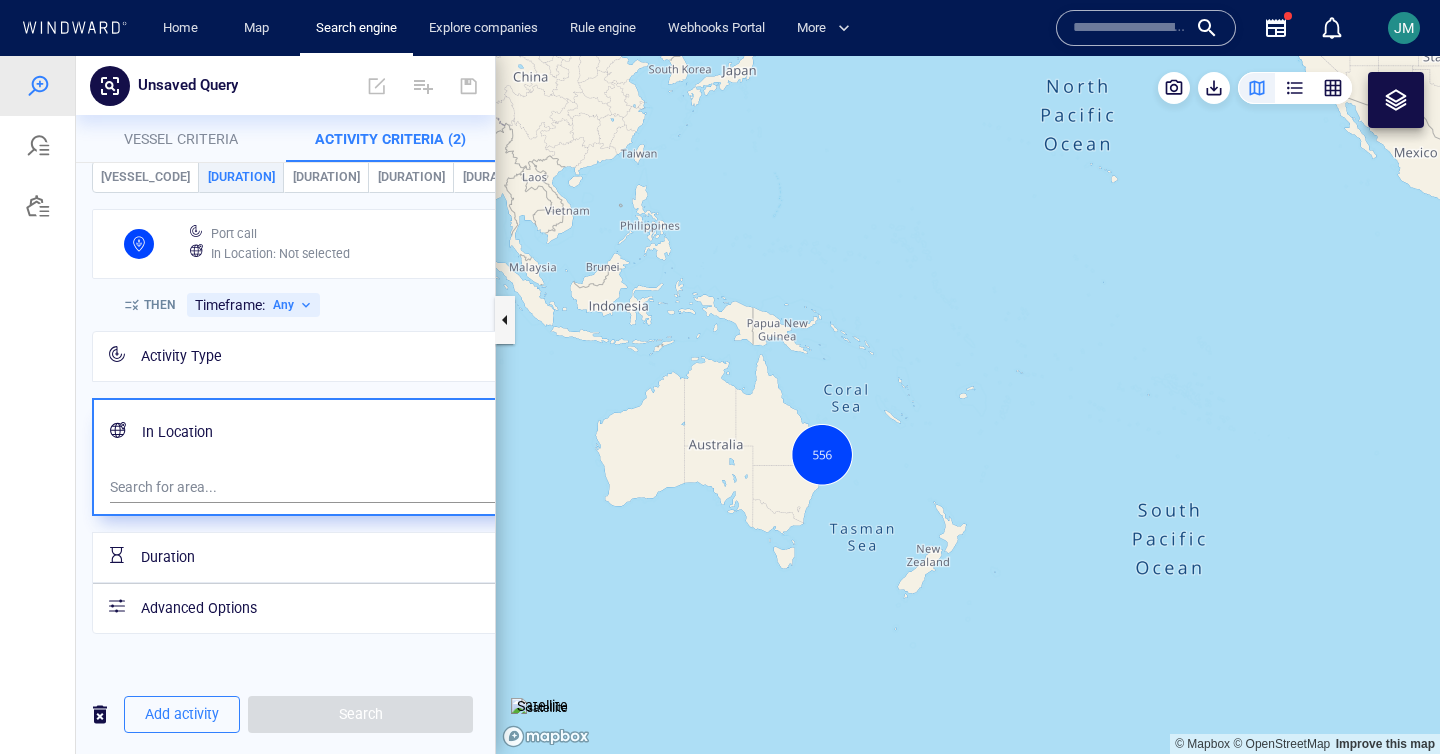 click on "In Location" at bounding box center [356, 432] 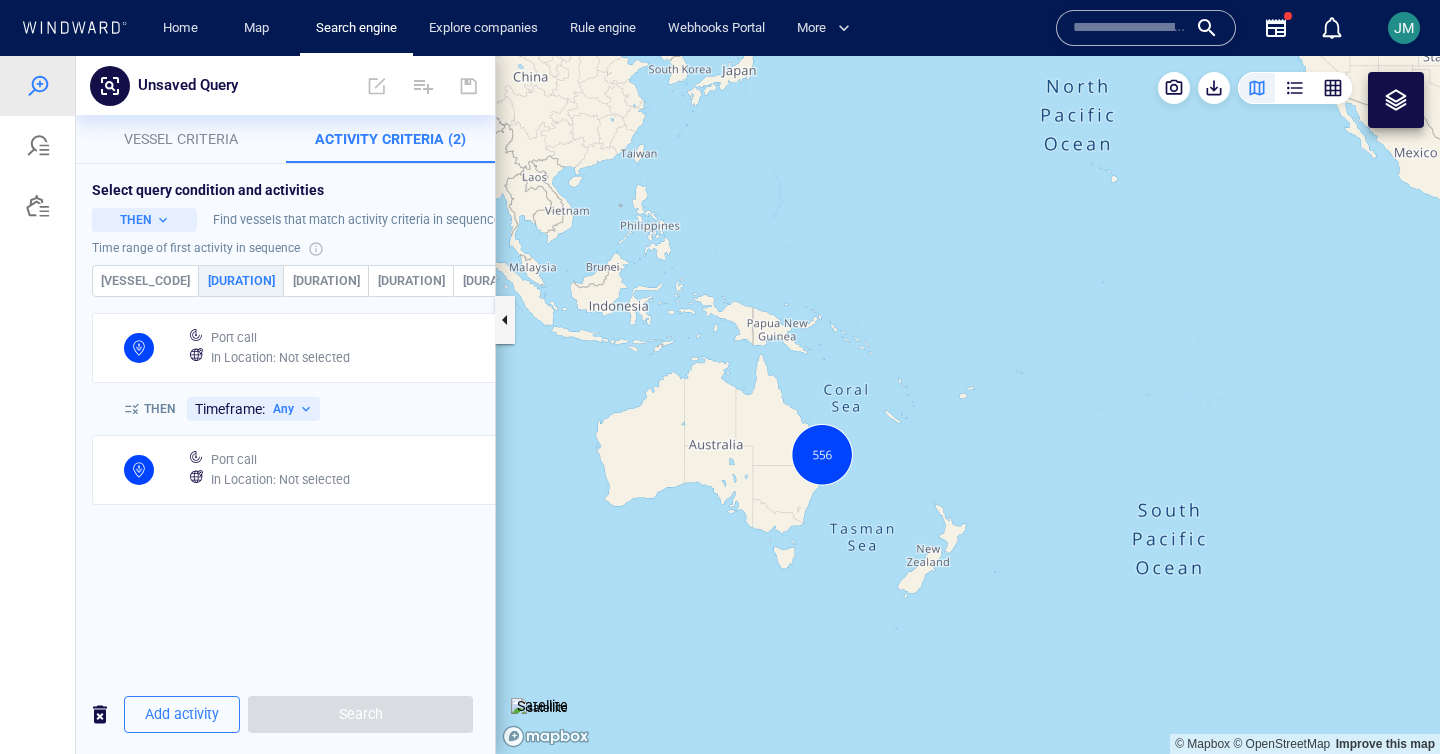 scroll, scrollTop: 0, scrollLeft: 0, axis: both 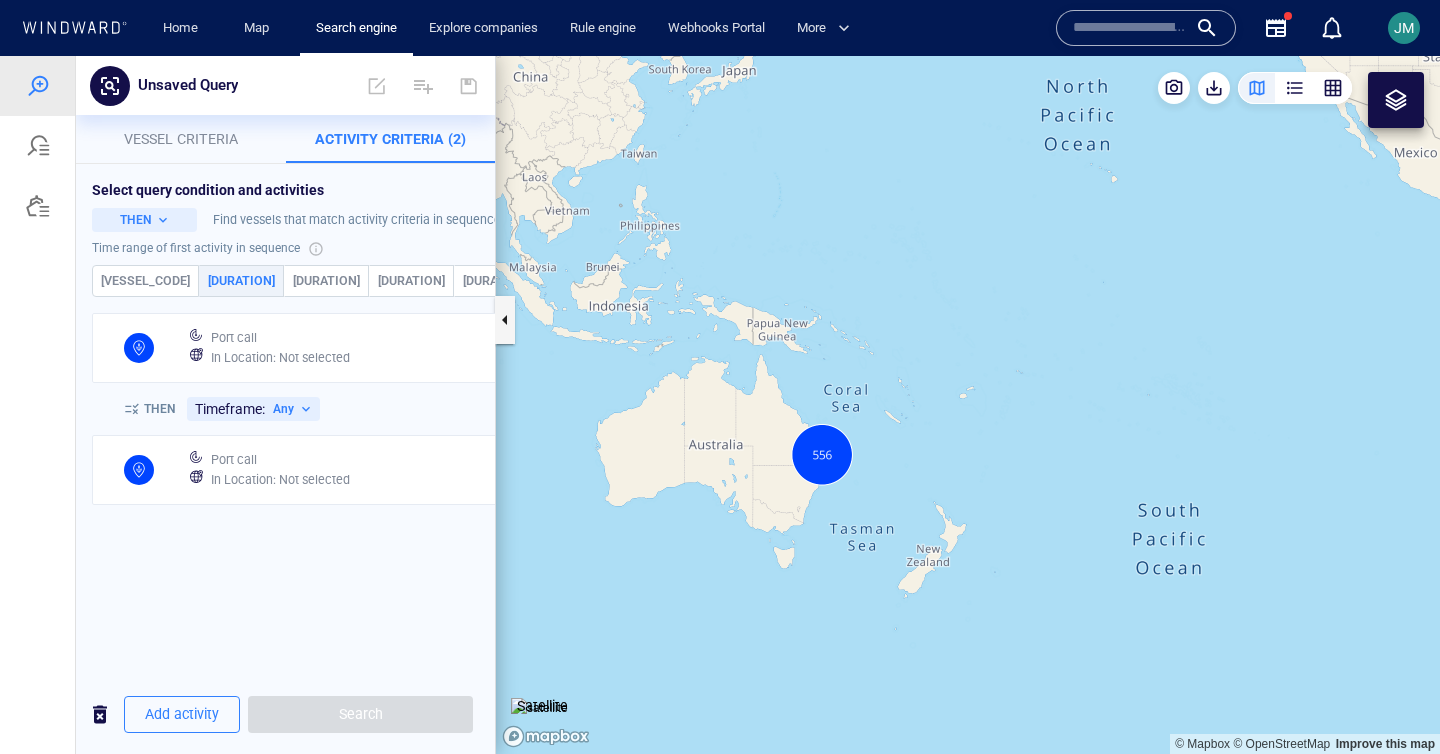 click on "Port call" at bounding box center [366, 460] 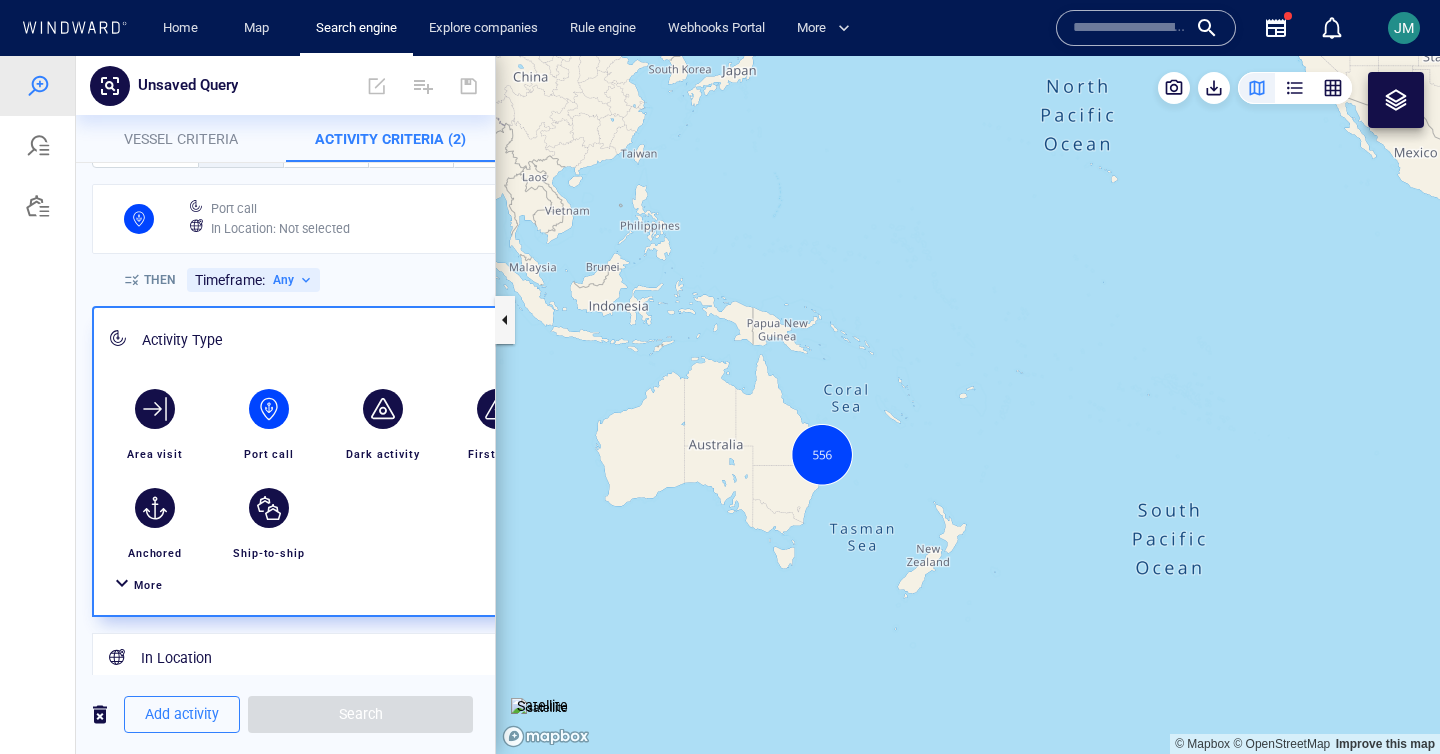 scroll, scrollTop: 267, scrollLeft: 0, axis: vertical 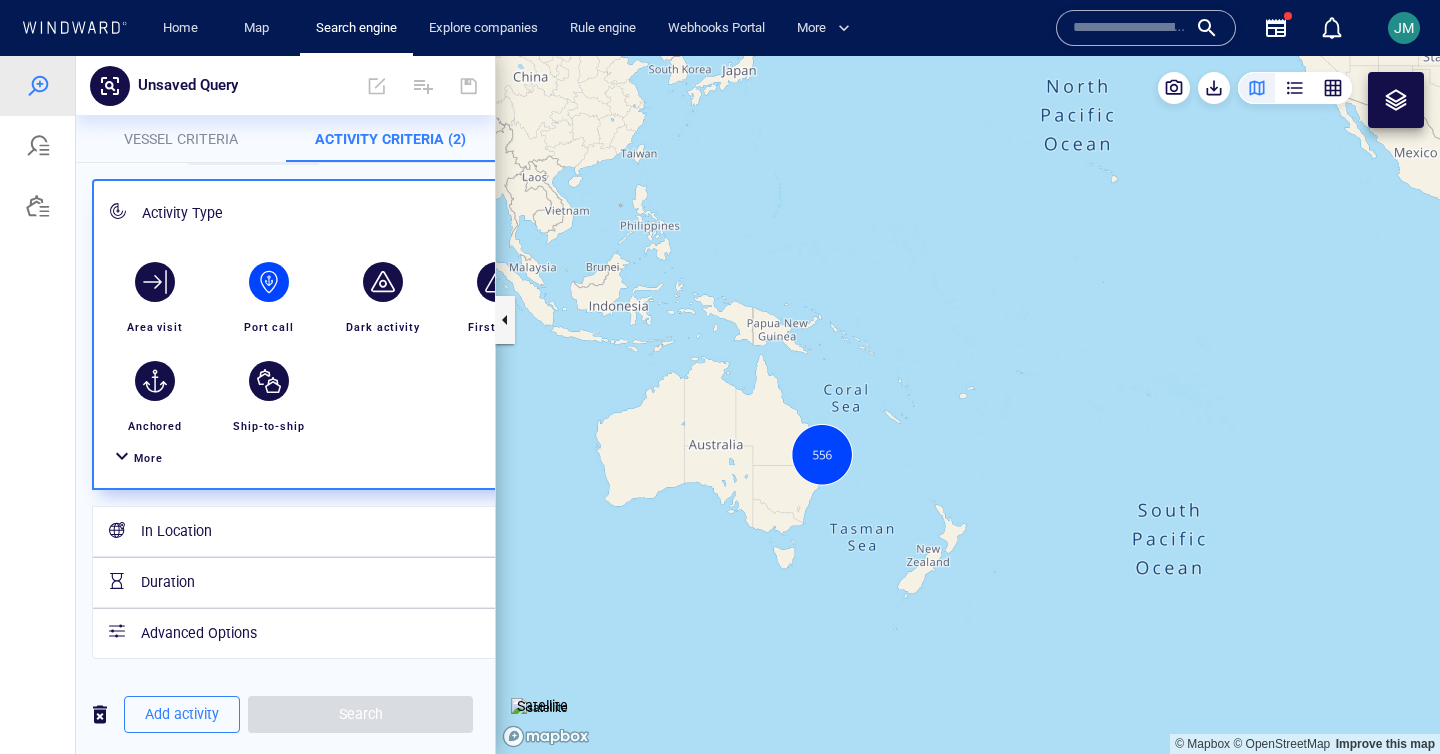 click on "In Location" at bounding box center [354, 531] 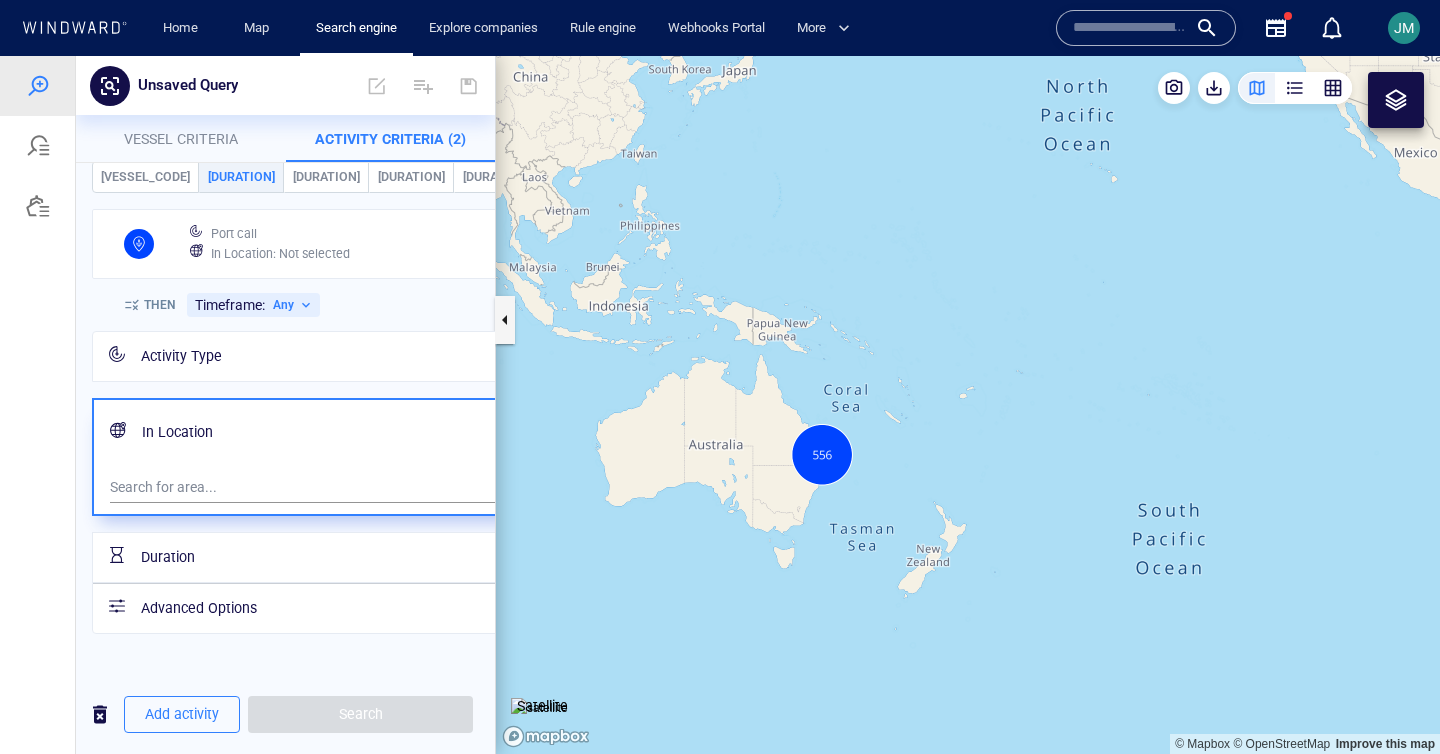 scroll, scrollTop: 116, scrollLeft: 0, axis: vertical 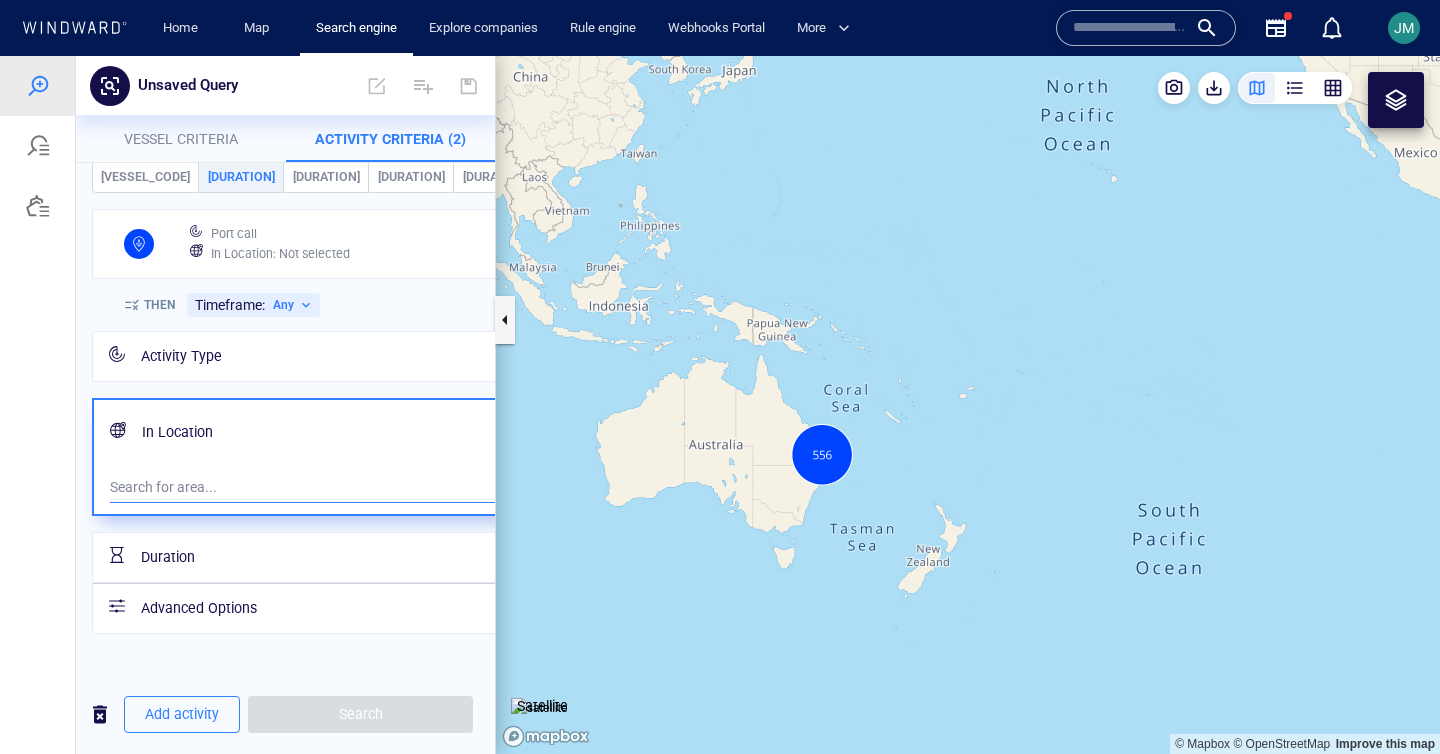 click on "​" at bounding box center (356, 488) 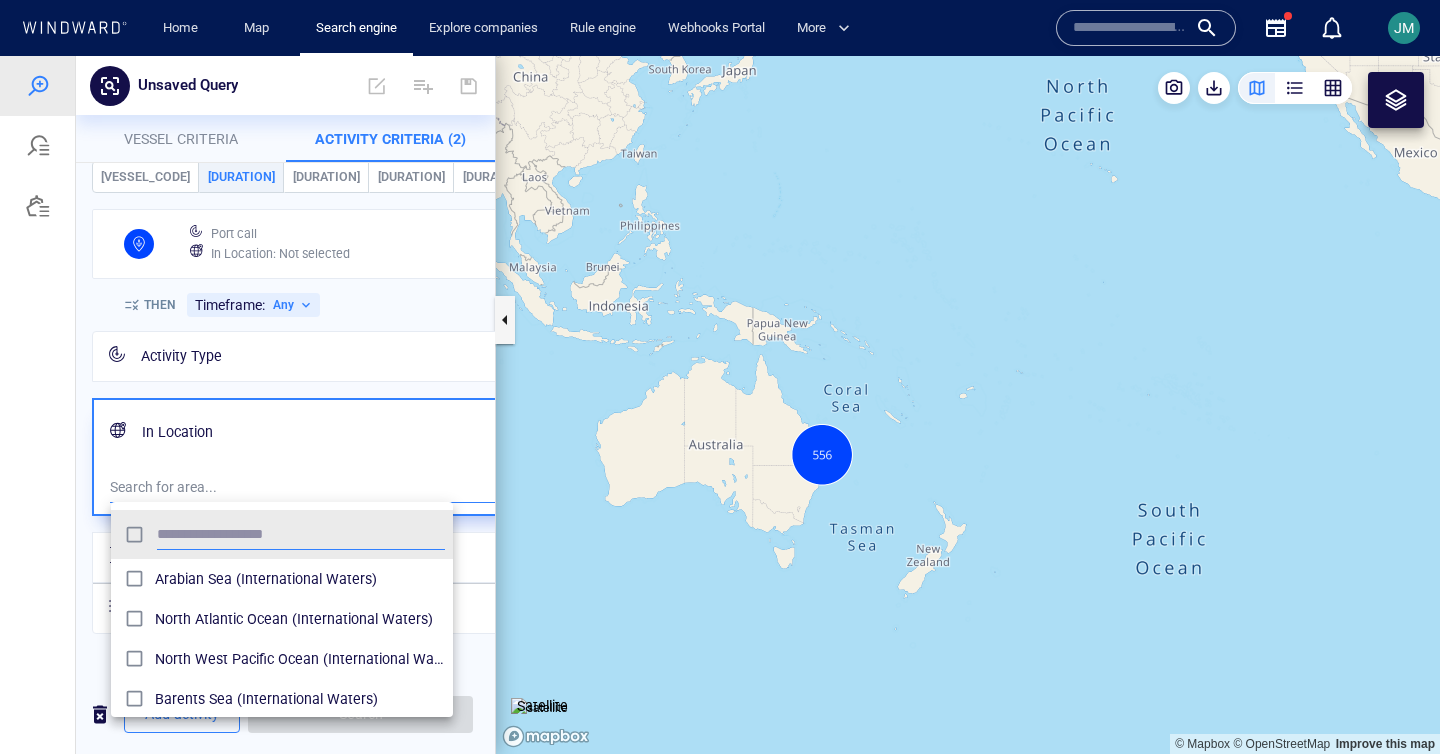 scroll, scrollTop: 0, scrollLeft: 1, axis: horizontal 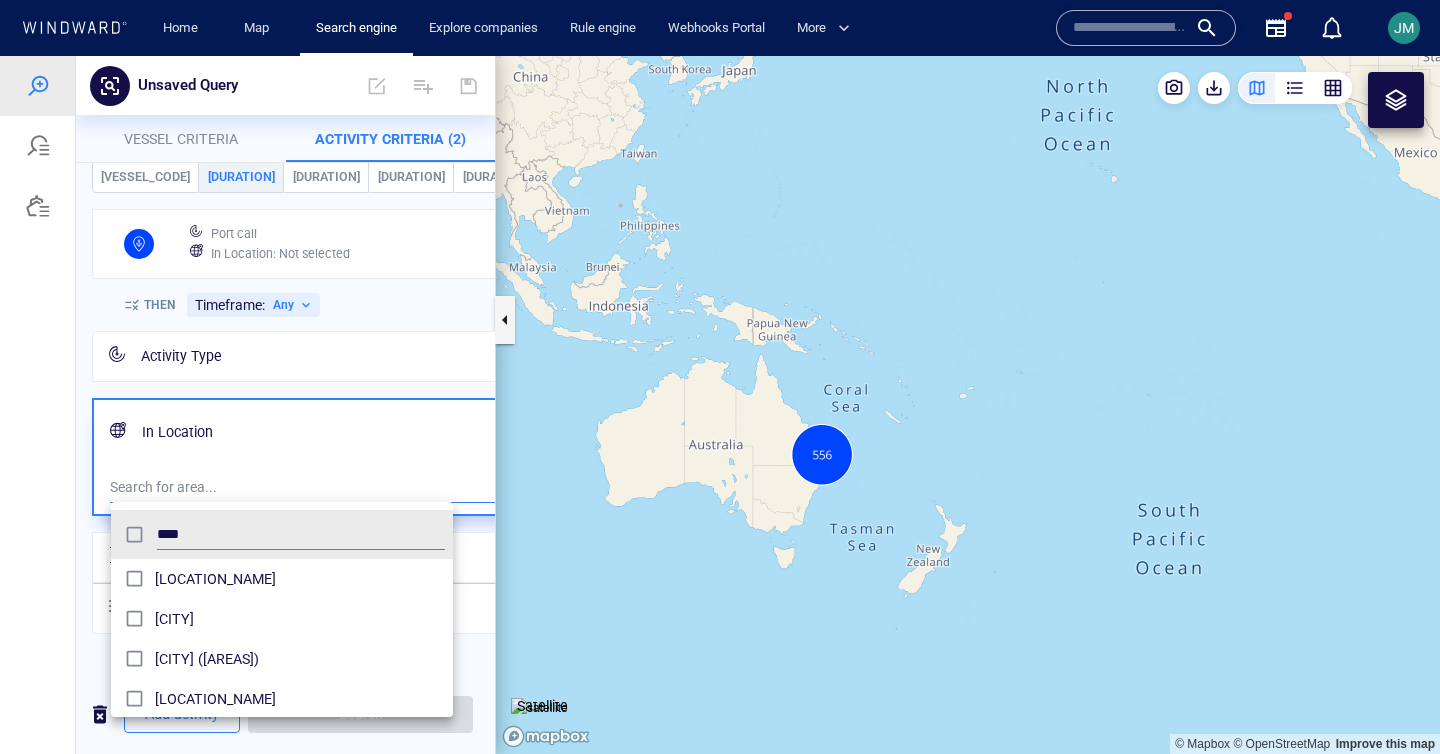 type on "****" 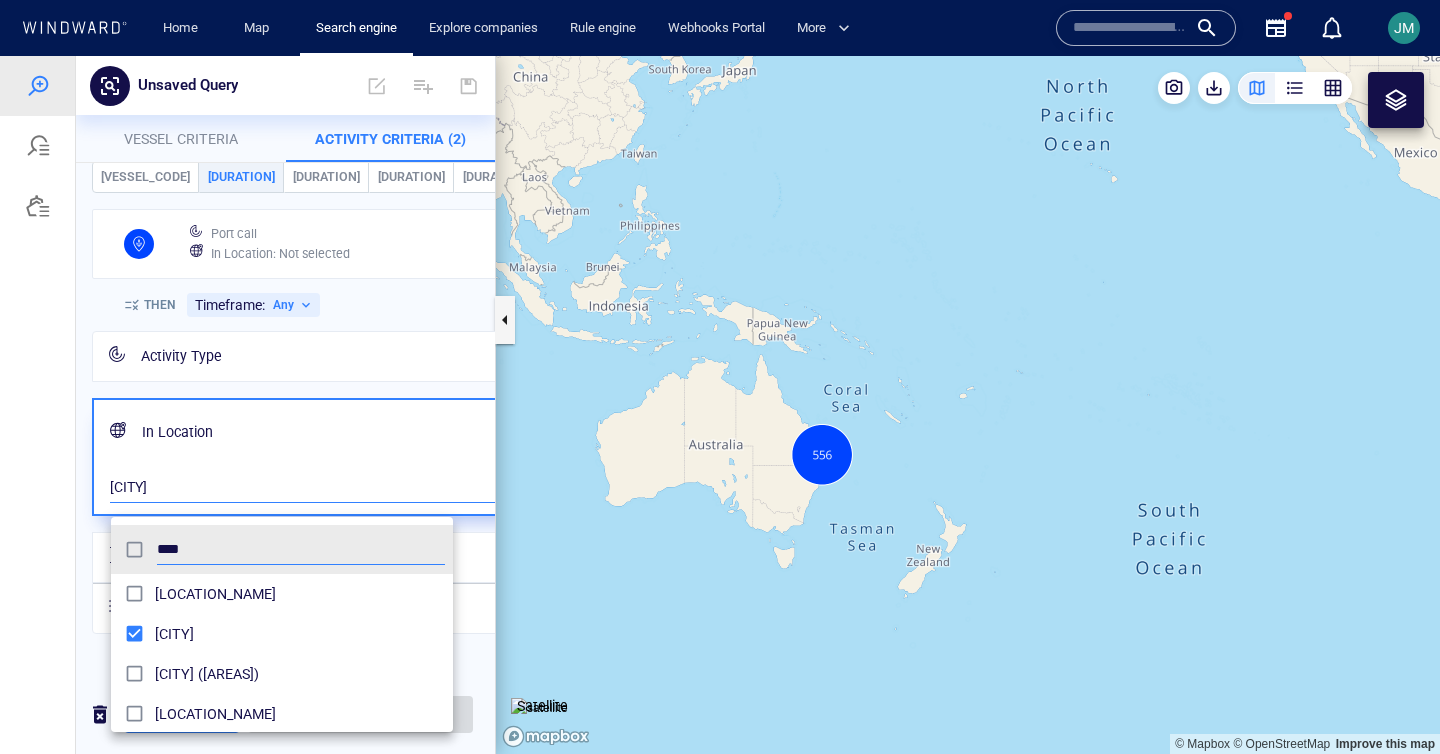 scroll, scrollTop: 101, scrollLeft: 0, axis: vertical 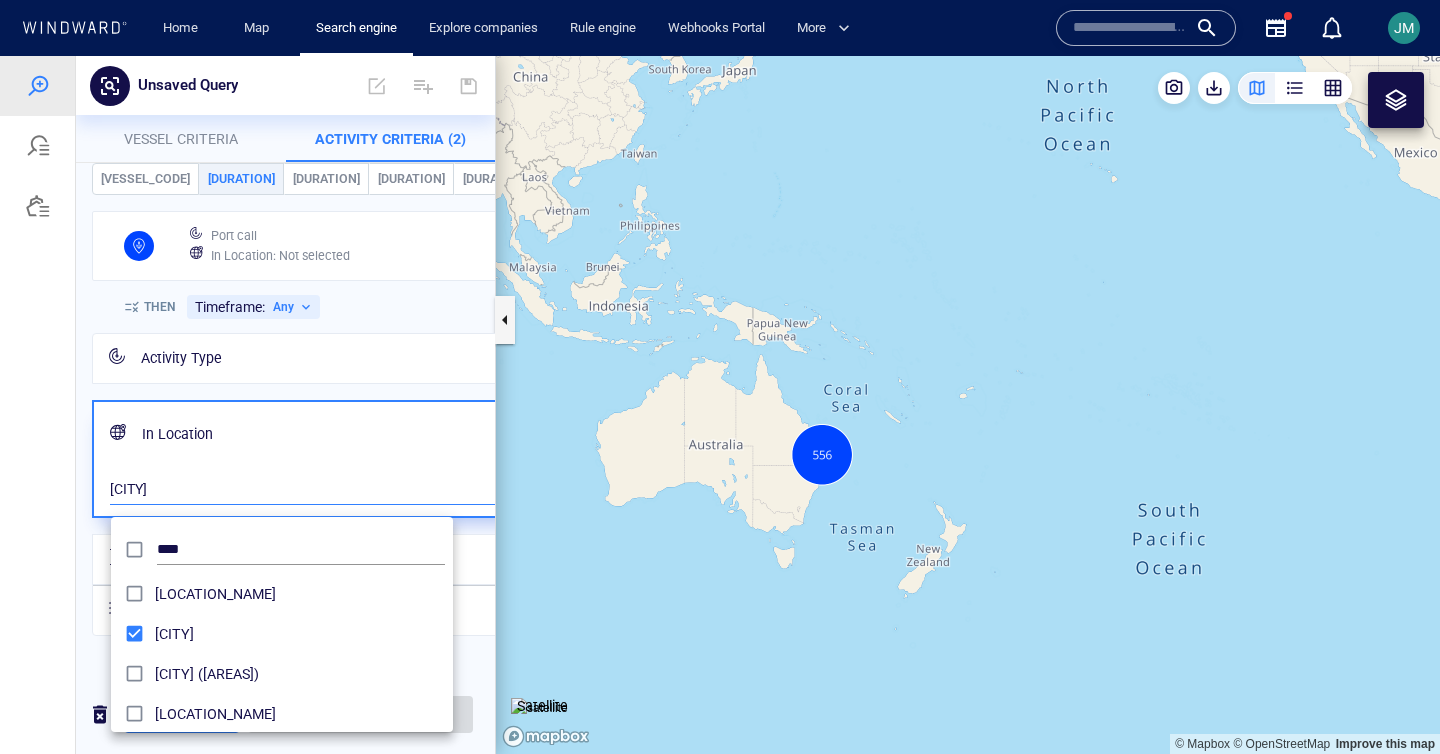 click at bounding box center (720, 405) 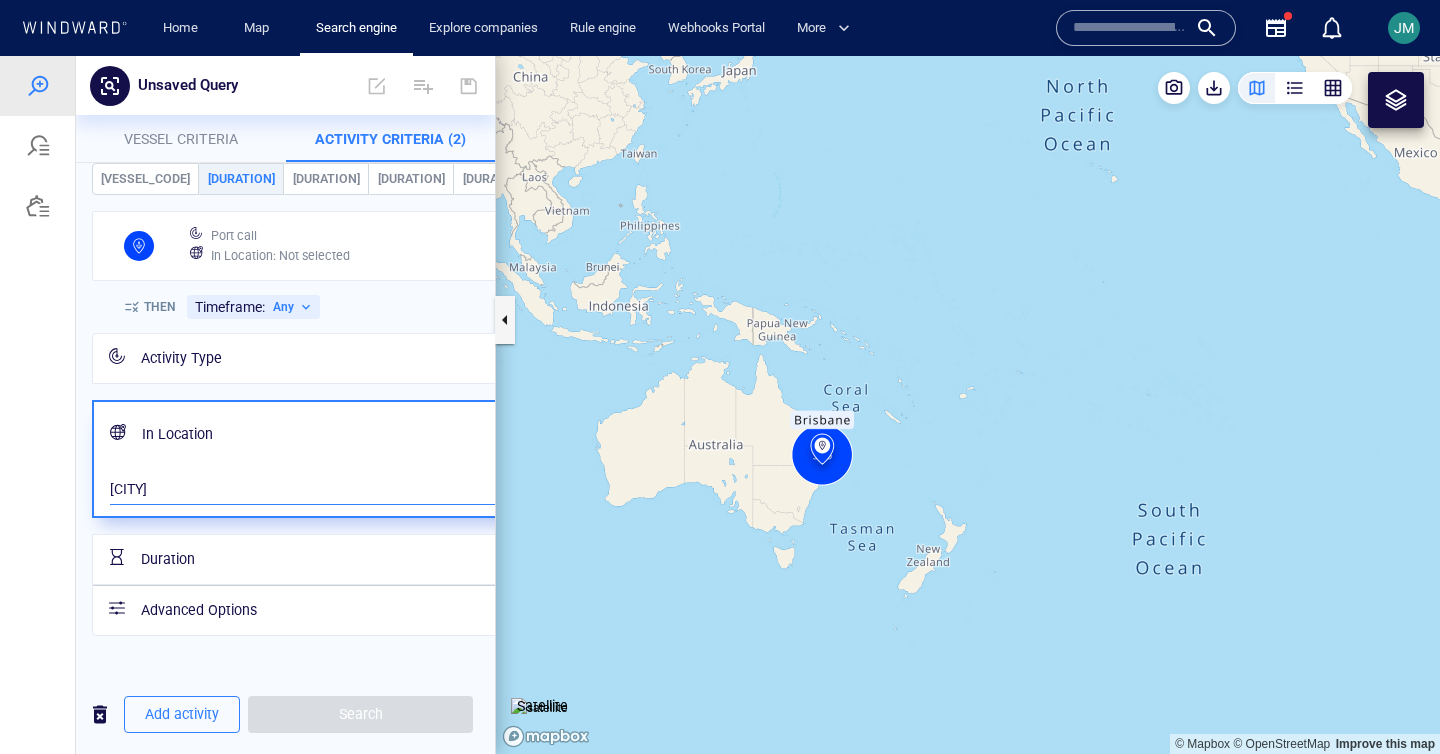 scroll, scrollTop: 89, scrollLeft: 0, axis: vertical 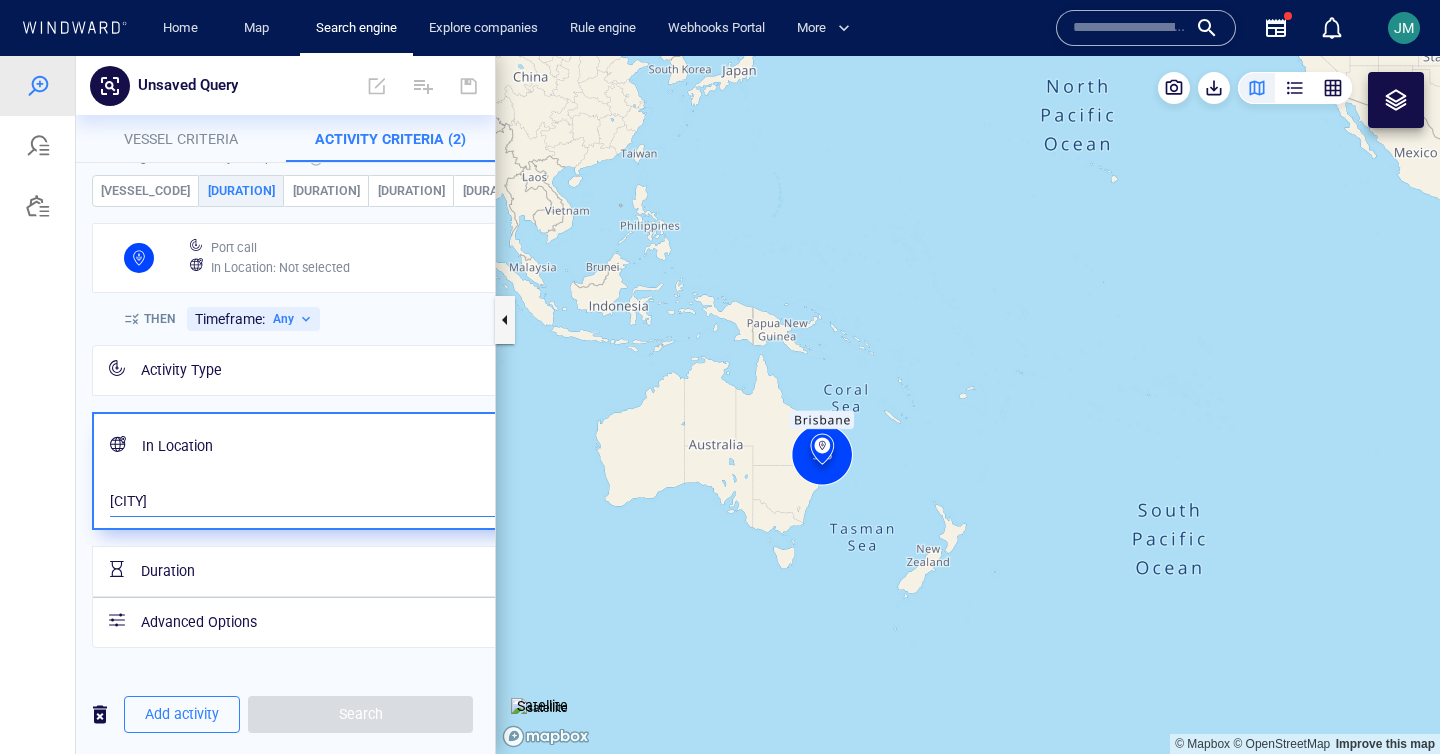 click at bounding box center [38, 405] 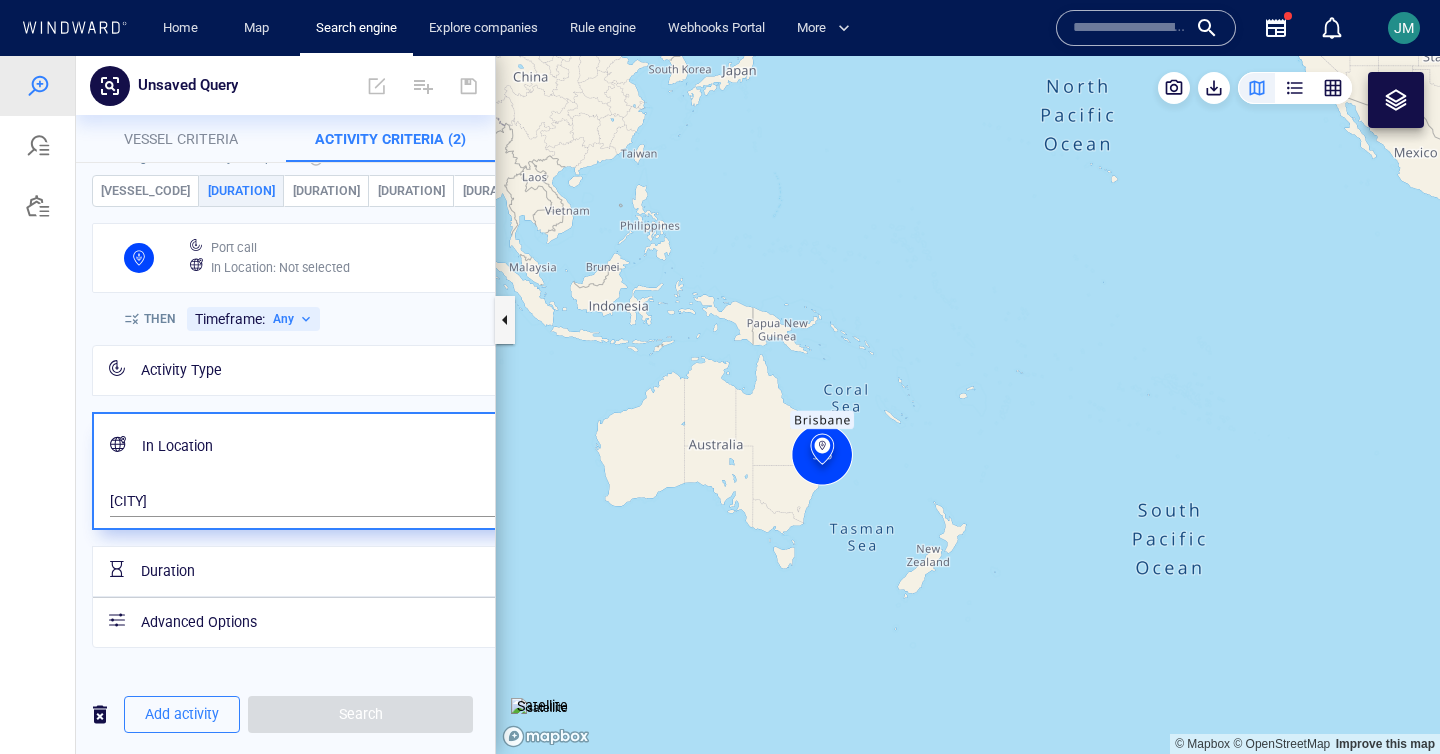 click on "THEN Timeframe: Any" at bounding box center (356, 319) 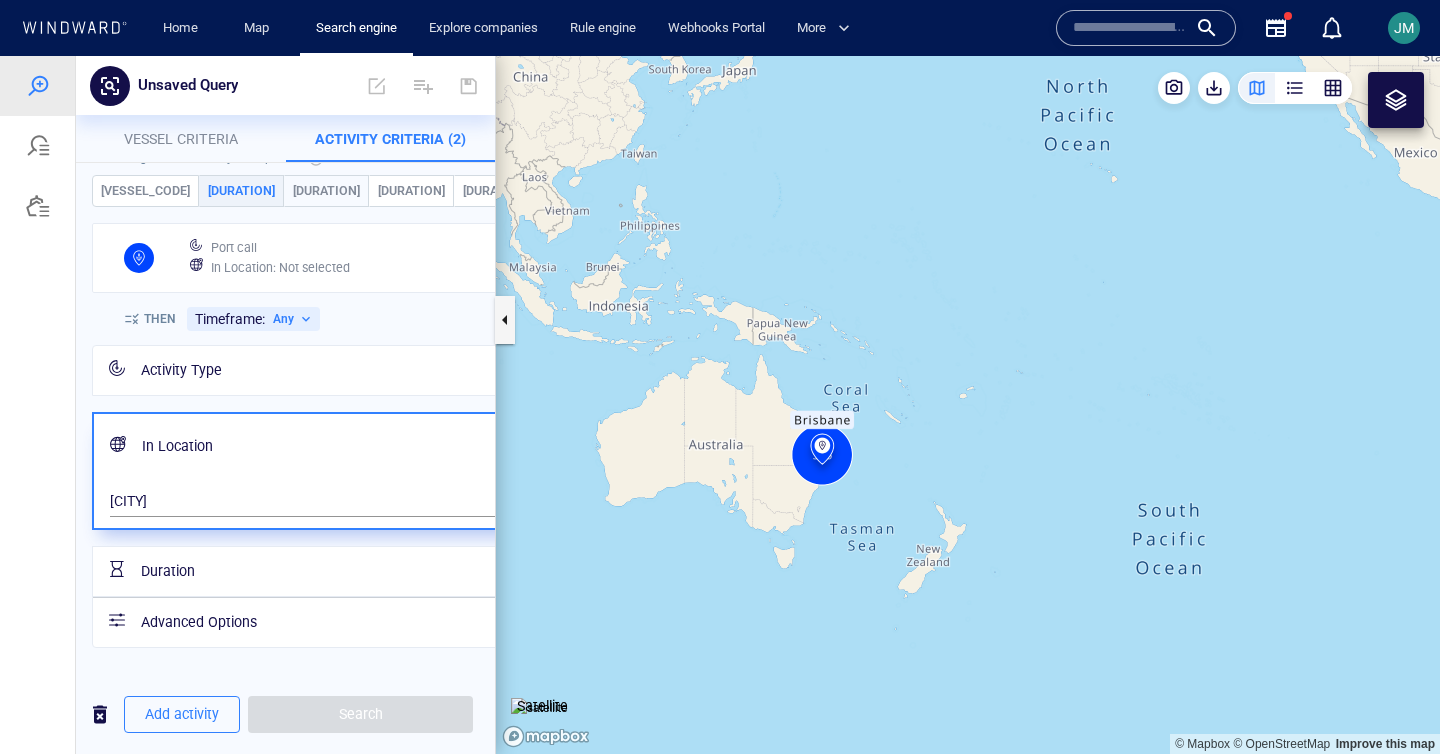 click on "60D" at bounding box center (326, 191) 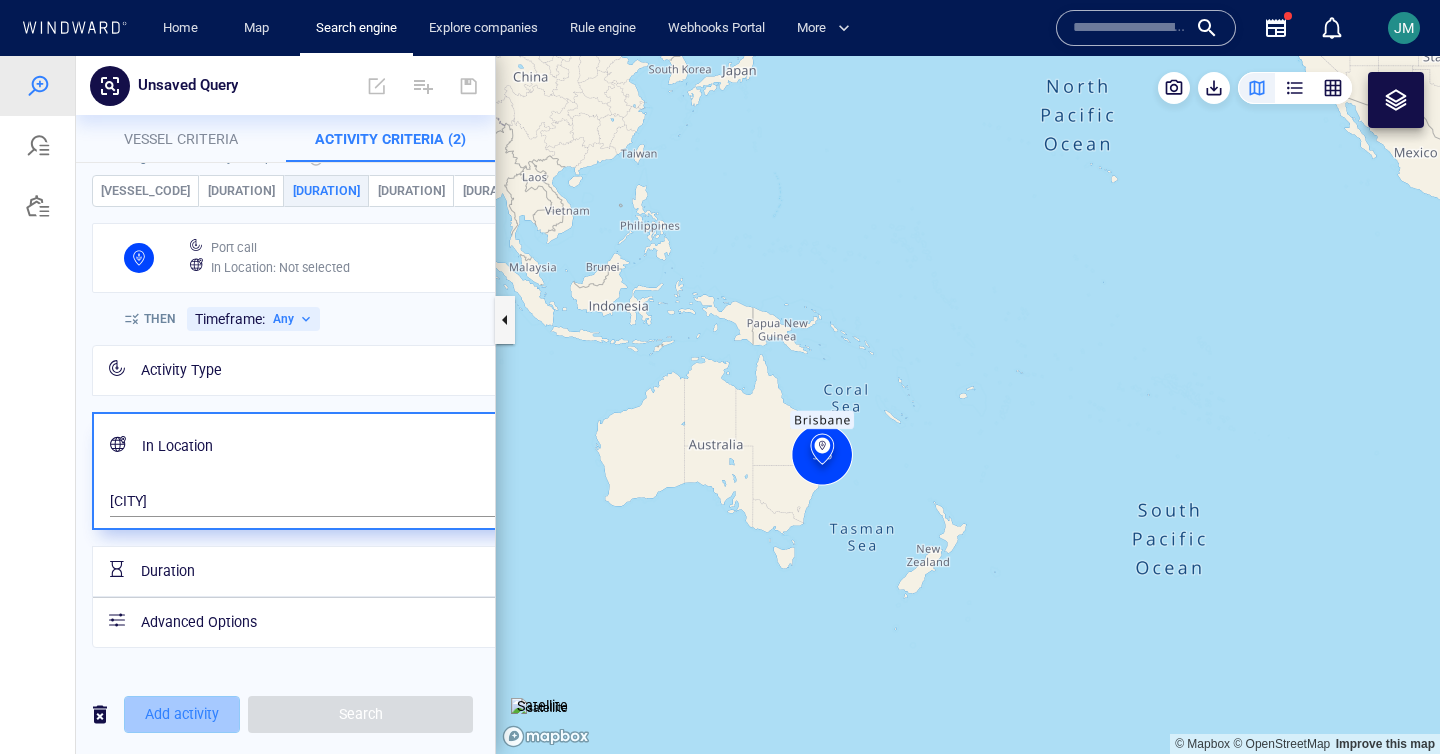 click on "Add activity" at bounding box center [182, 714] 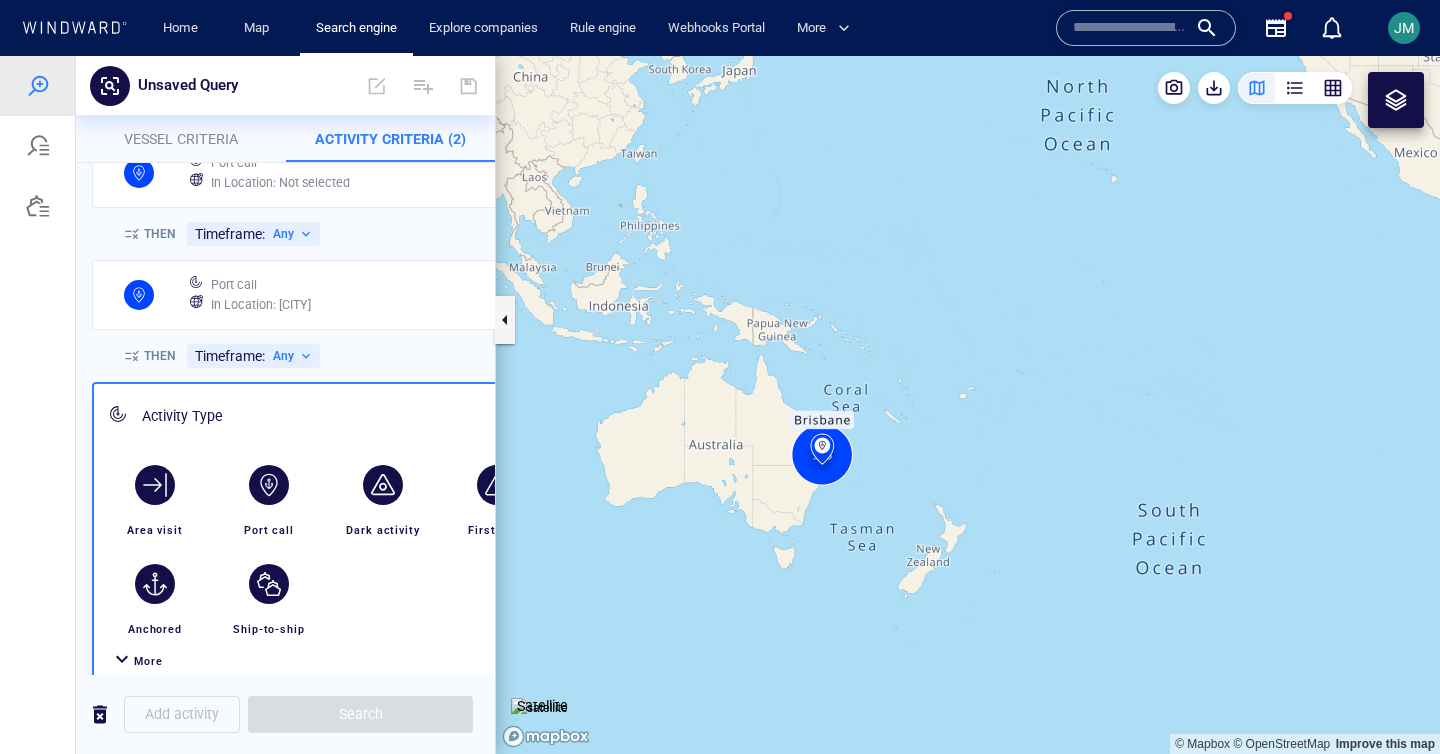 click 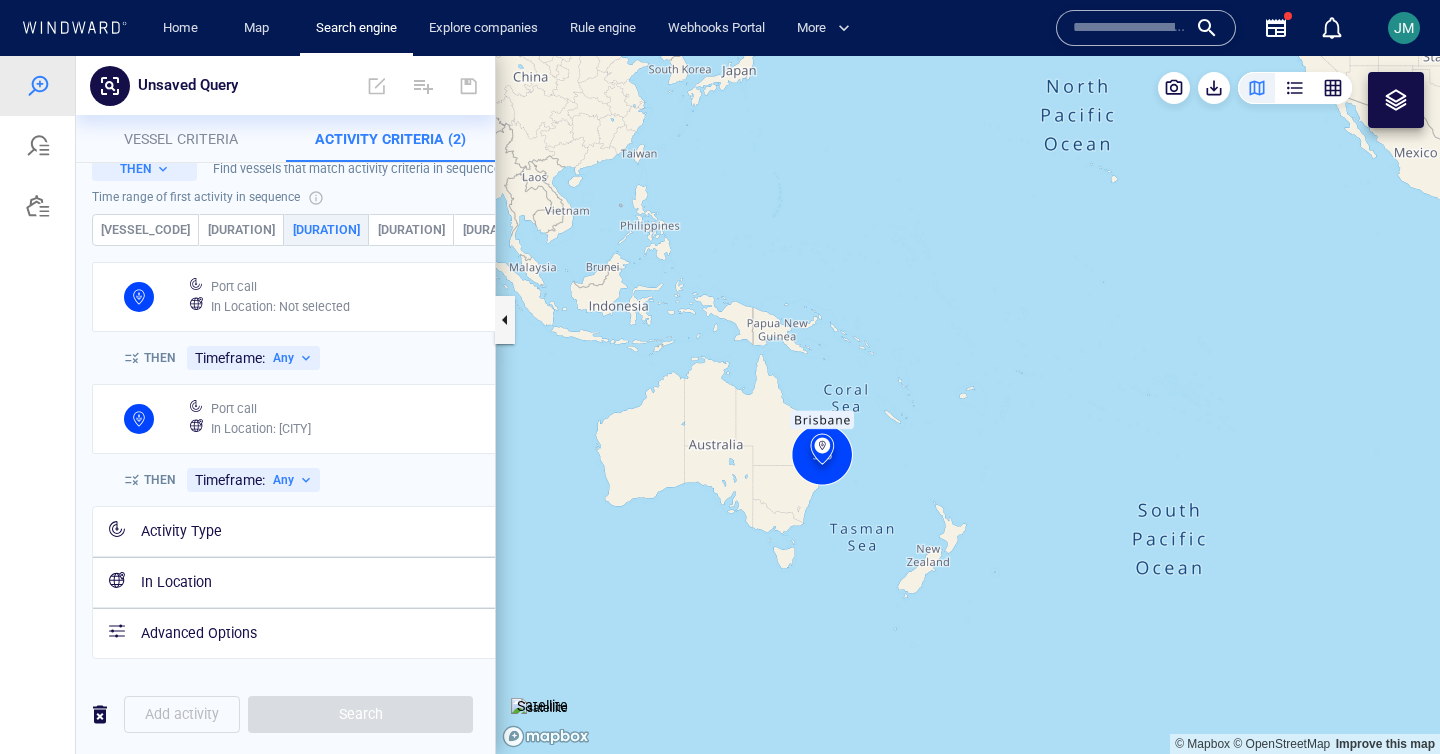 scroll, scrollTop: 62, scrollLeft: 0, axis: vertical 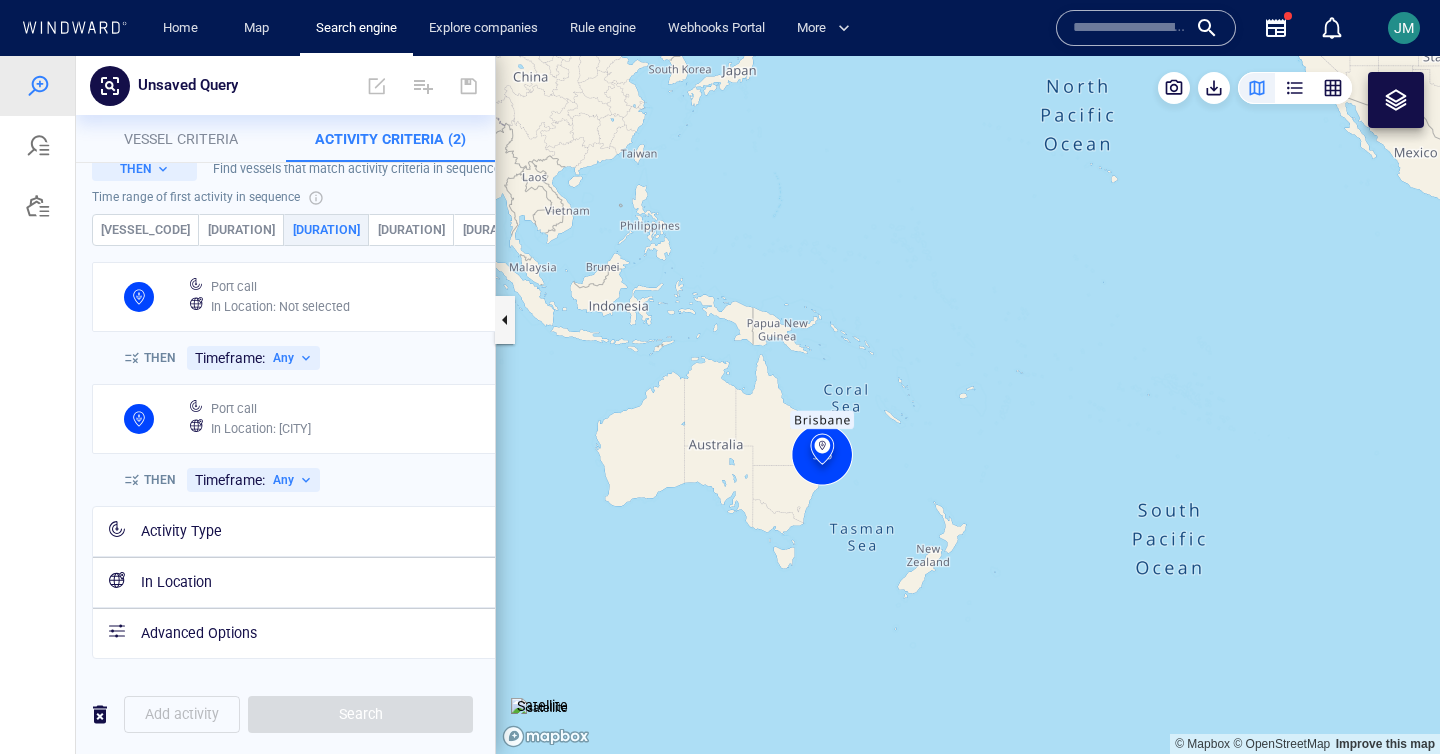 click on "Vessel criteria" at bounding box center (181, 139) 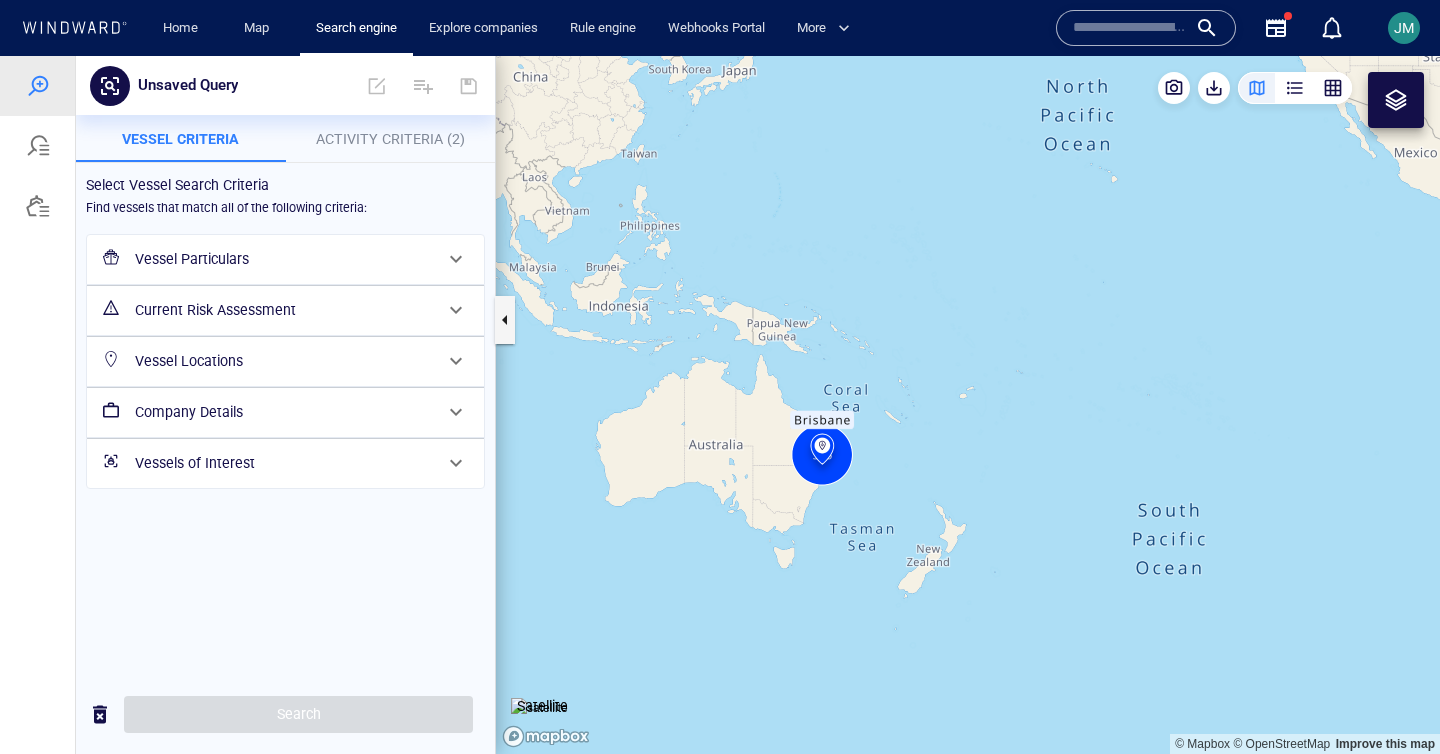 click on "Vessel Particulars" at bounding box center (283, 259) 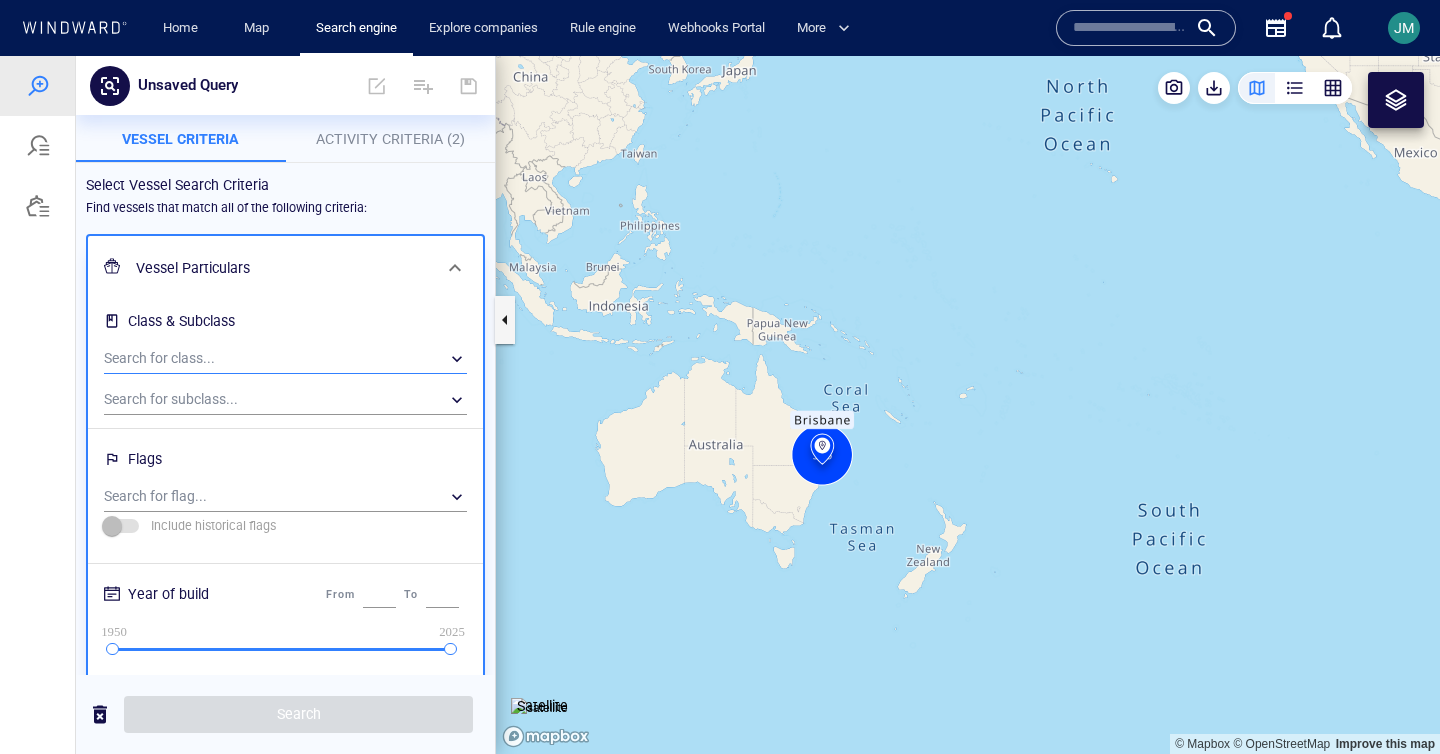 click on "​" at bounding box center [285, 359] 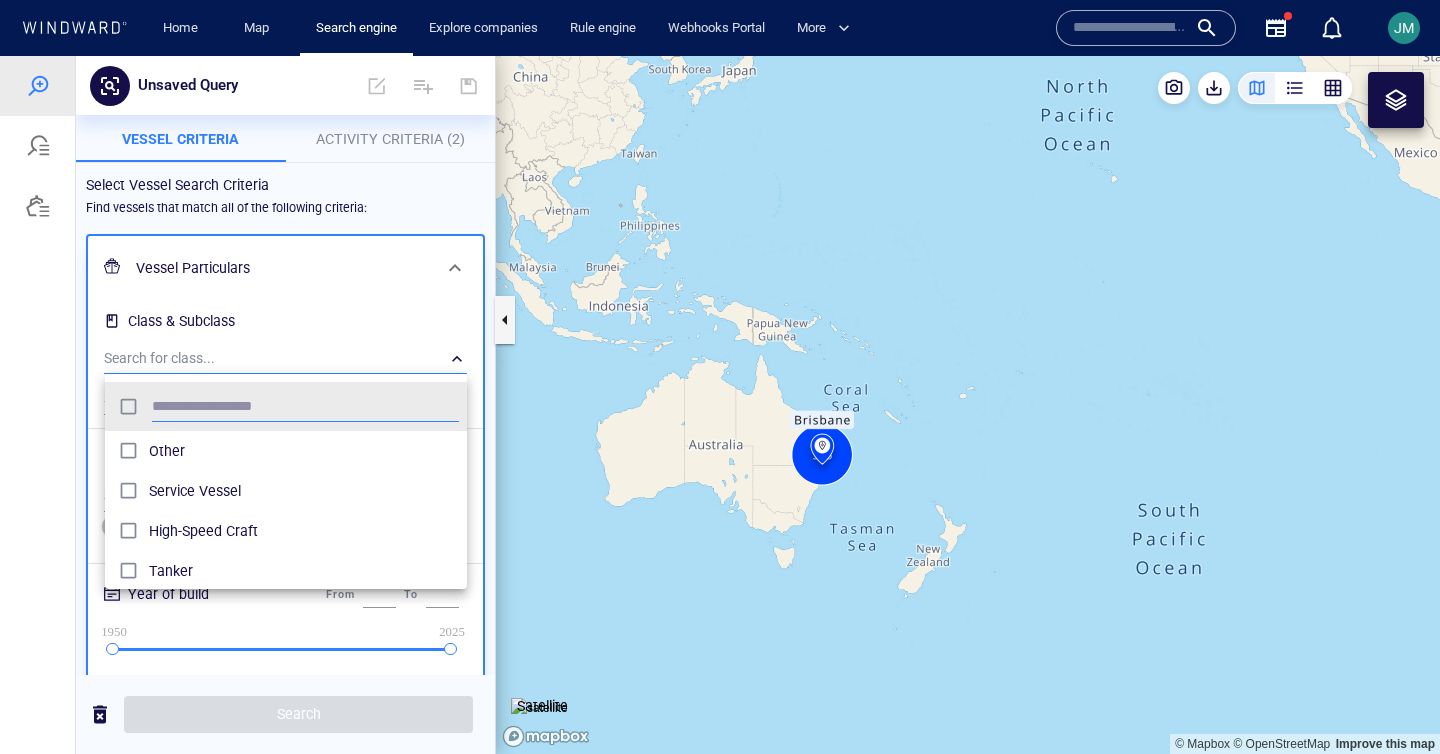 scroll, scrollTop: 0, scrollLeft: 1, axis: horizontal 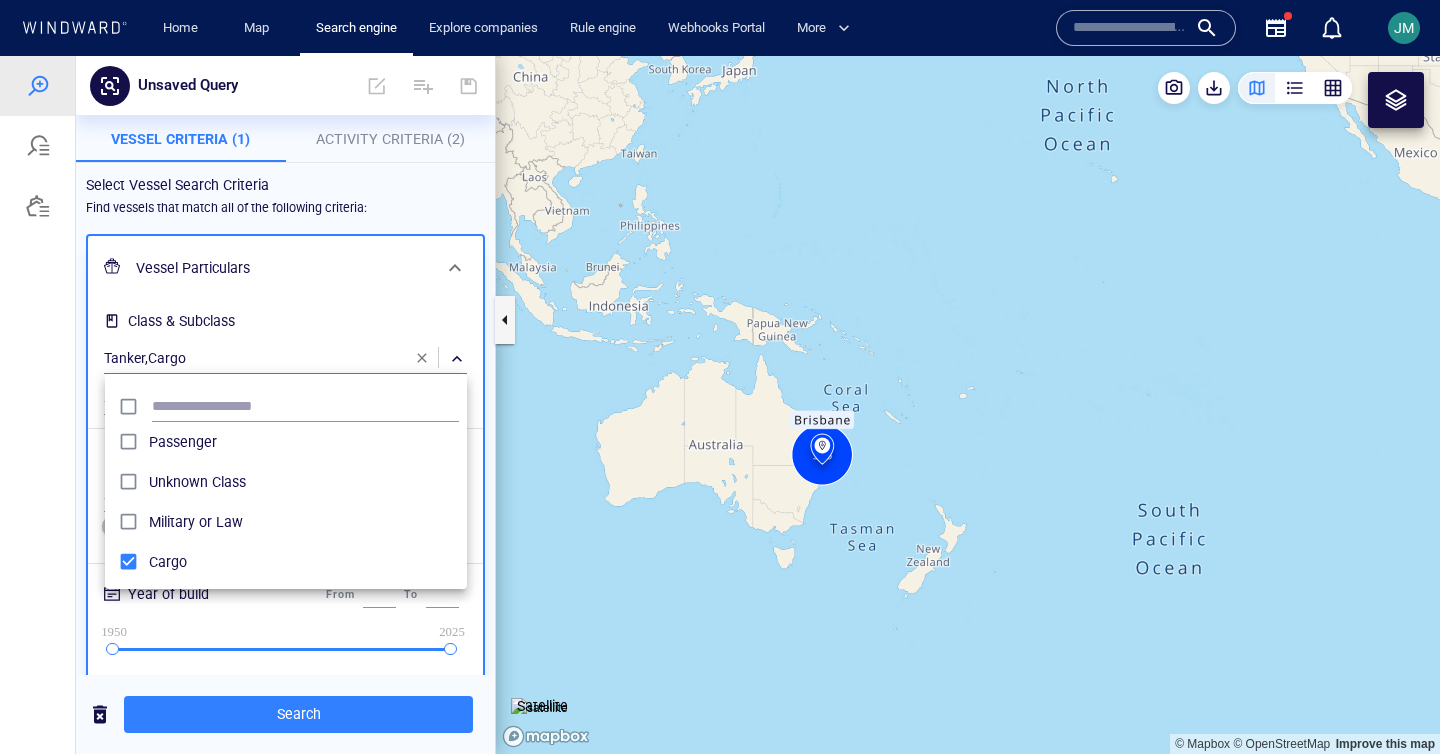 click at bounding box center [720, 405] 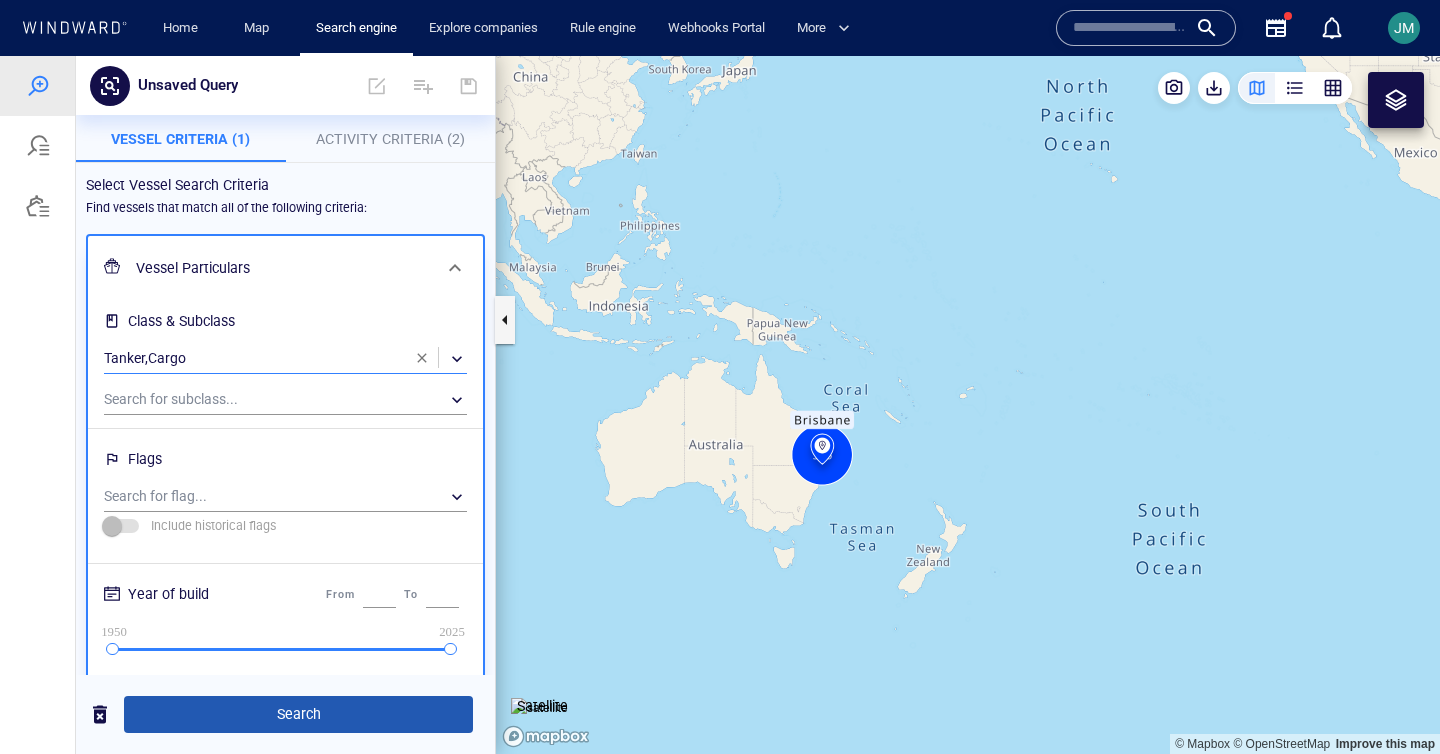 click on "Search" at bounding box center (298, 714) 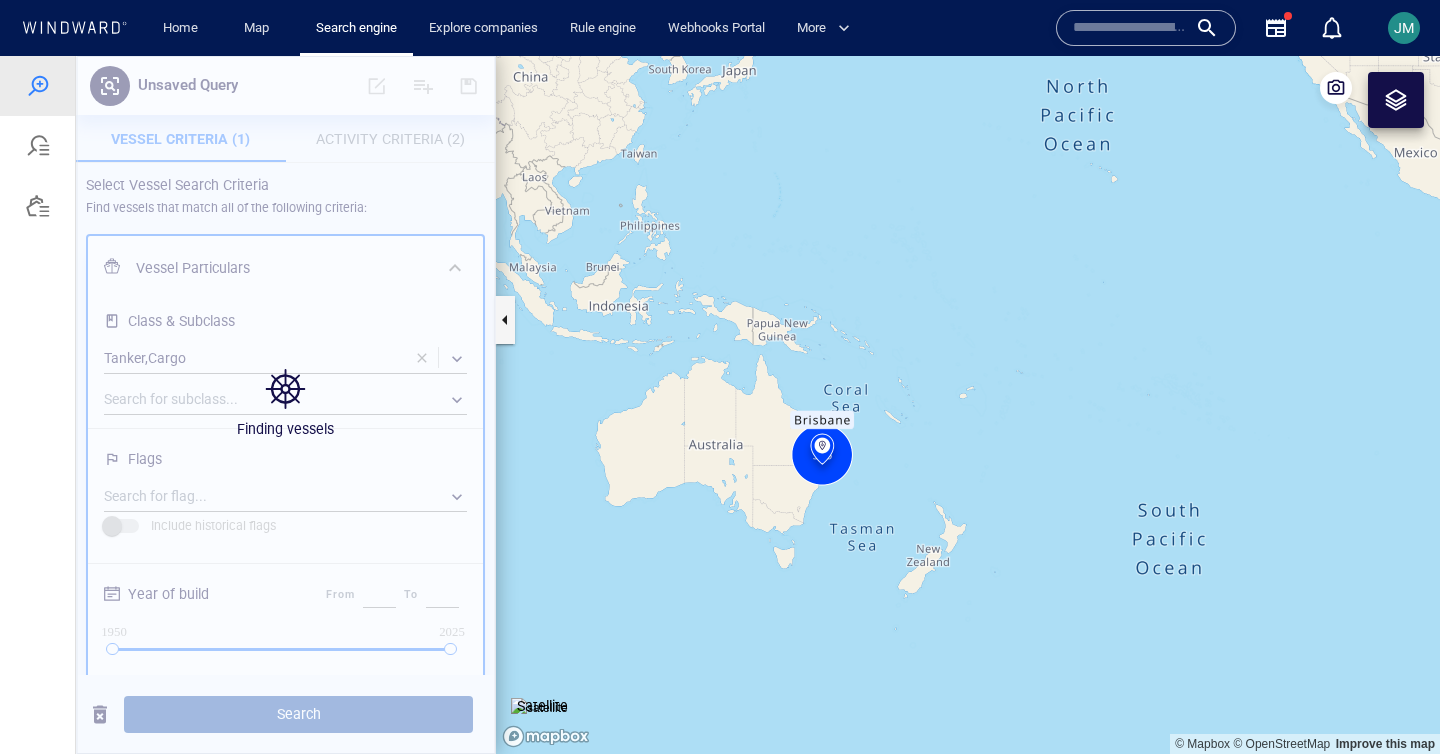 scroll, scrollTop: 0, scrollLeft: 0, axis: both 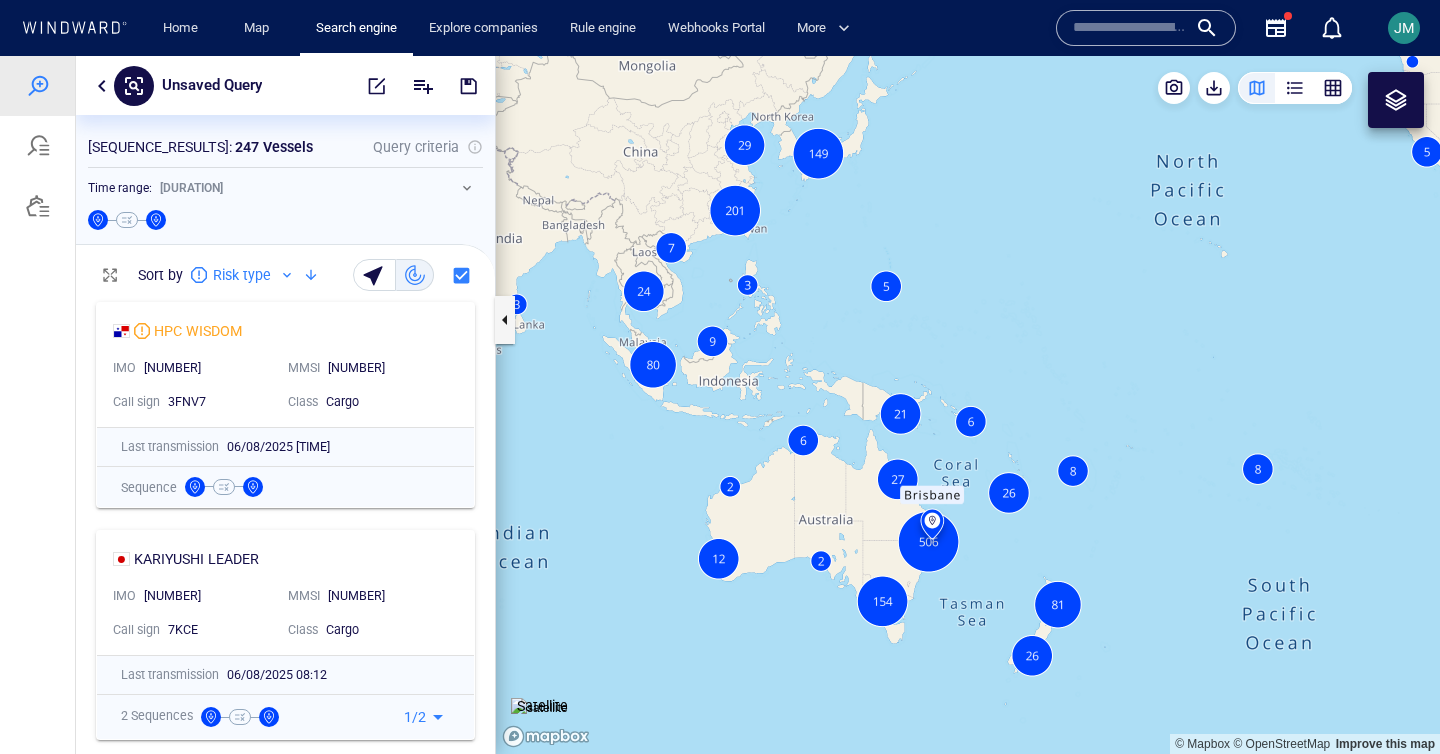 drag, startPoint x: 694, startPoint y: 260, endPoint x: 713, endPoint y: 278, distance: 26.172504 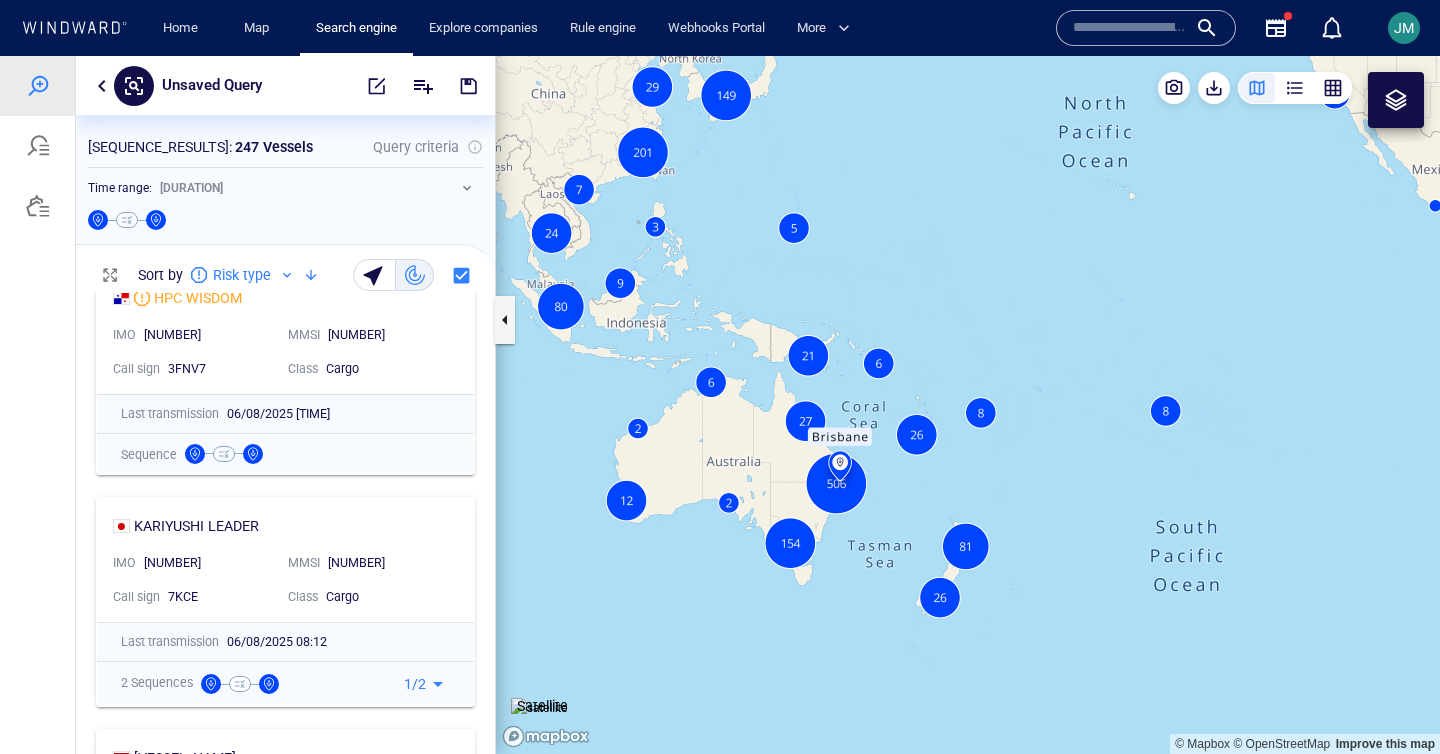 scroll, scrollTop: 32, scrollLeft: 0, axis: vertical 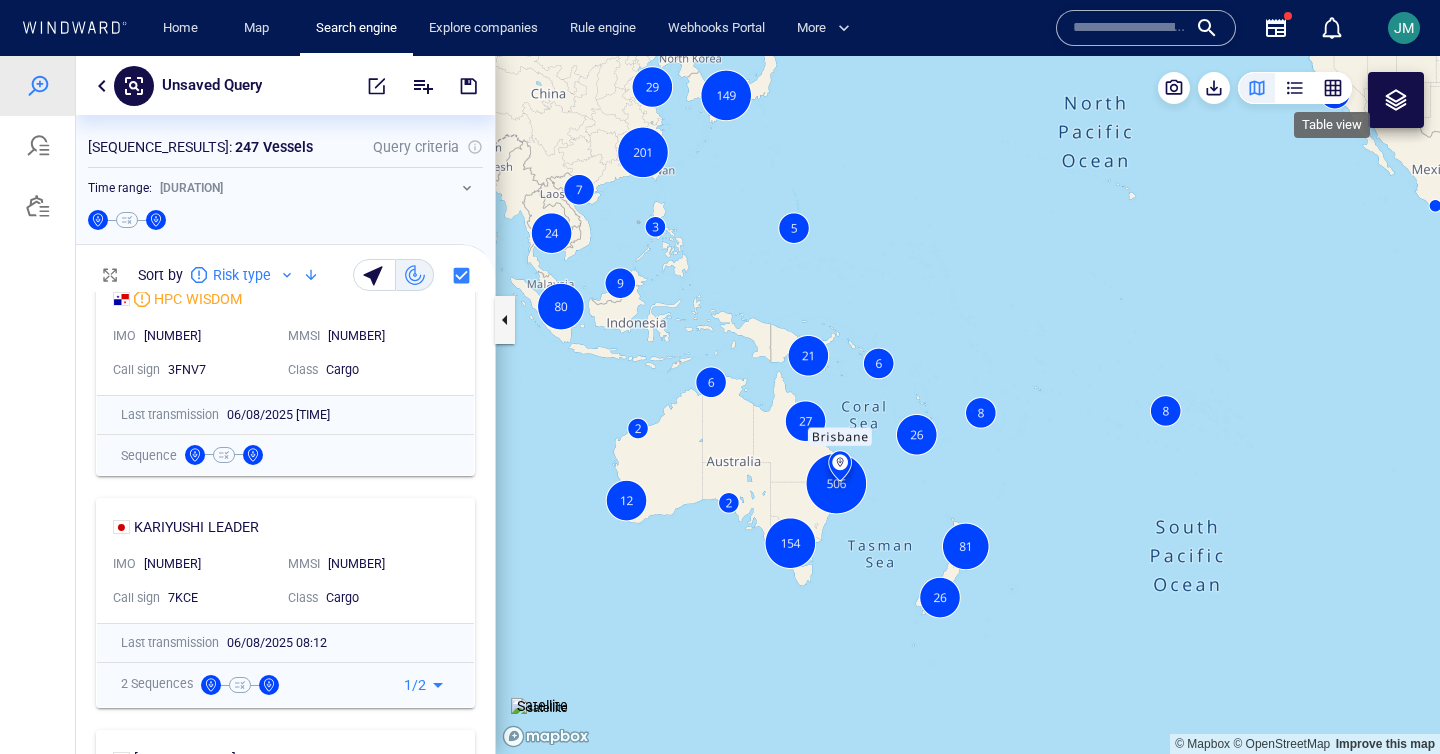click at bounding box center [1333, 88] 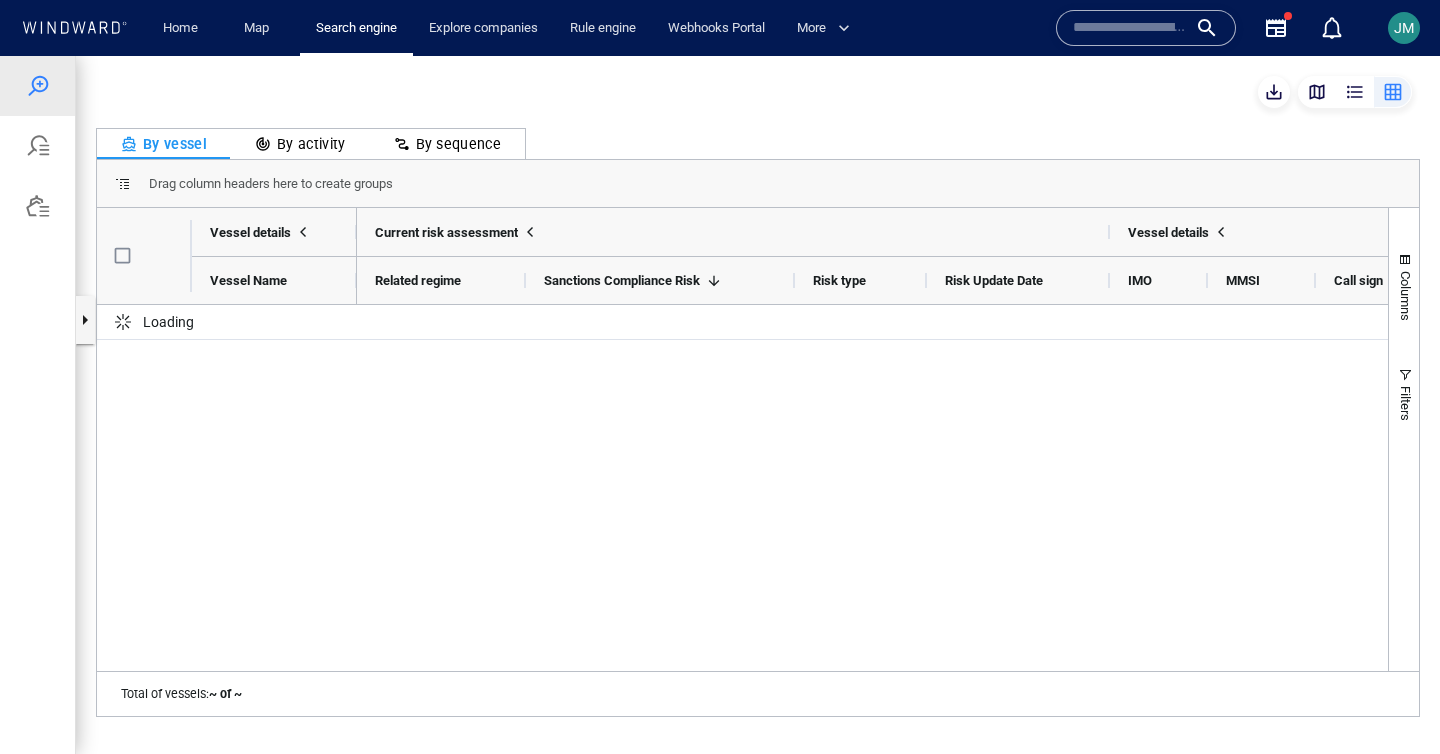 click on "By sequence" at bounding box center (448, 144) 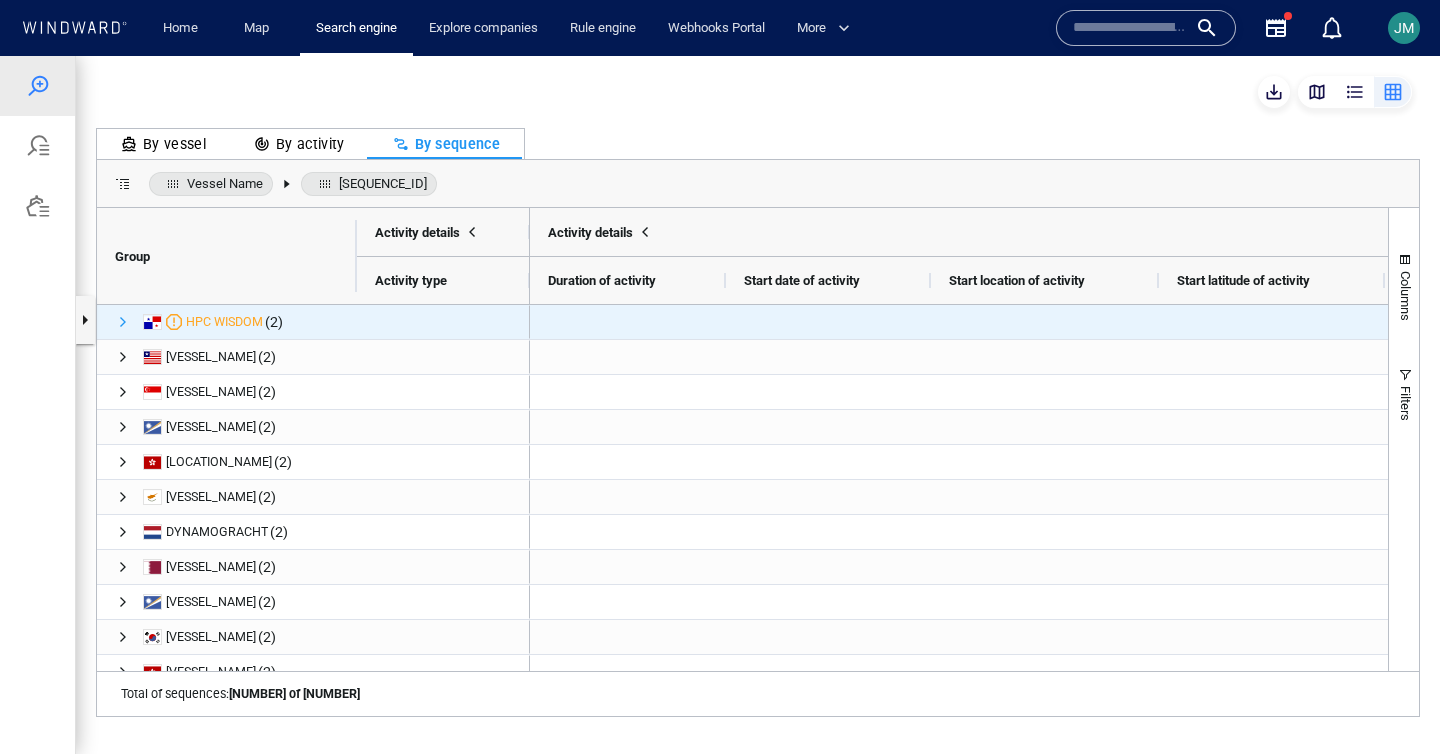 click at bounding box center (123, 322) 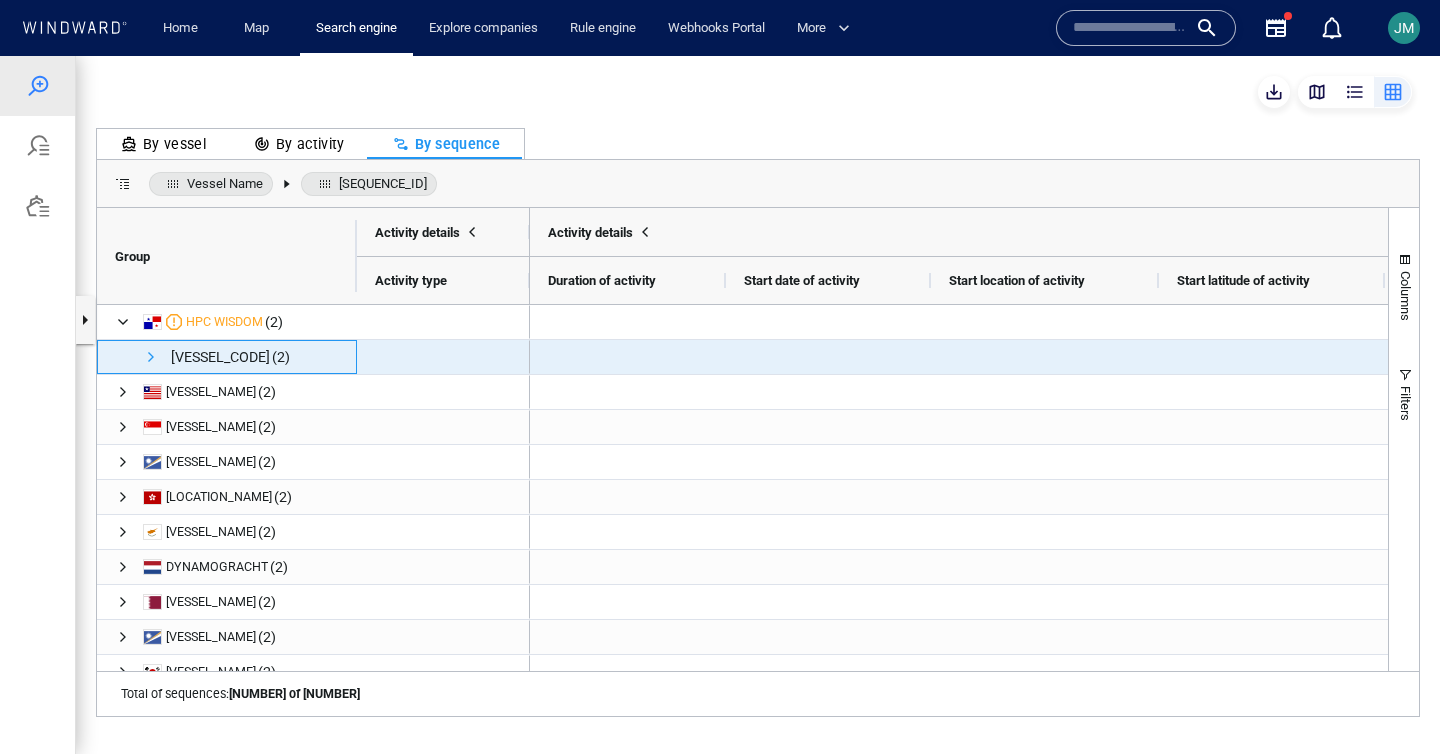 click at bounding box center [151, 357] 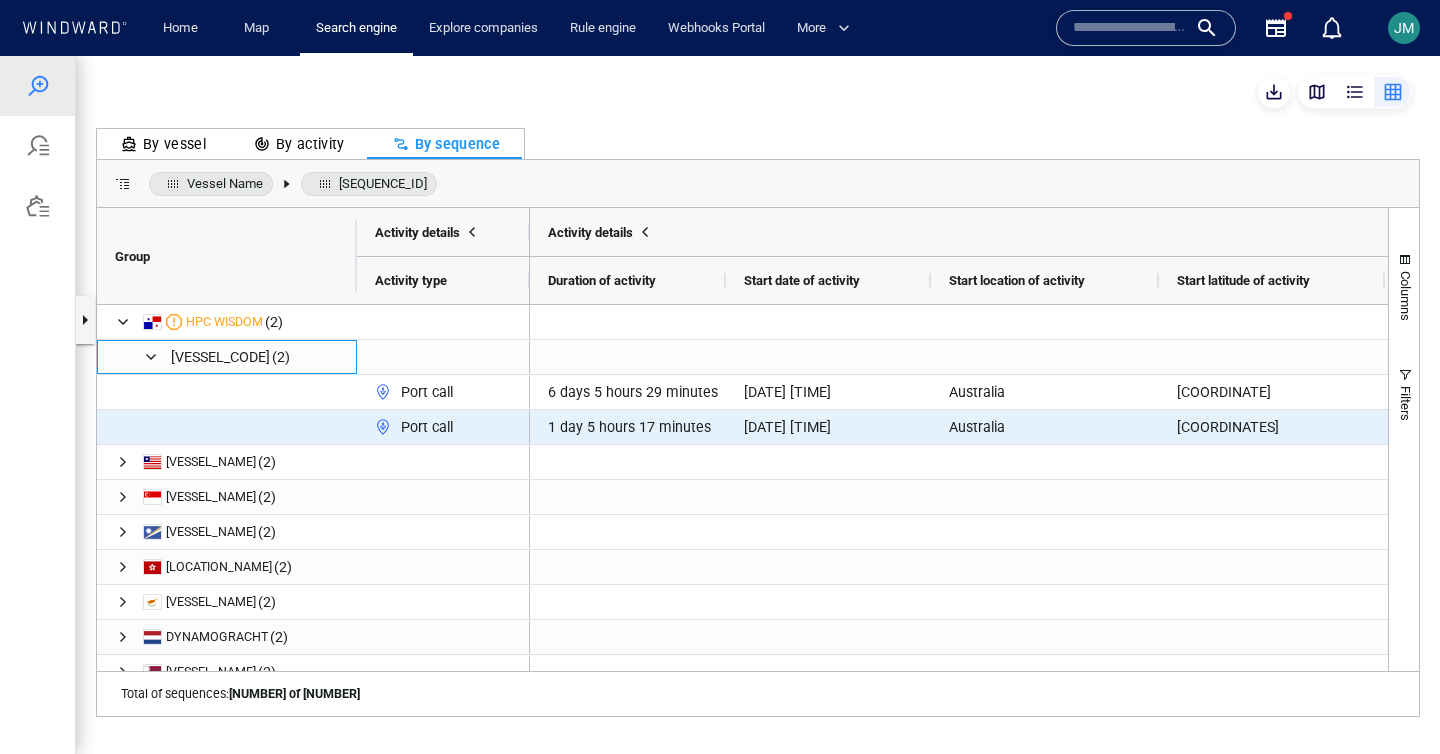 scroll, scrollTop: 0, scrollLeft: 457, axis: horizontal 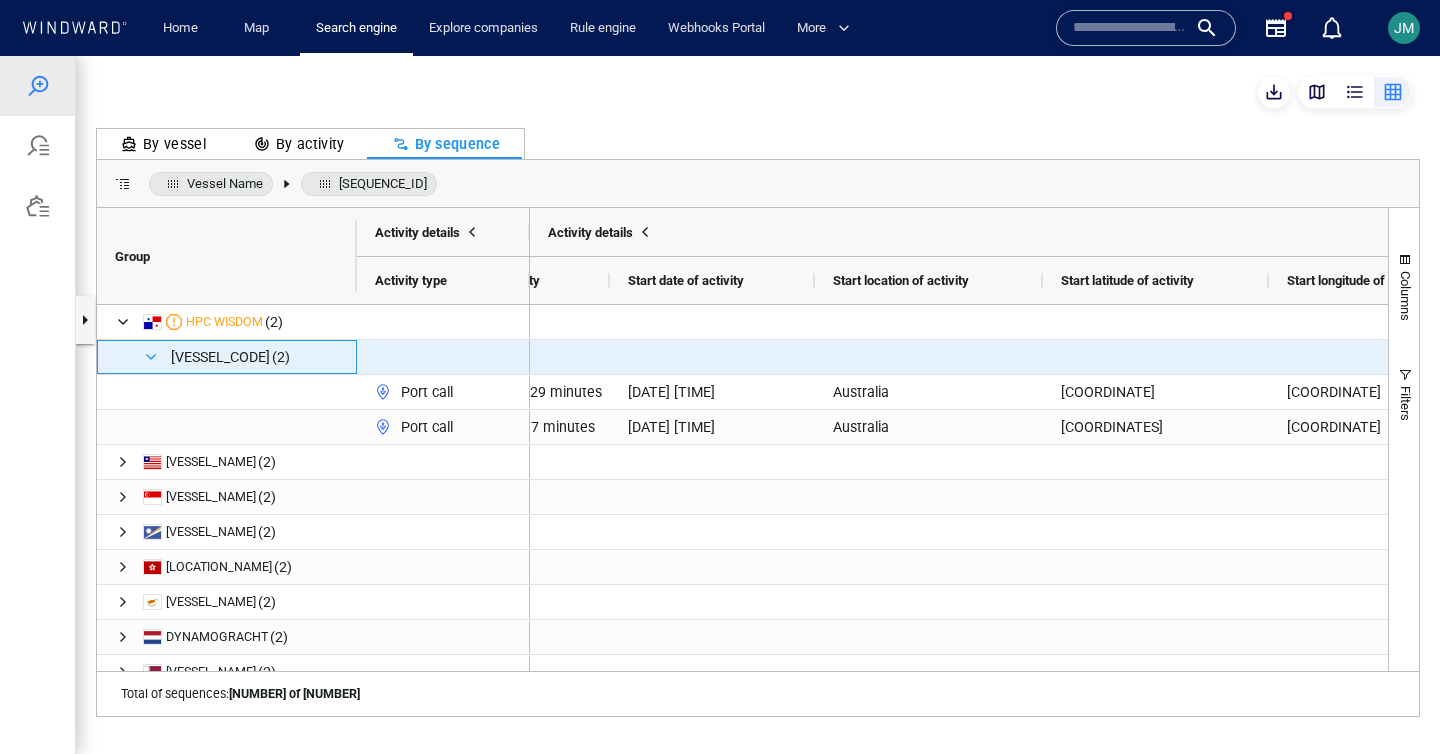 click at bounding box center [151, 357] 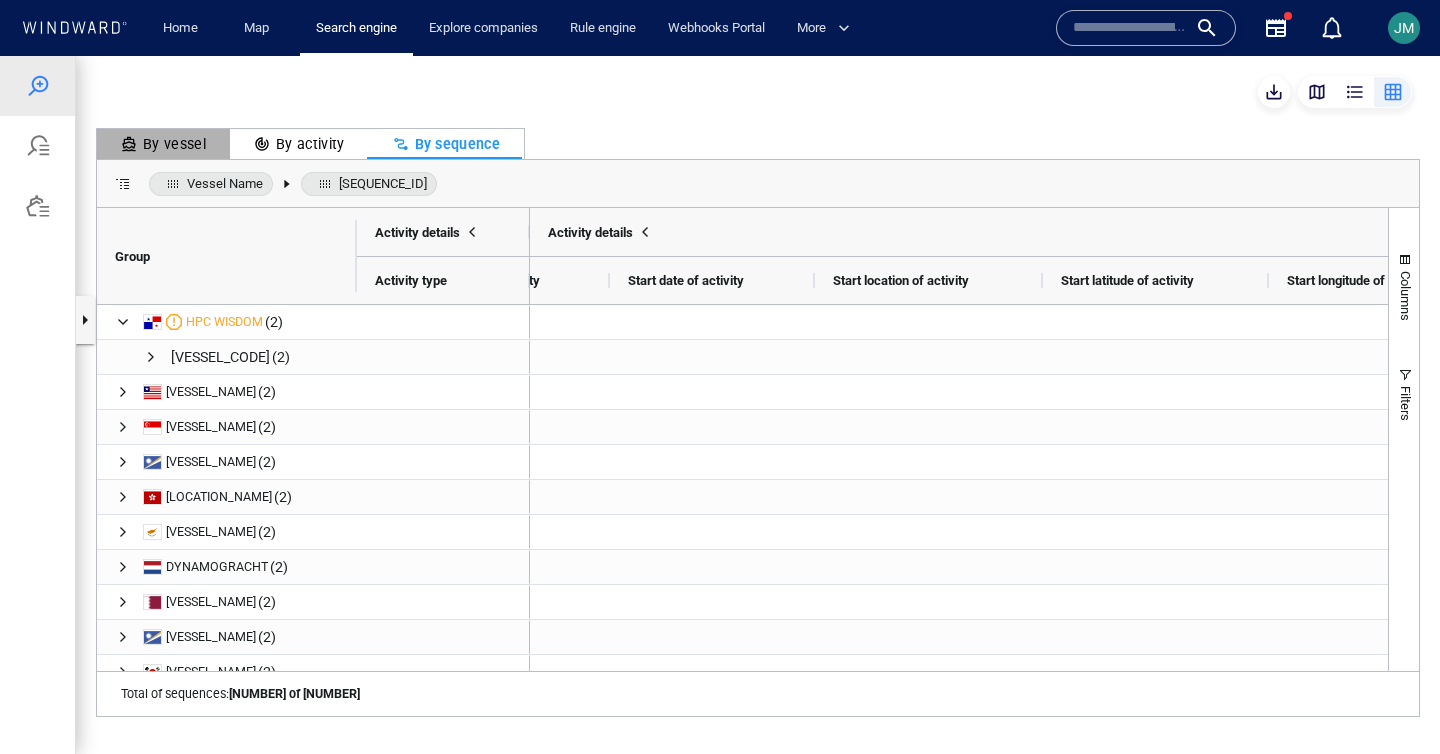 click on "By vessel" at bounding box center (163, 144) 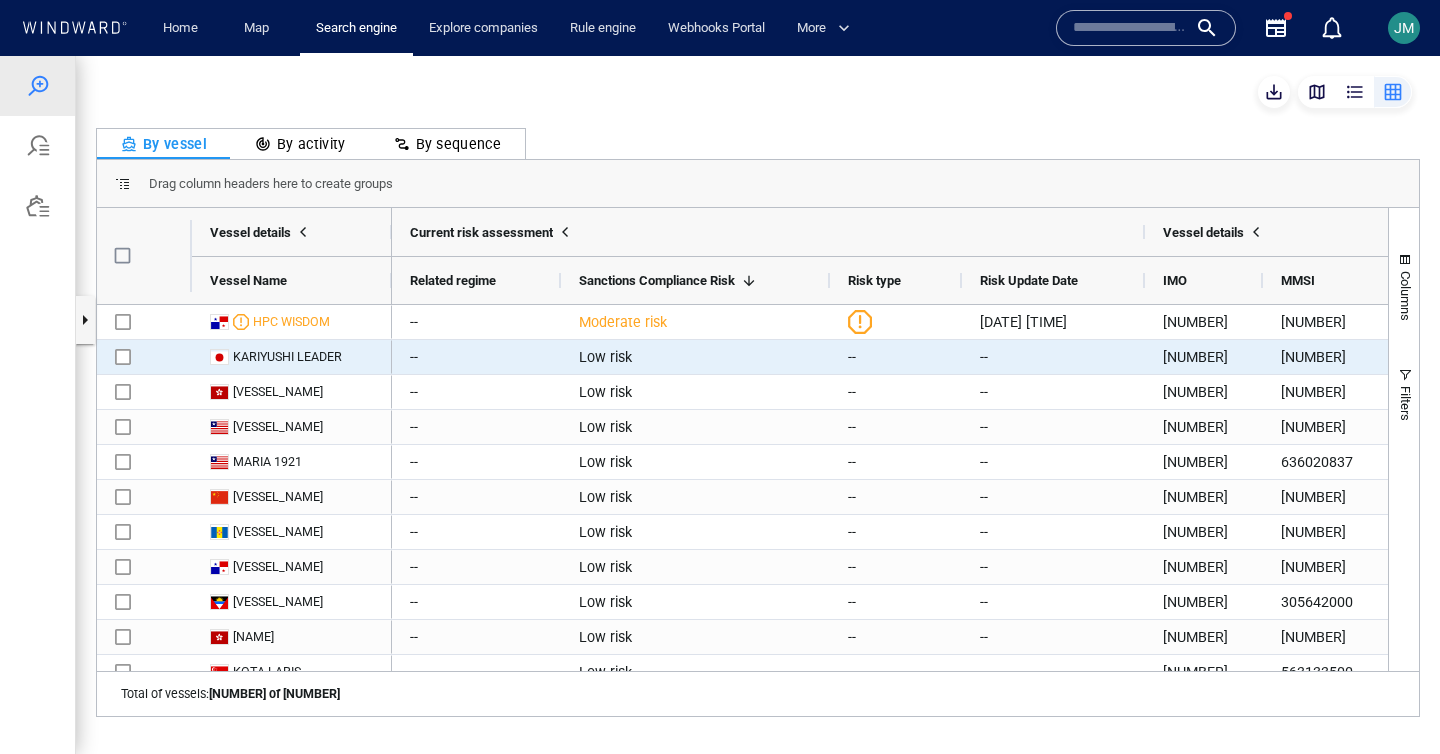 scroll, scrollTop: 0, scrollLeft: 167, axis: horizontal 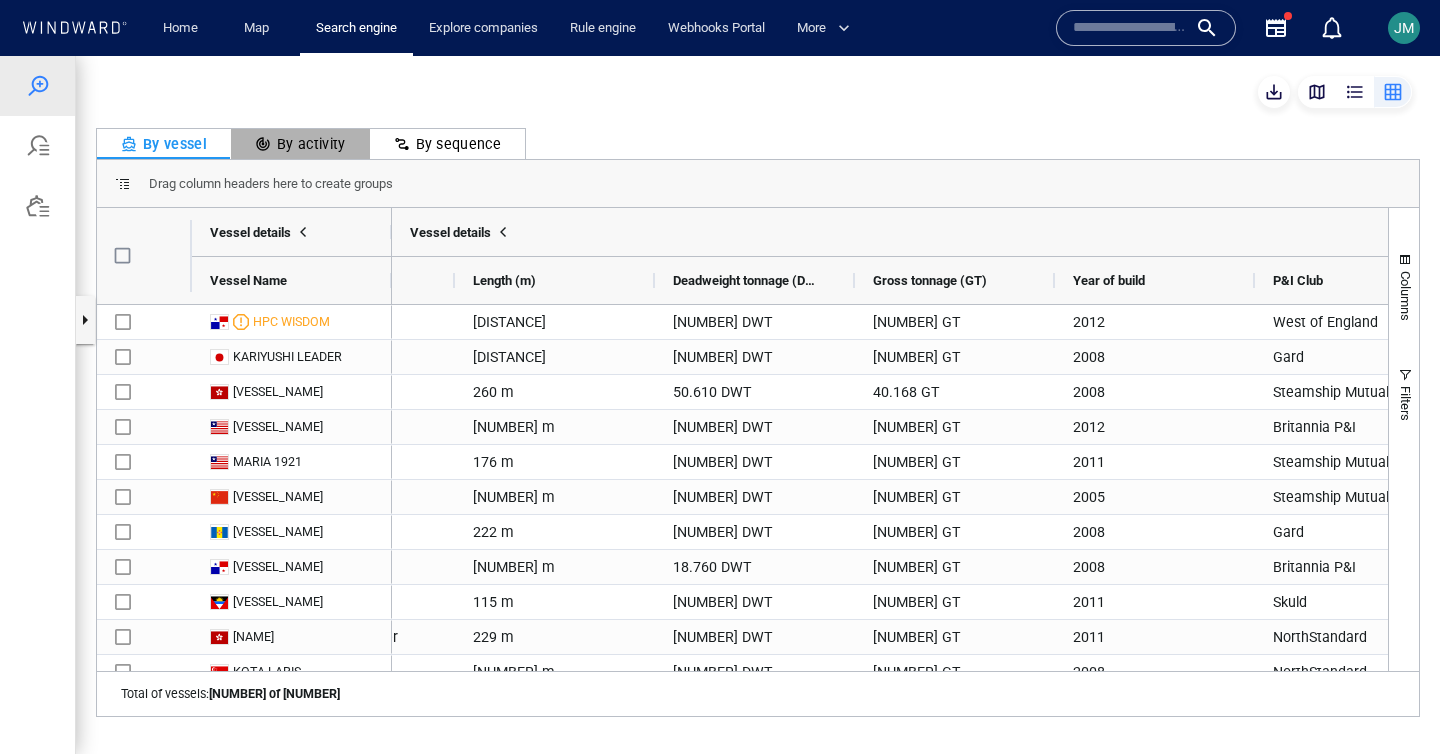 click on "By activity" at bounding box center [300, 144] 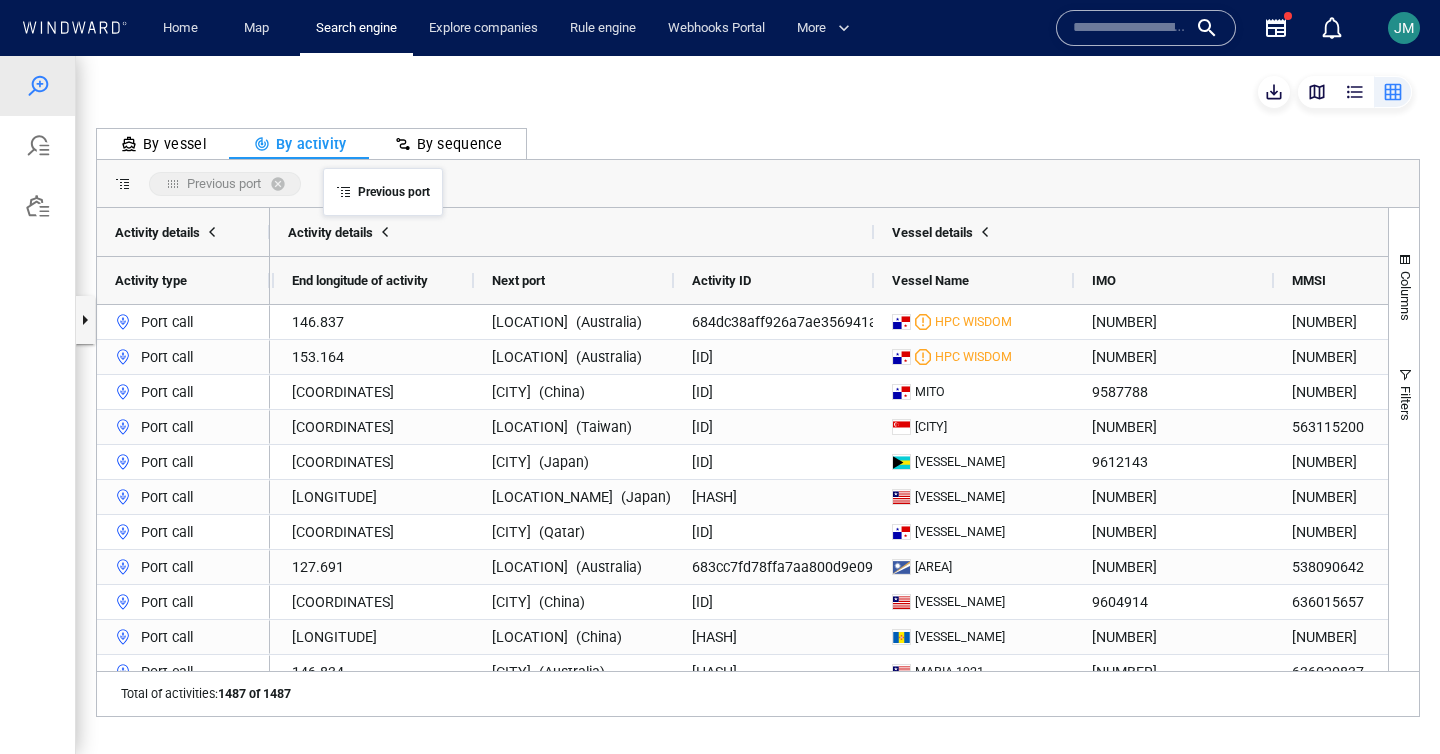 drag, startPoint x: 529, startPoint y: 276, endPoint x: 333, endPoint y: 180, distance: 218.24756 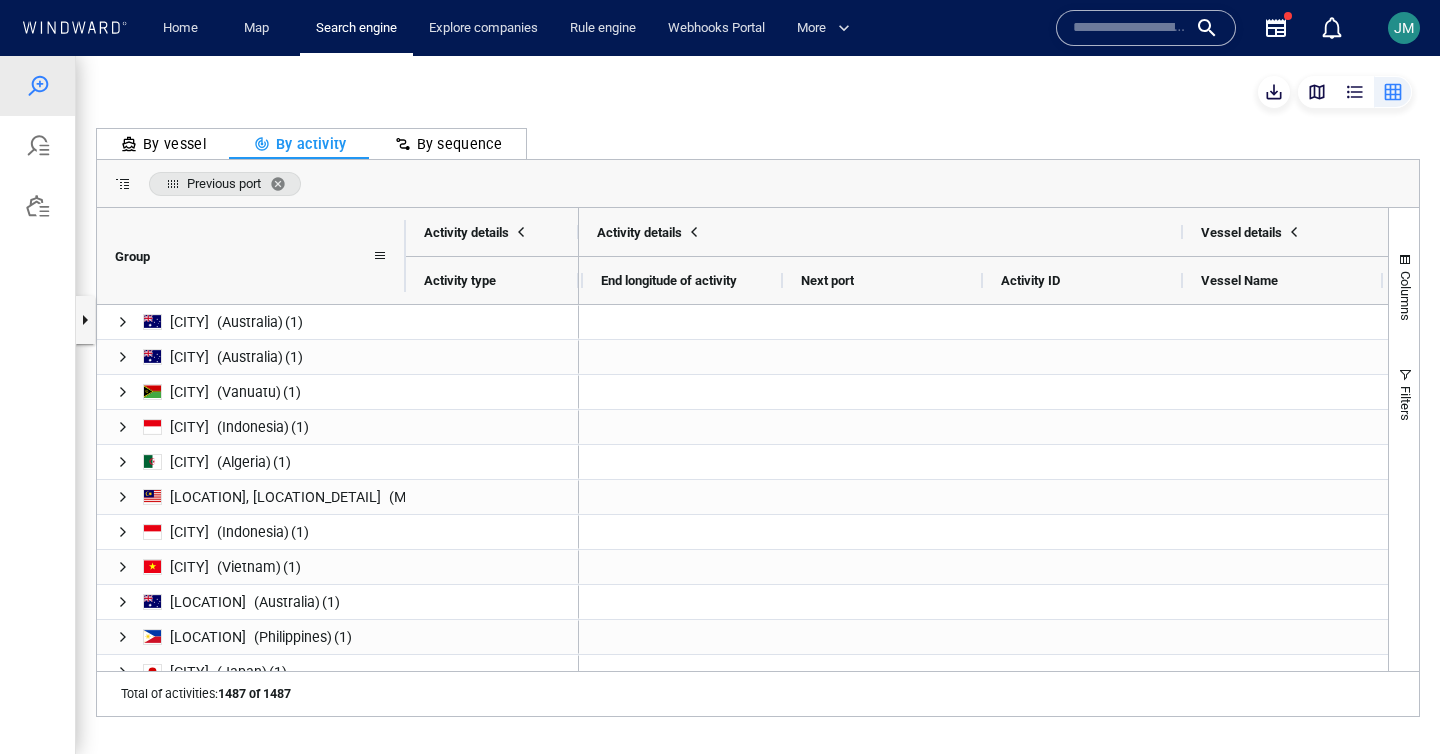 drag, startPoint x: 293, startPoint y: 251, endPoint x: 402, endPoint y: 252, distance: 109.004585 